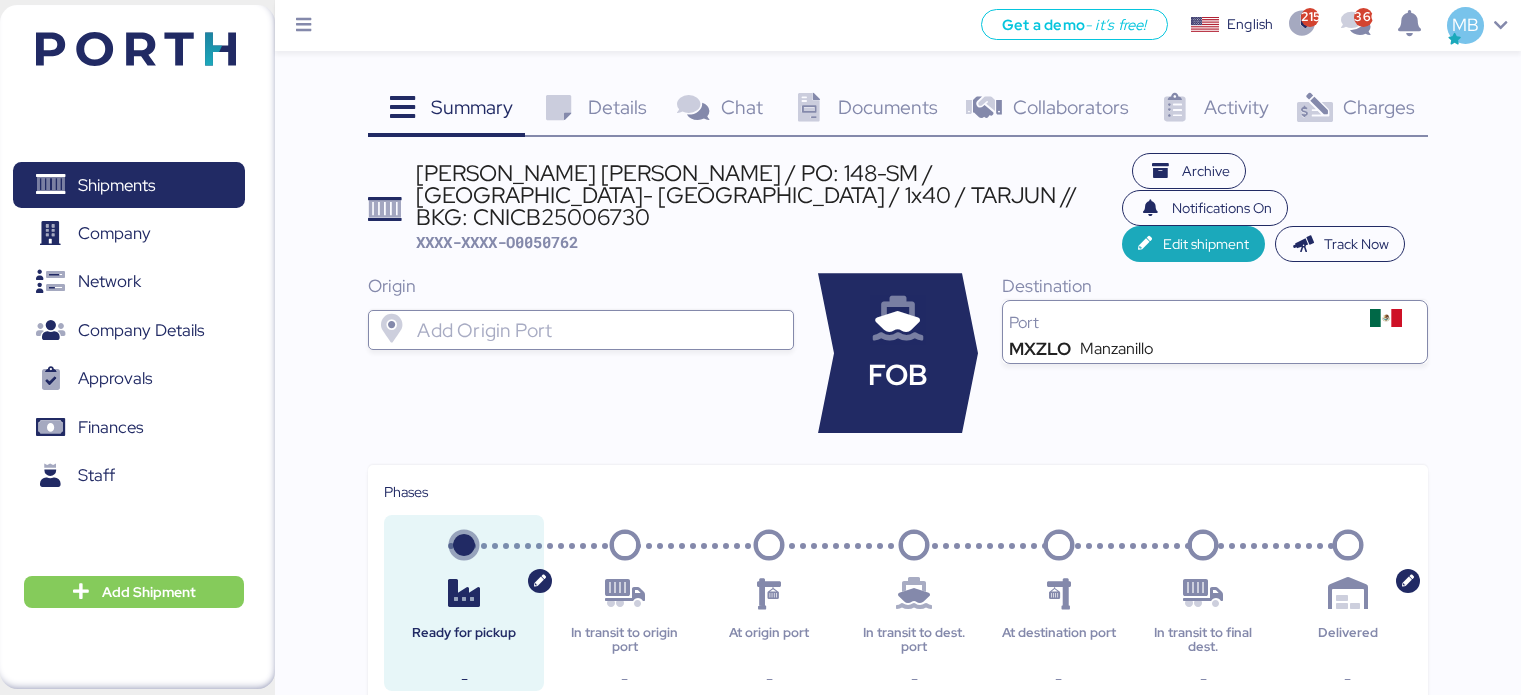 scroll, scrollTop: 0, scrollLeft: 0, axis: both 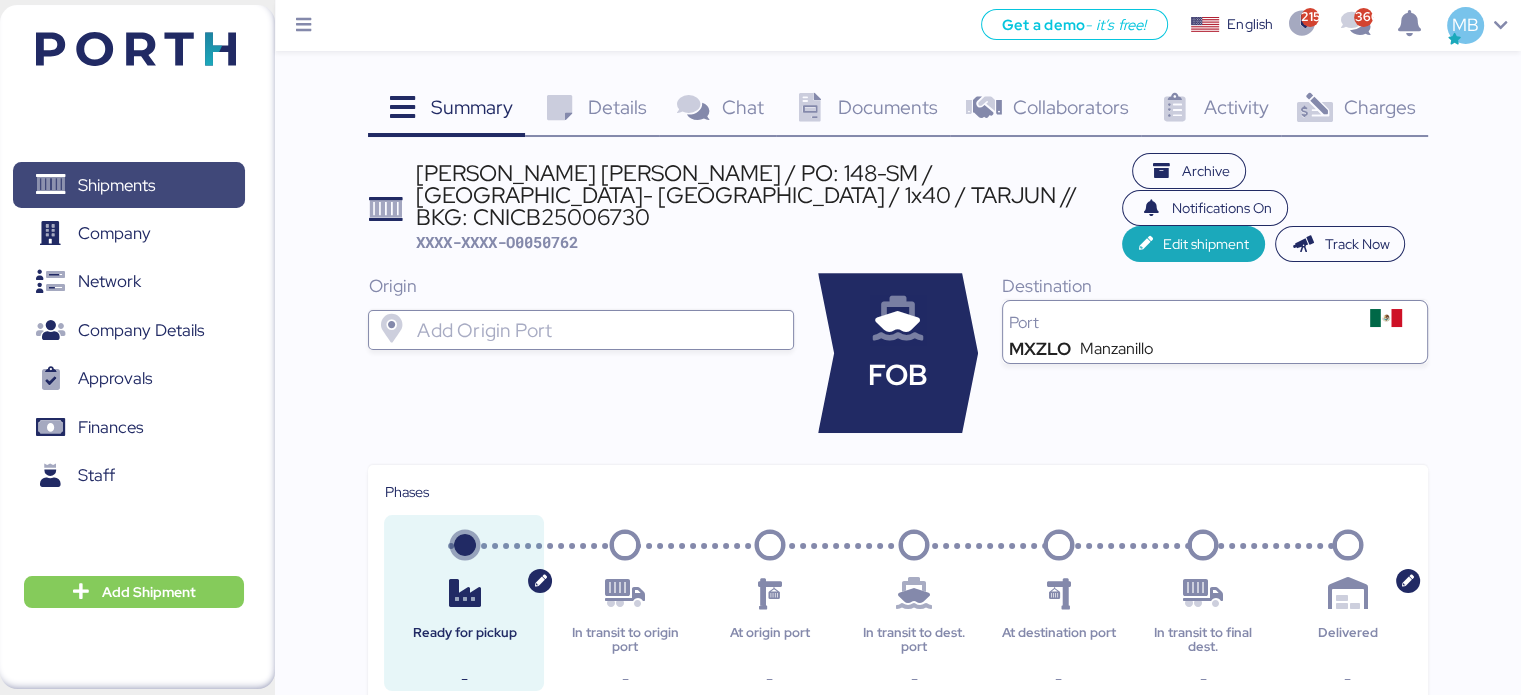 click on "Shipments" at bounding box center [116, 185] 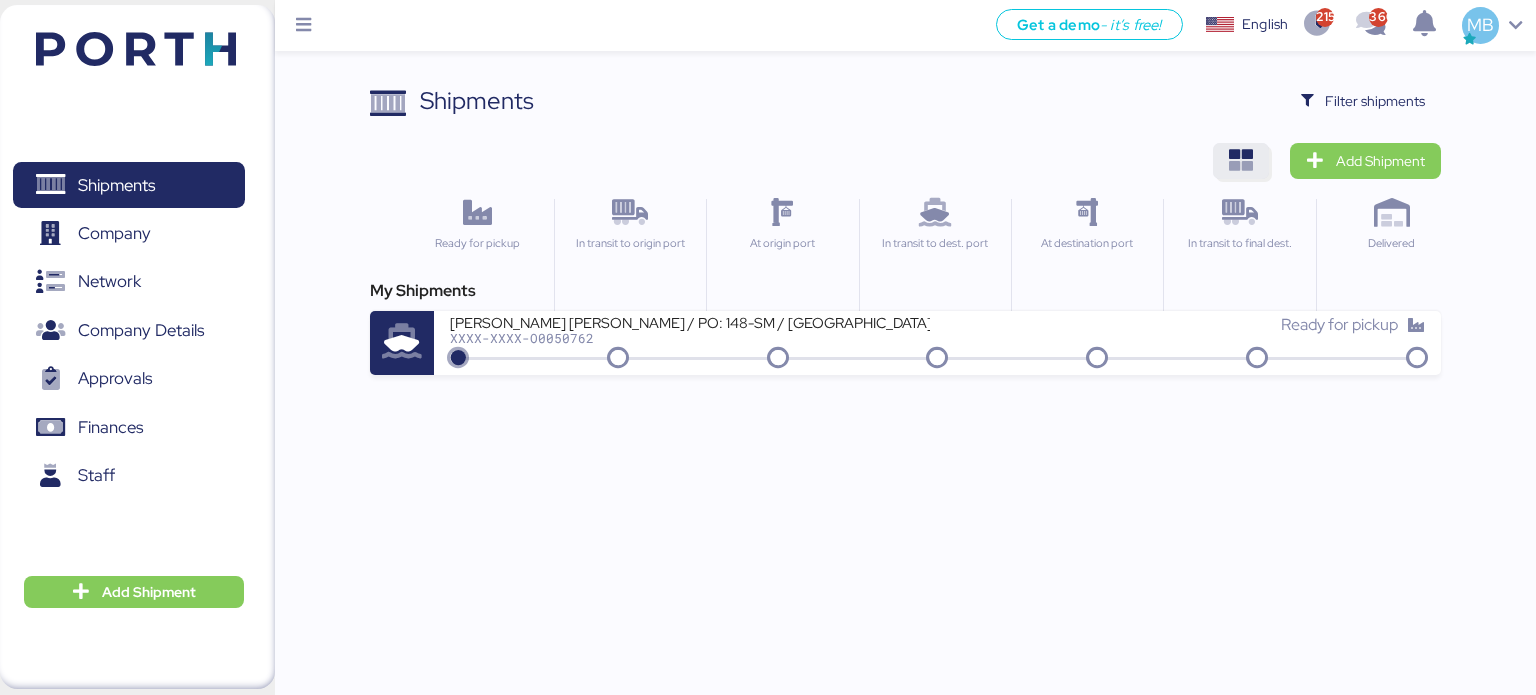 click at bounding box center [1241, 161] 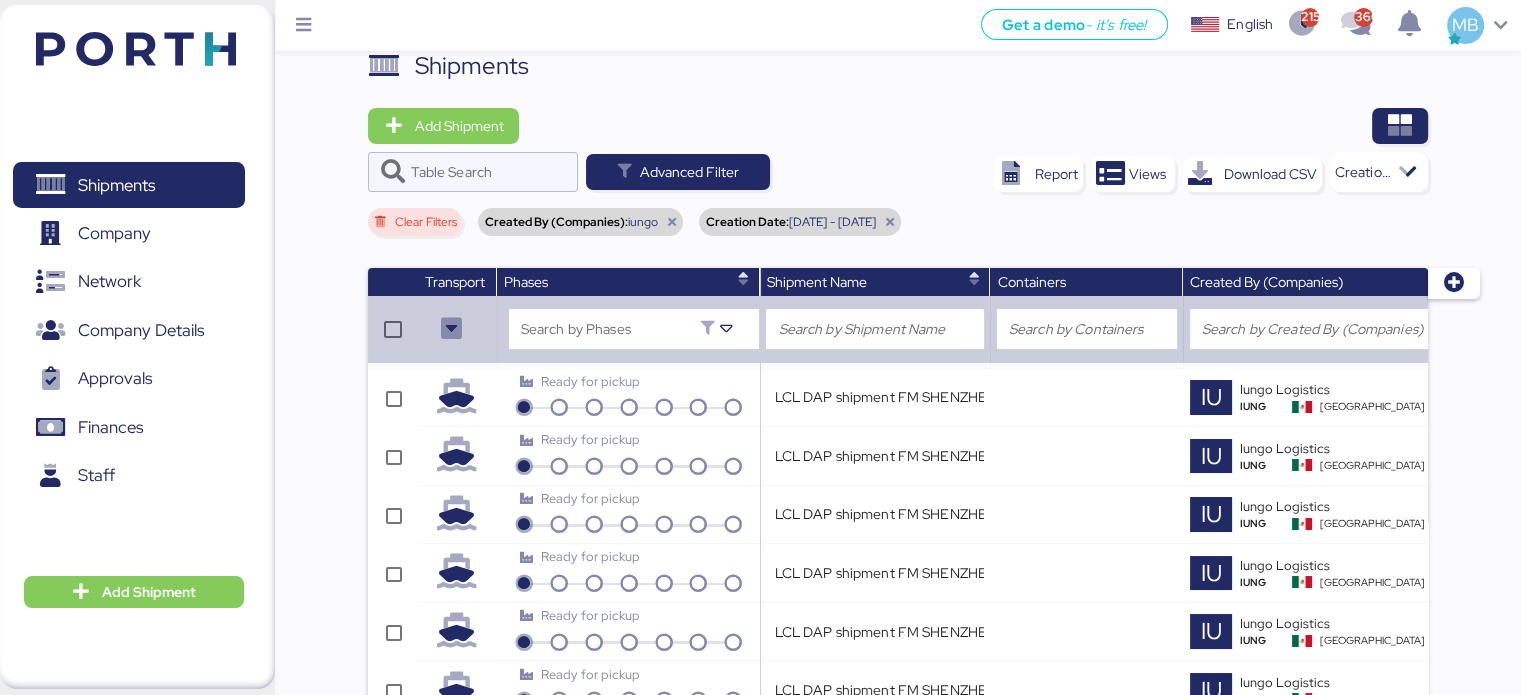 scroll, scrollTop: 0, scrollLeft: 0, axis: both 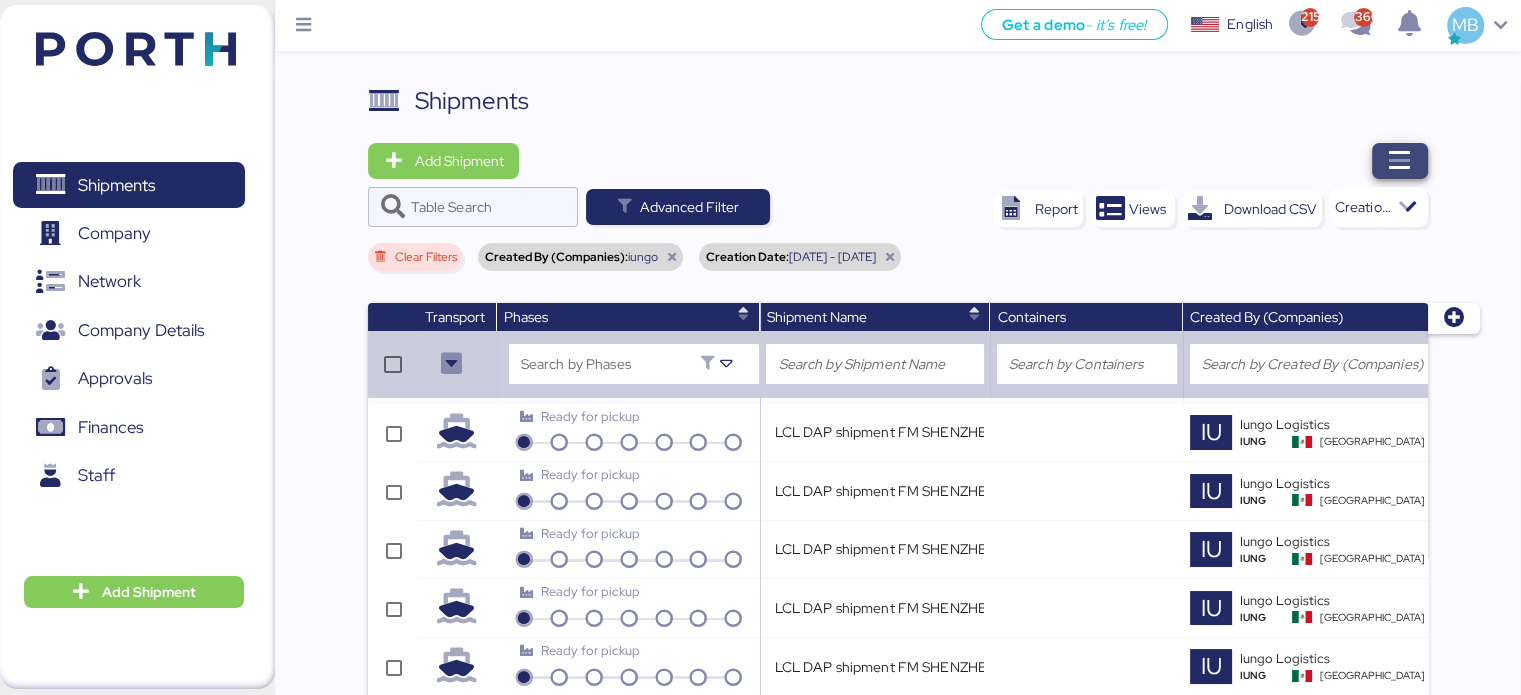 click at bounding box center [1400, 161] 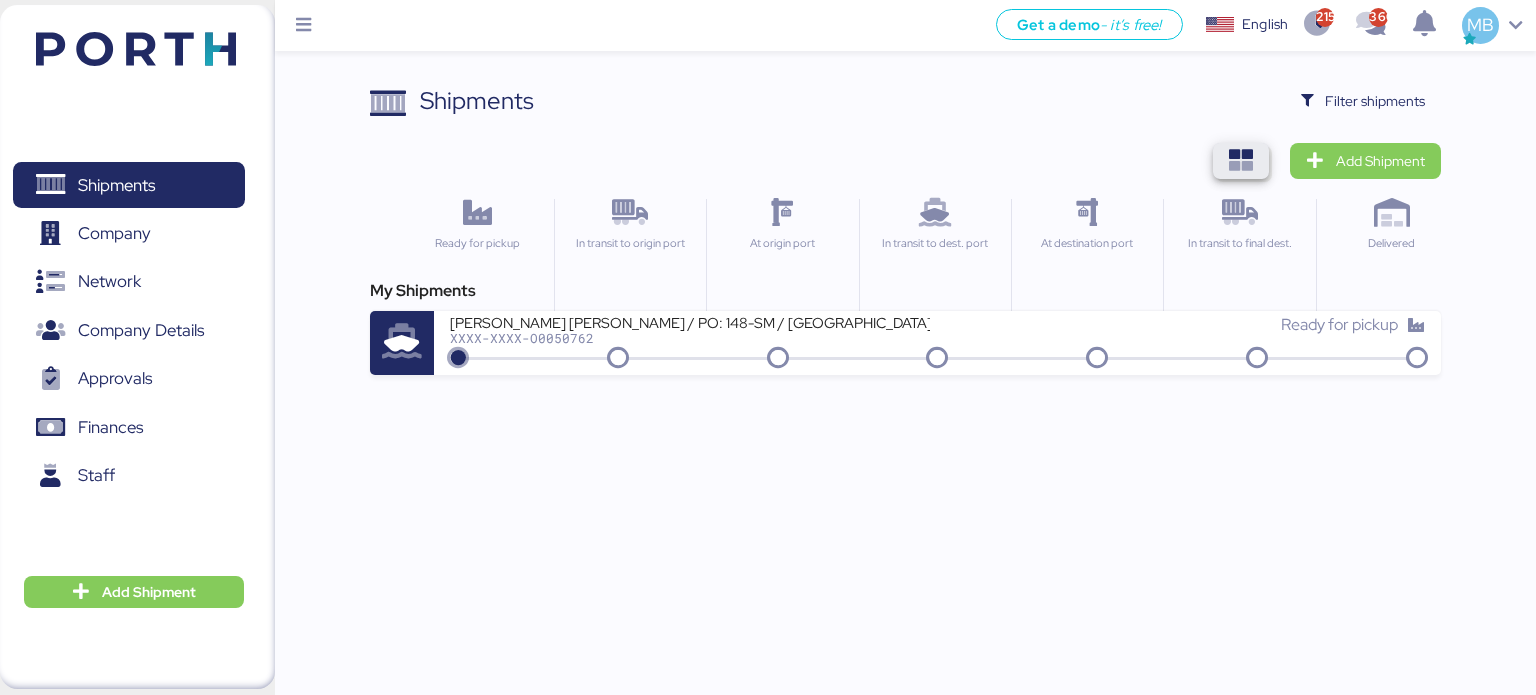 click at bounding box center [1241, 161] 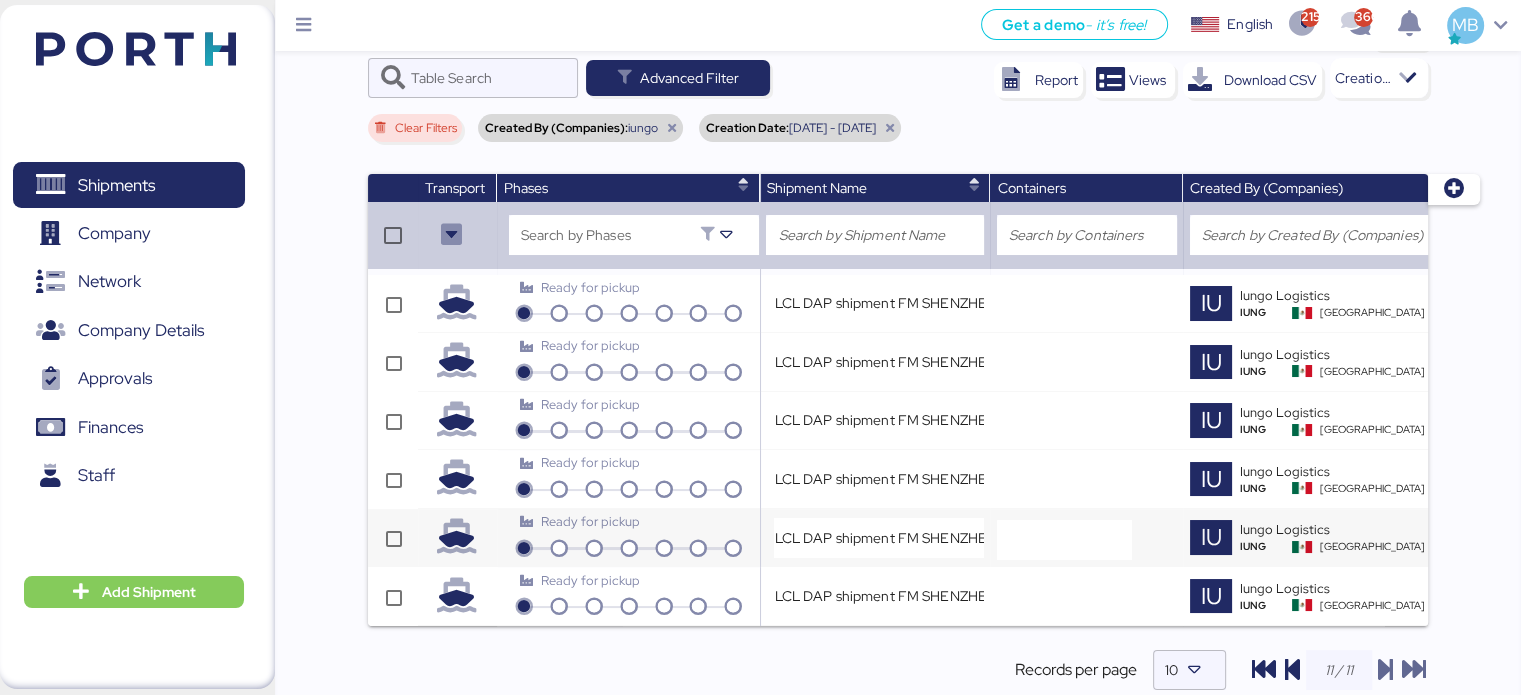 scroll, scrollTop: 188, scrollLeft: 0, axis: vertical 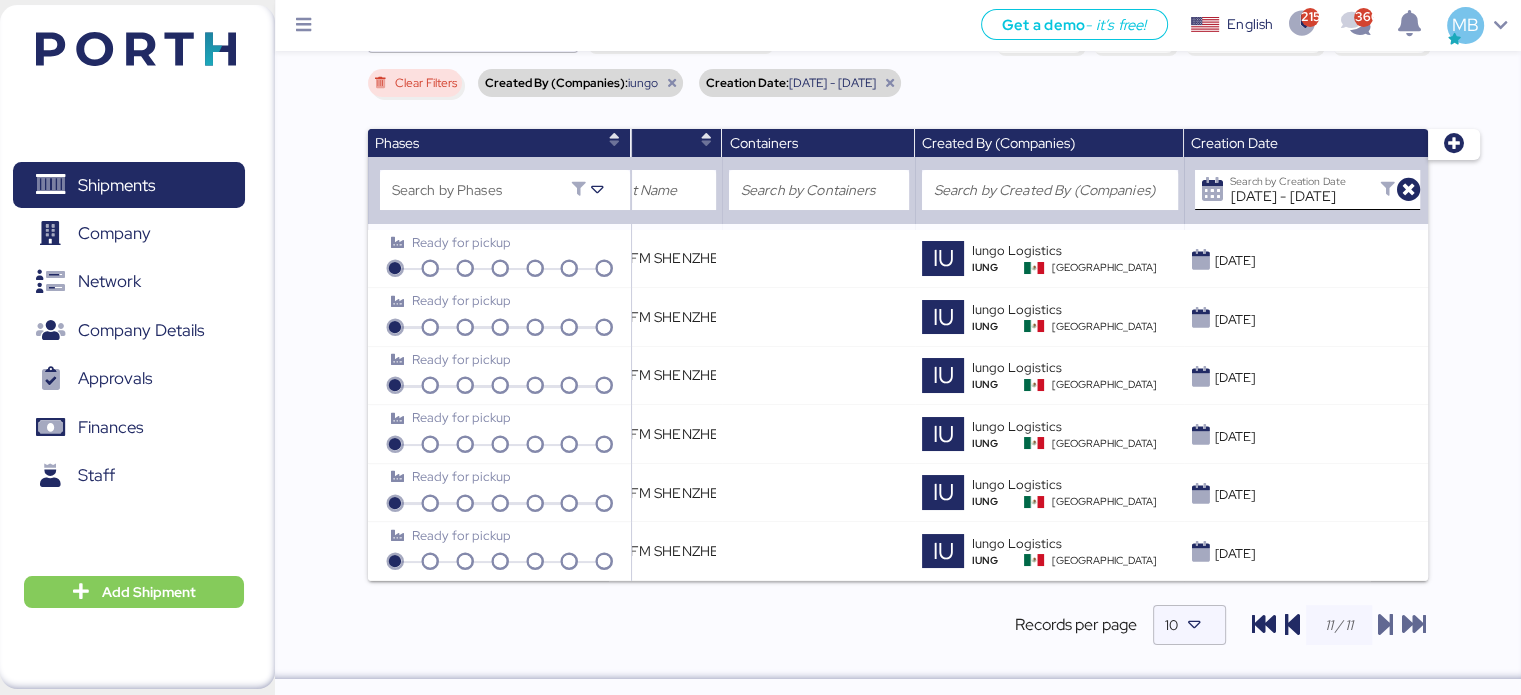 click on "Jun 1, 2025 - Jun 30, 2025" at bounding box center [1302, 190] 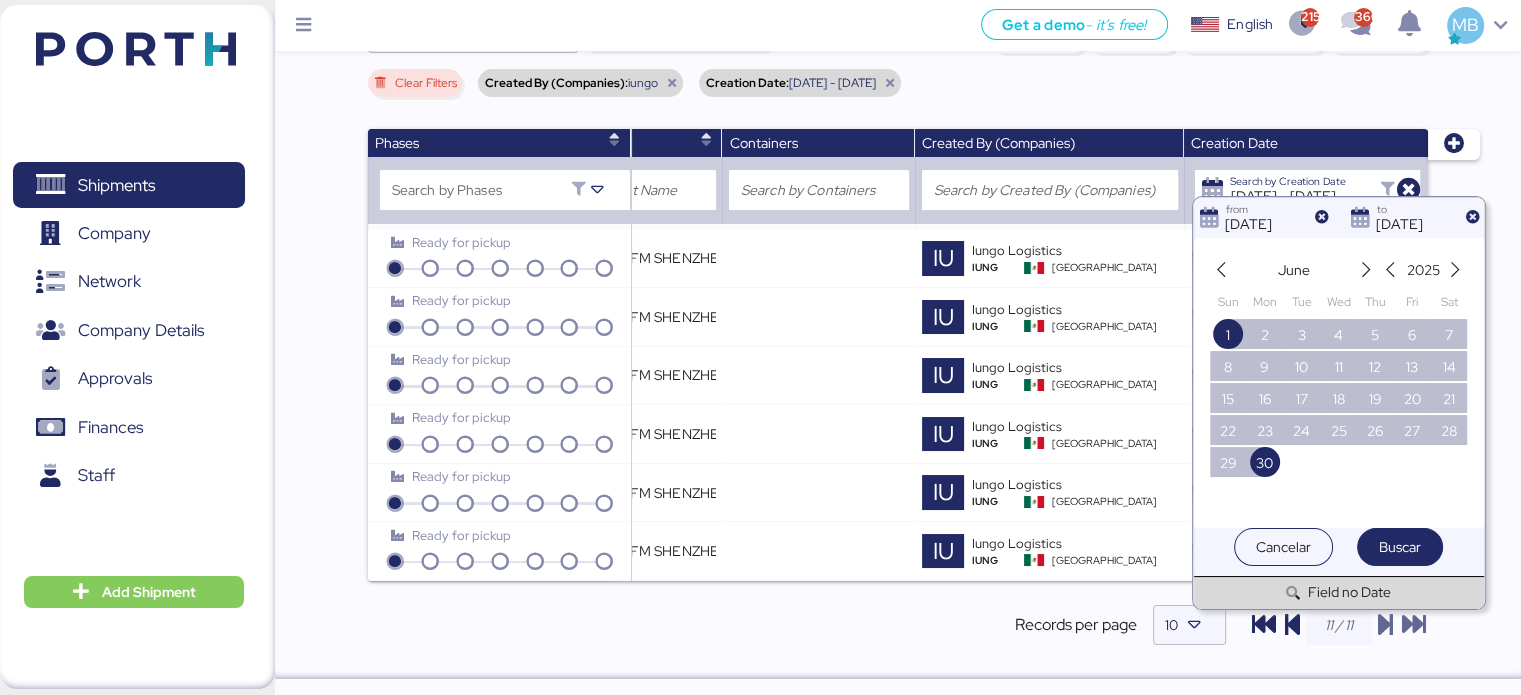 click at bounding box center [1408, 190] 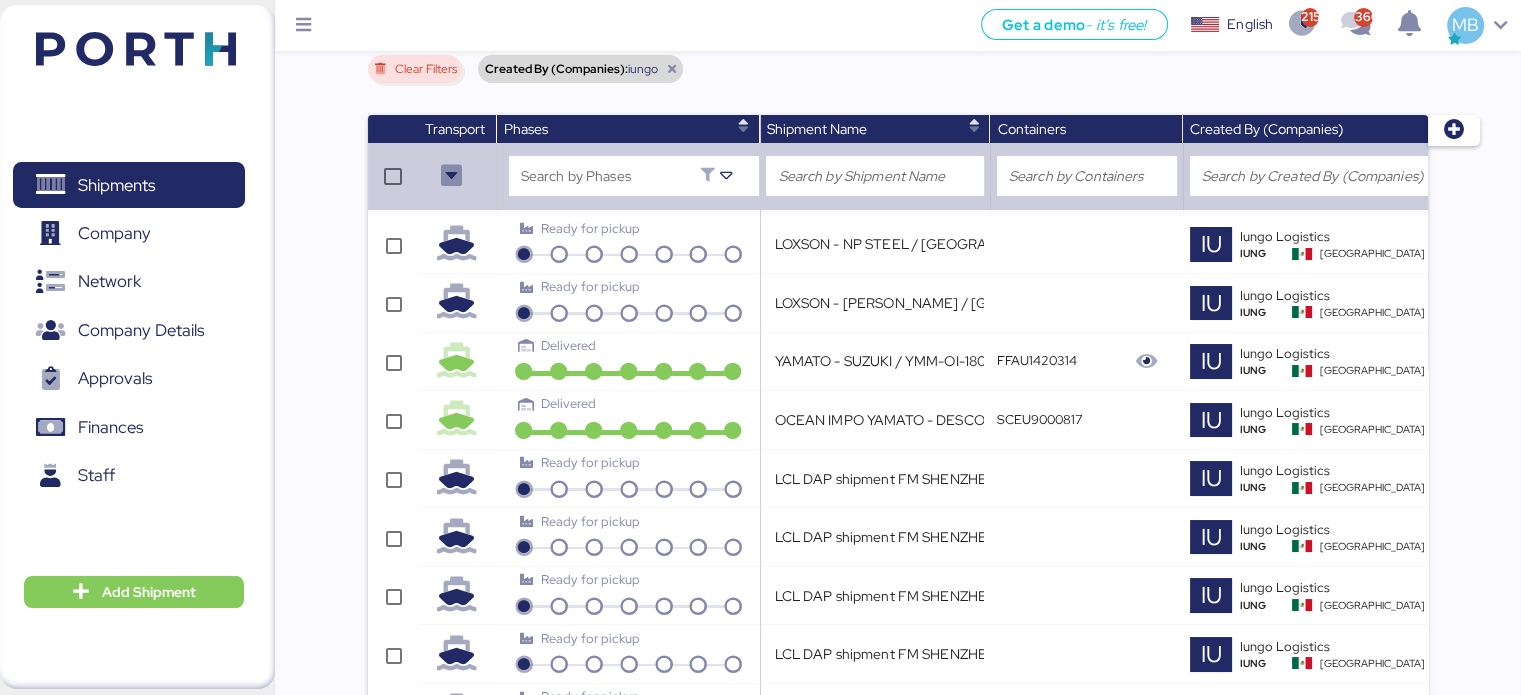 scroll, scrollTop: 421, scrollLeft: 0, axis: vertical 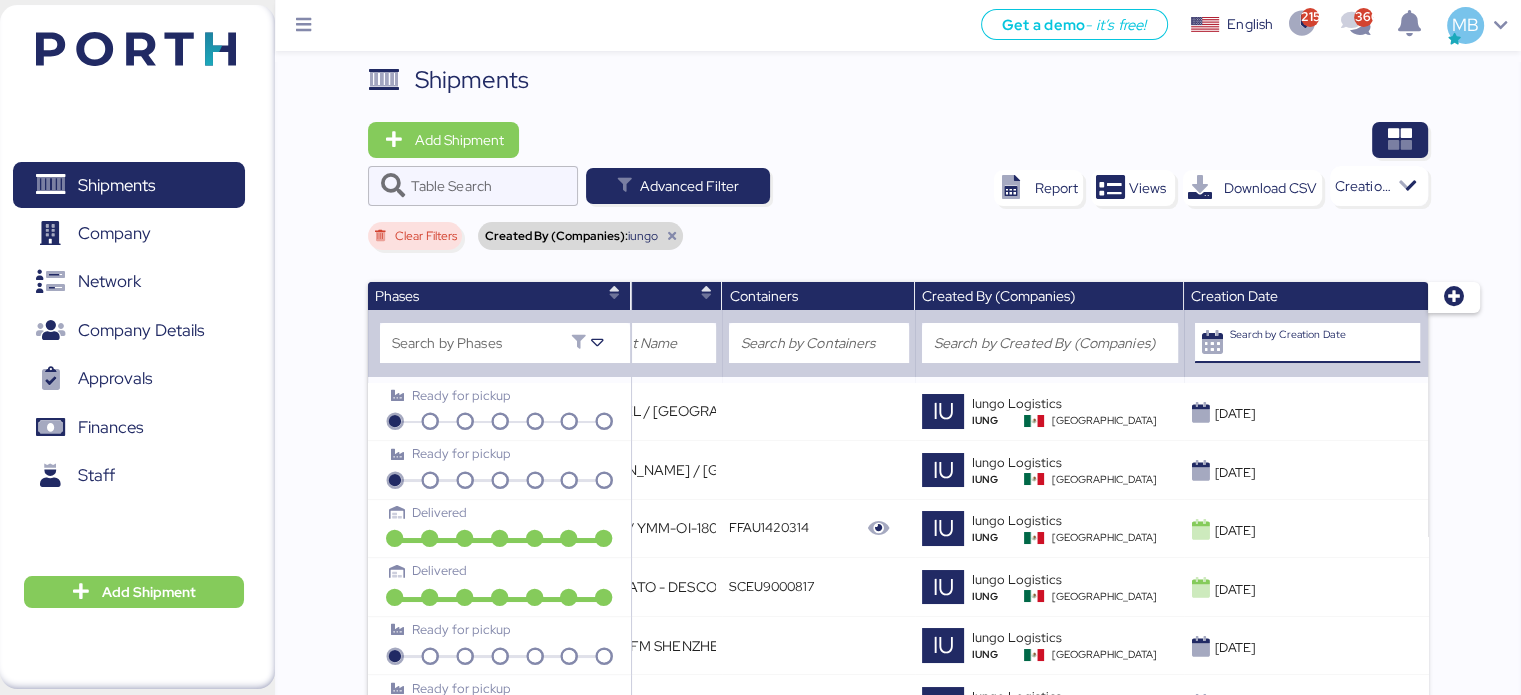 click on "Search by Creation Date" at bounding box center [1325, 343] 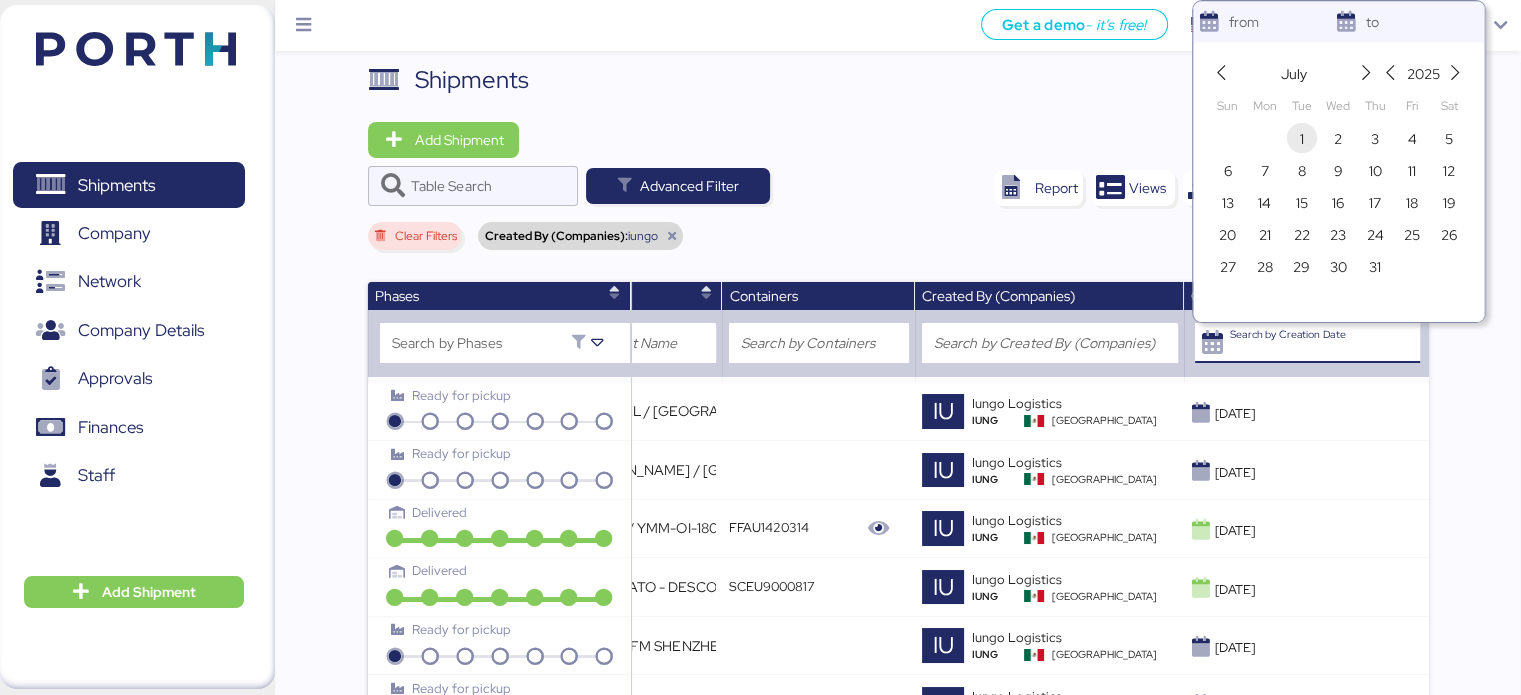 click on "1" at bounding box center [1302, 139] 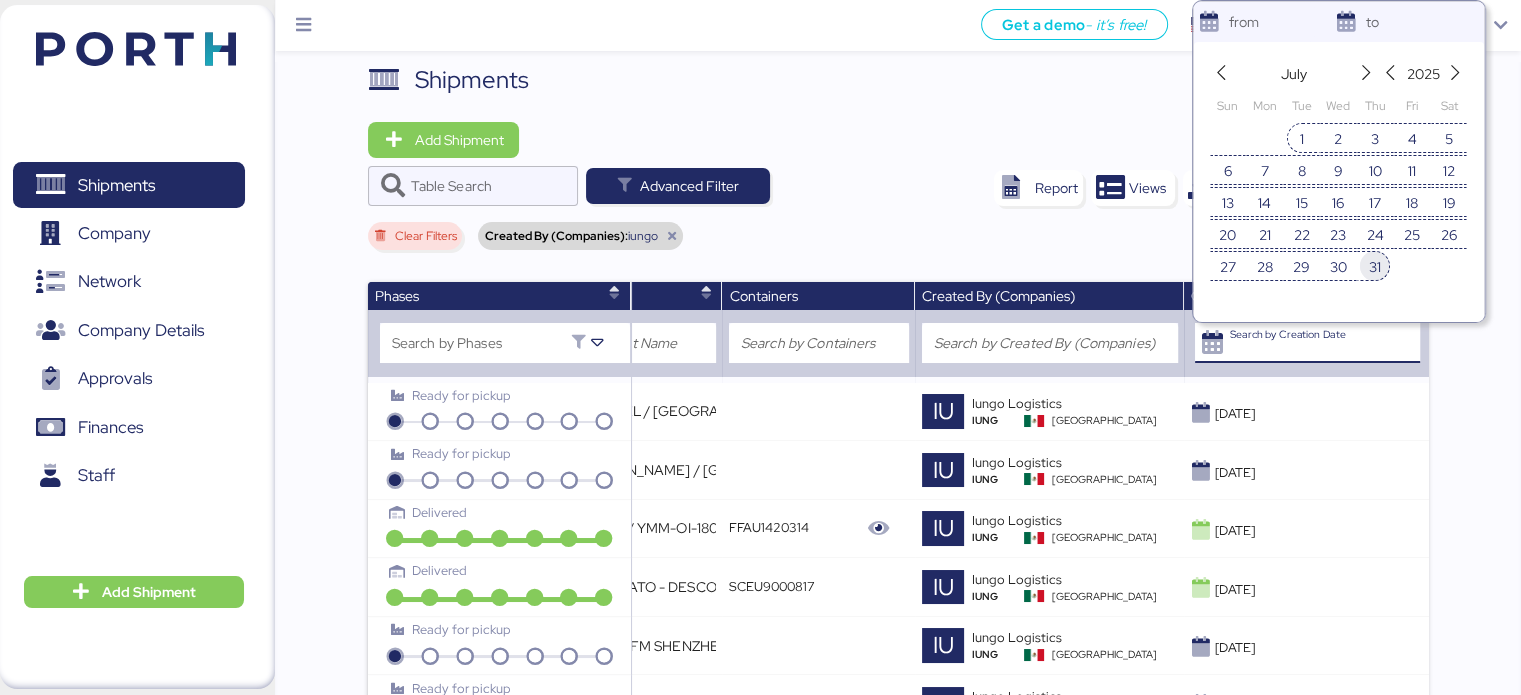 click on "31" at bounding box center (1375, 267) 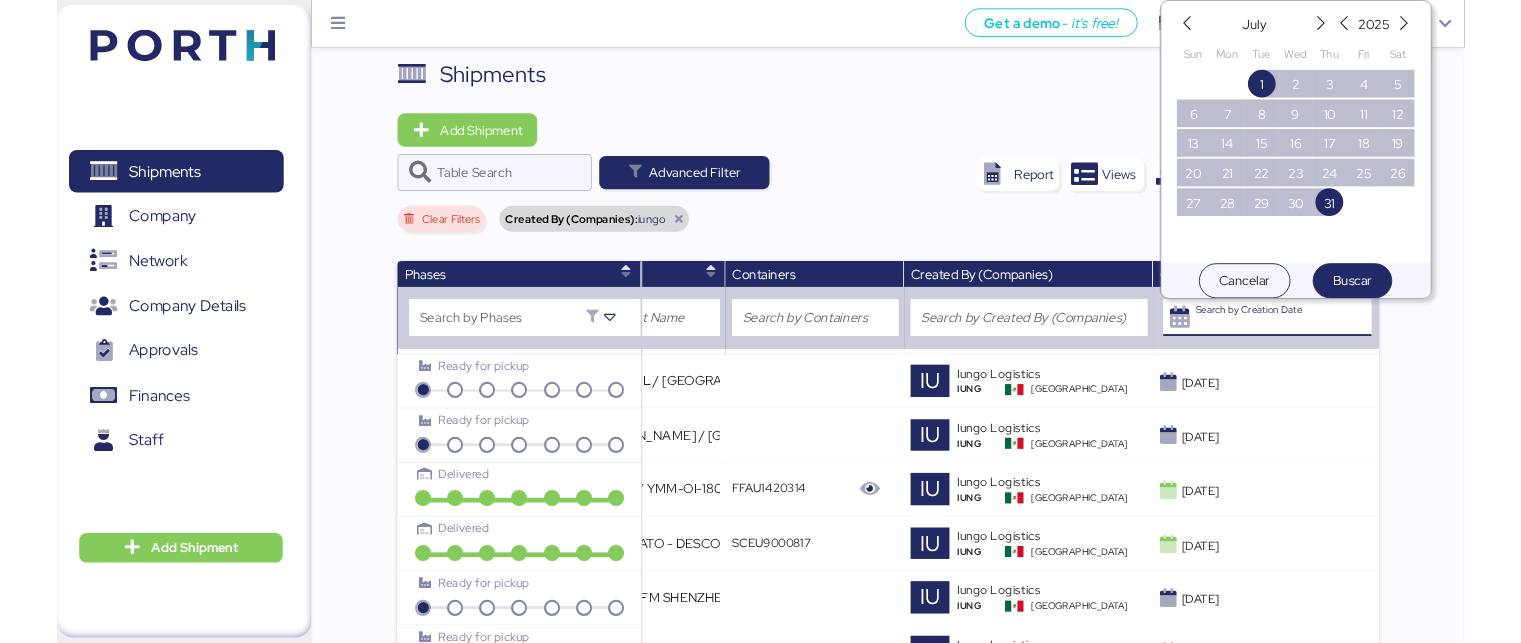 scroll, scrollTop: 90, scrollLeft: 0, axis: vertical 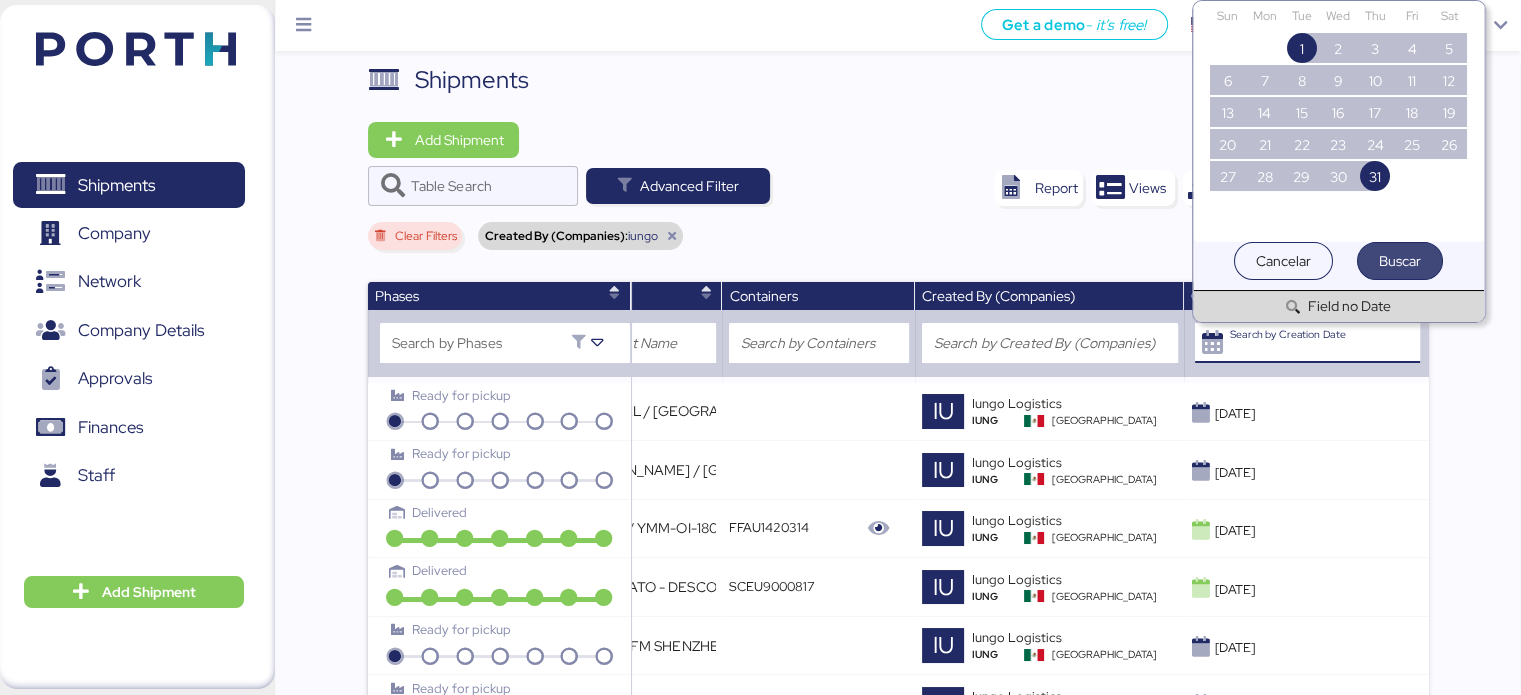 click on "Buscar" at bounding box center (1400, 261) 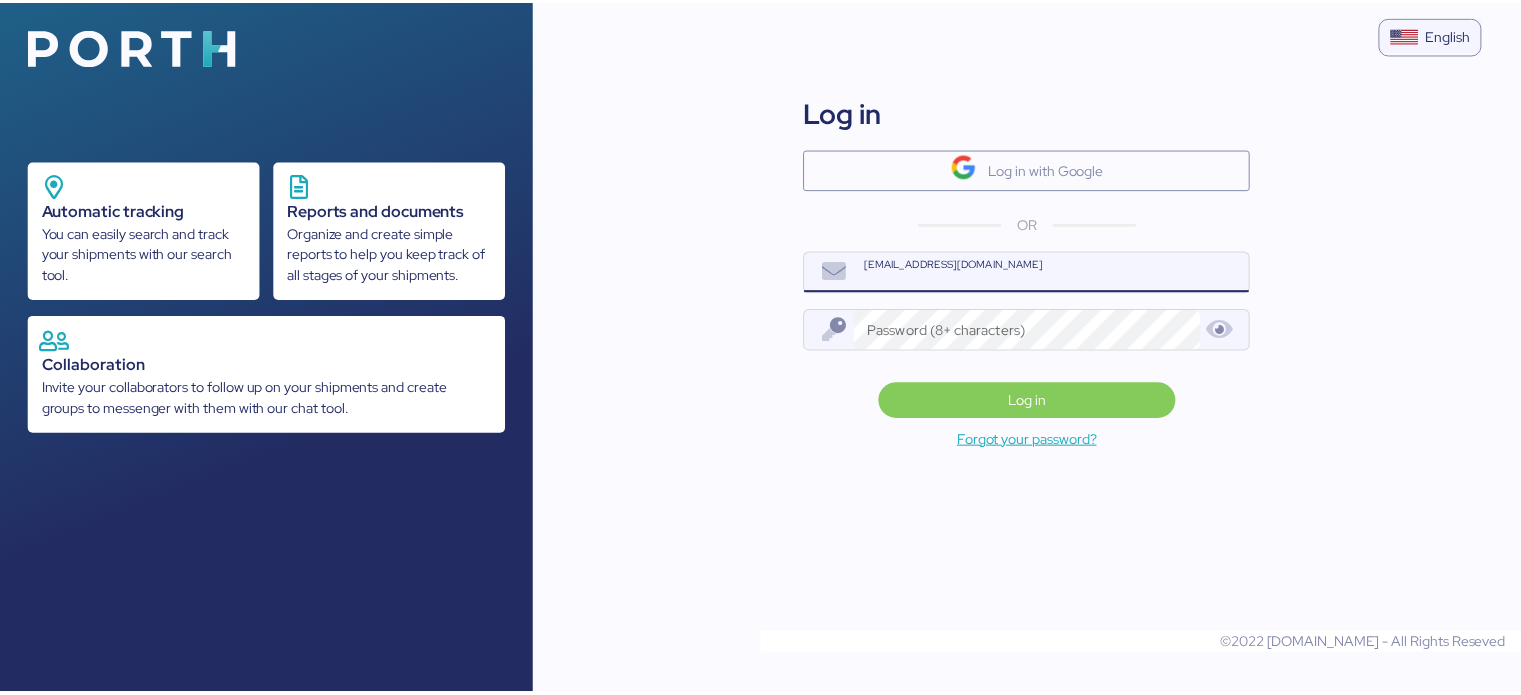 scroll, scrollTop: 0, scrollLeft: 0, axis: both 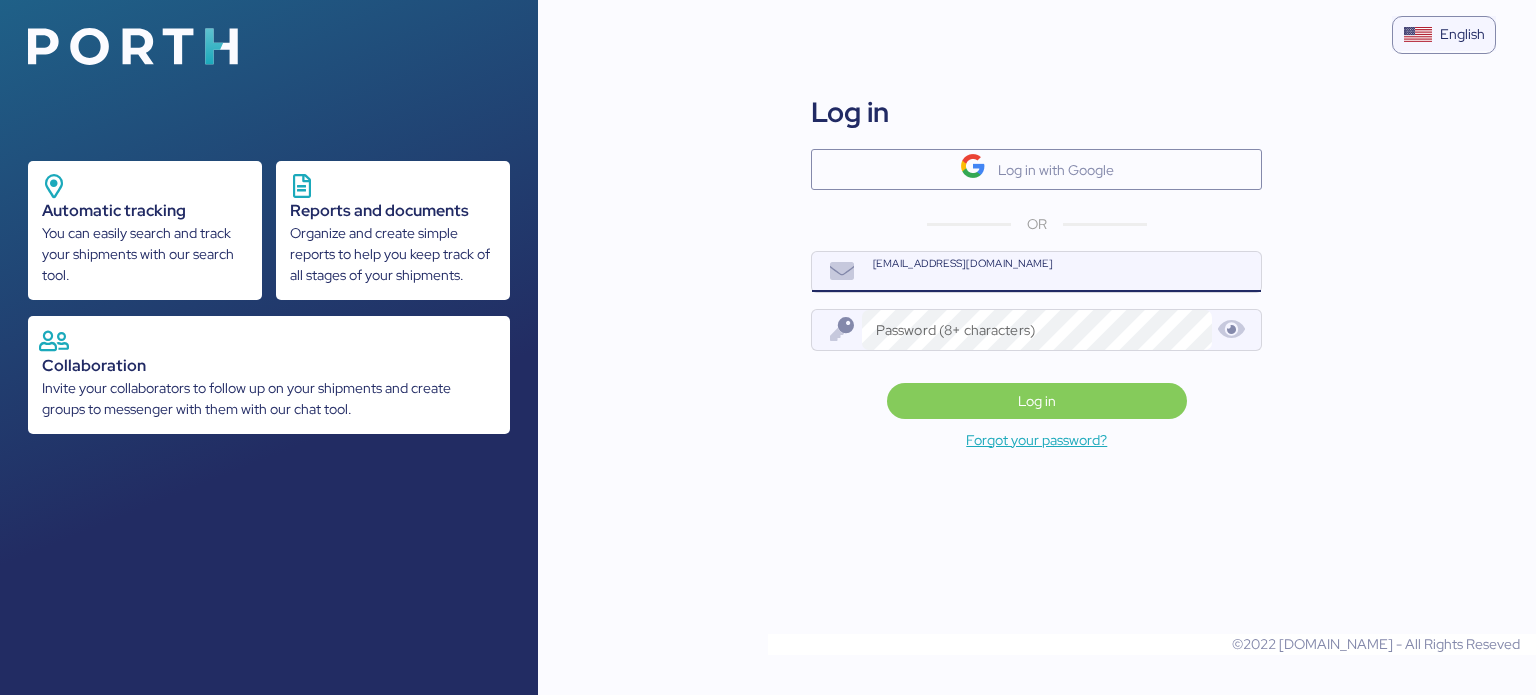 click on "[EMAIL_ADDRESS][DOMAIN_NAME]" at bounding box center [1062, 272] 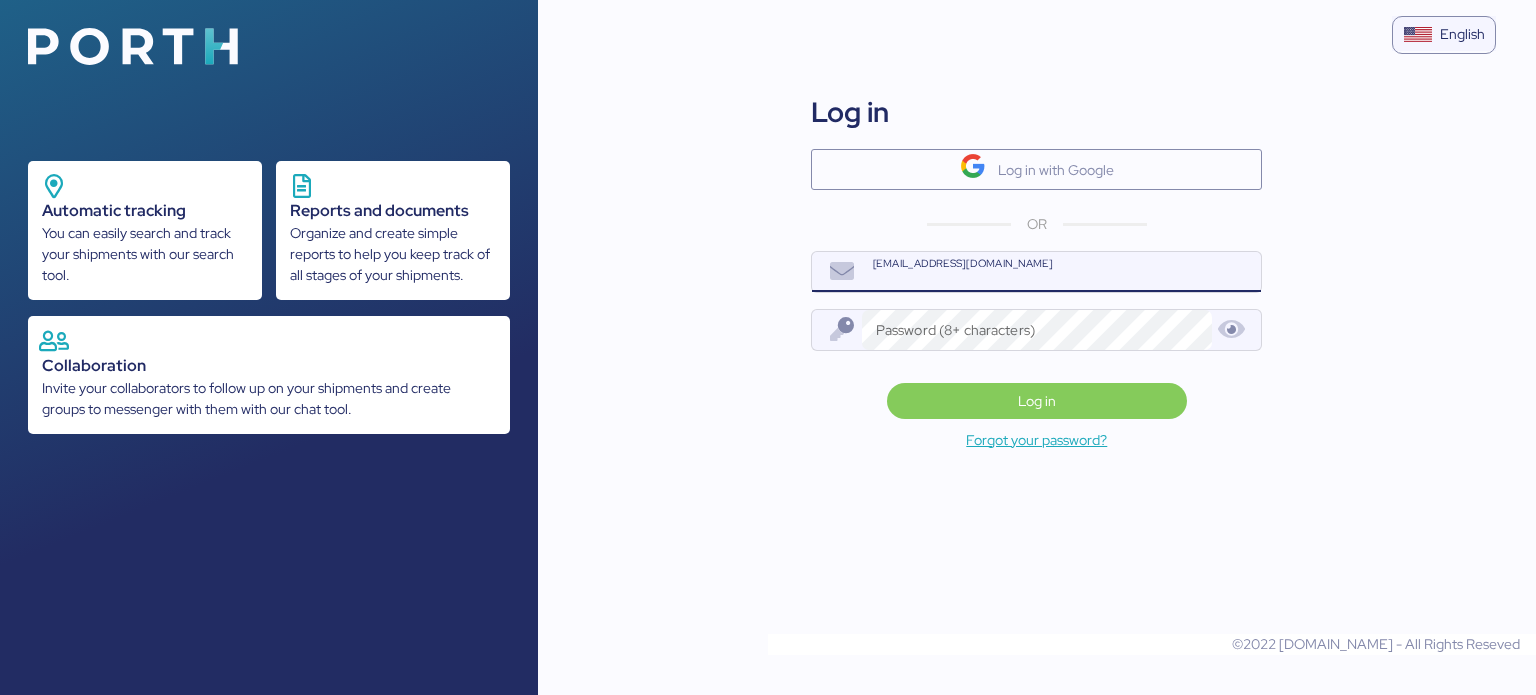 type on "[PERSON_NAME][EMAIL_ADDRESS][DOMAIN_NAME]" 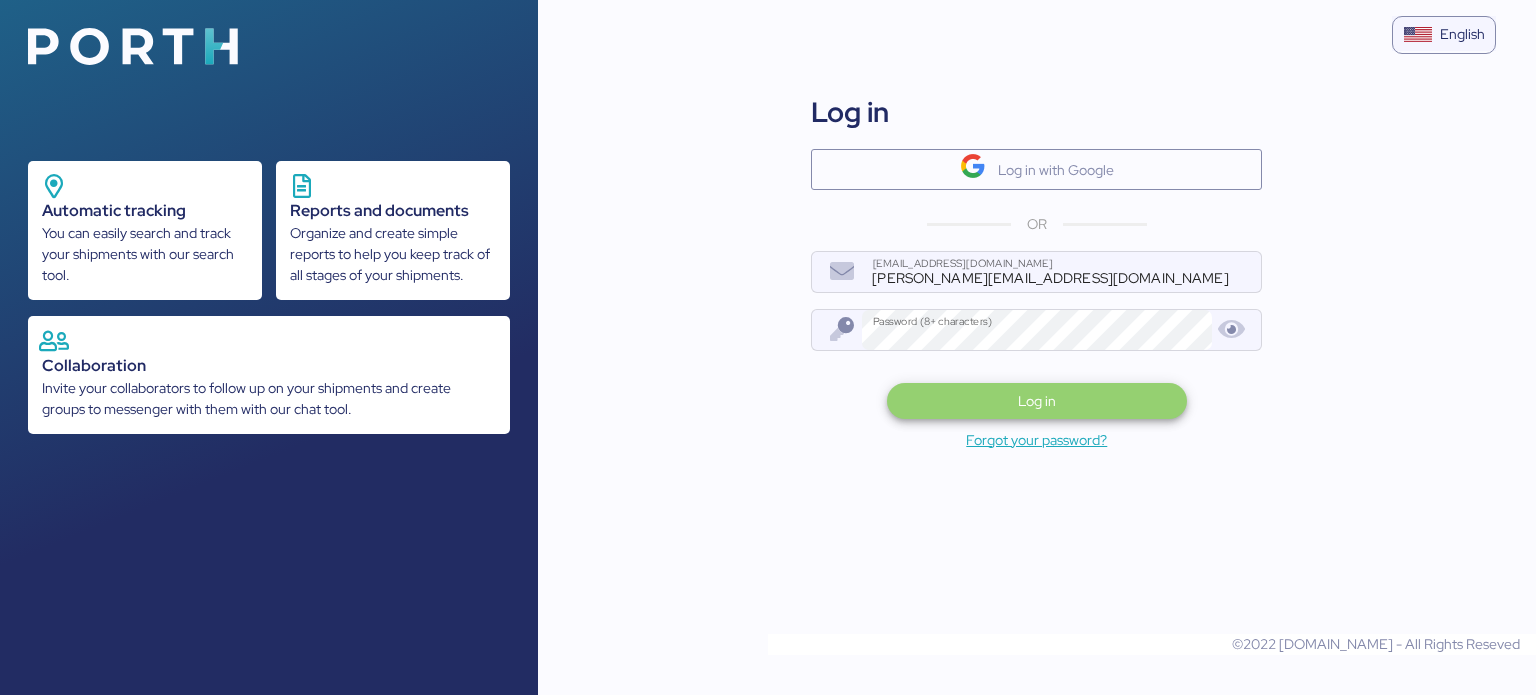 click on "Log in" at bounding box center [1037, 401] 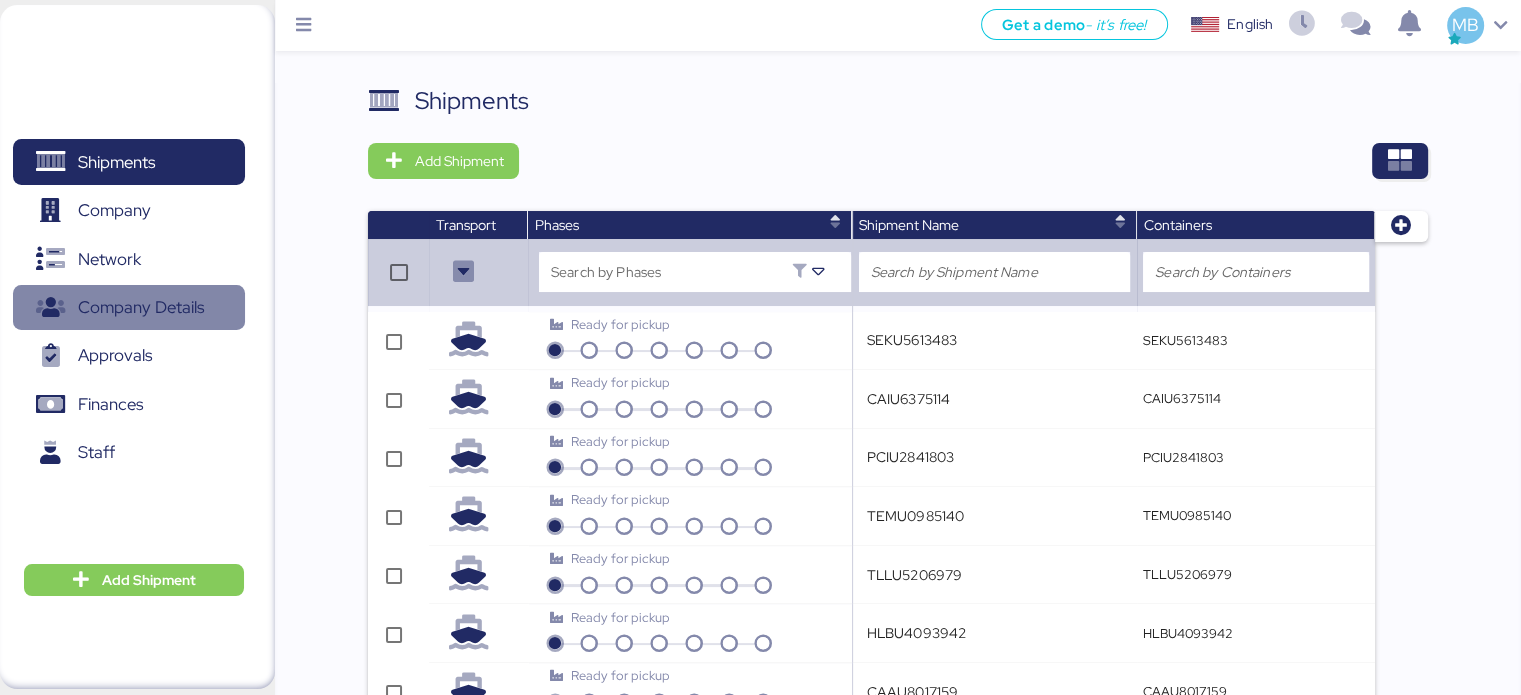 click on "Company Details" at bounding box center [141, 307] 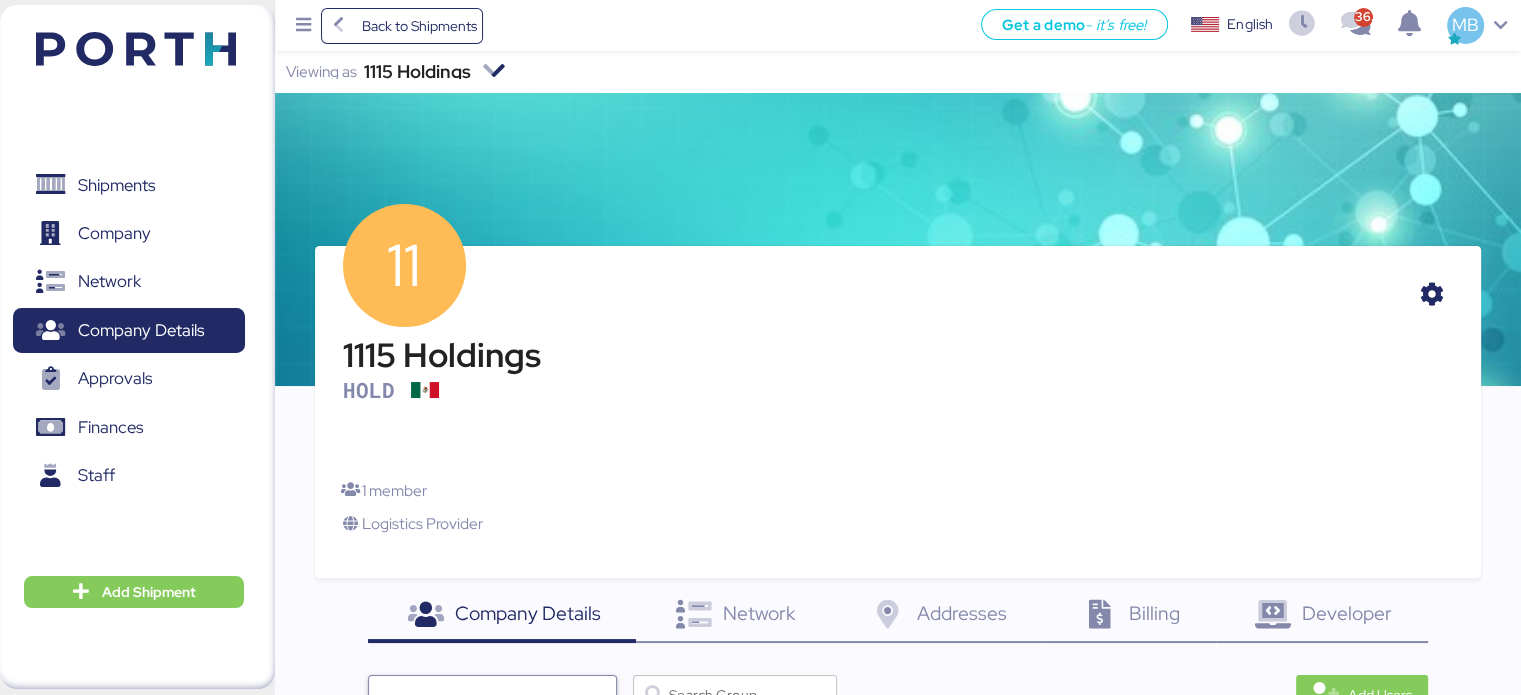 click at bounding box center (493, 71) 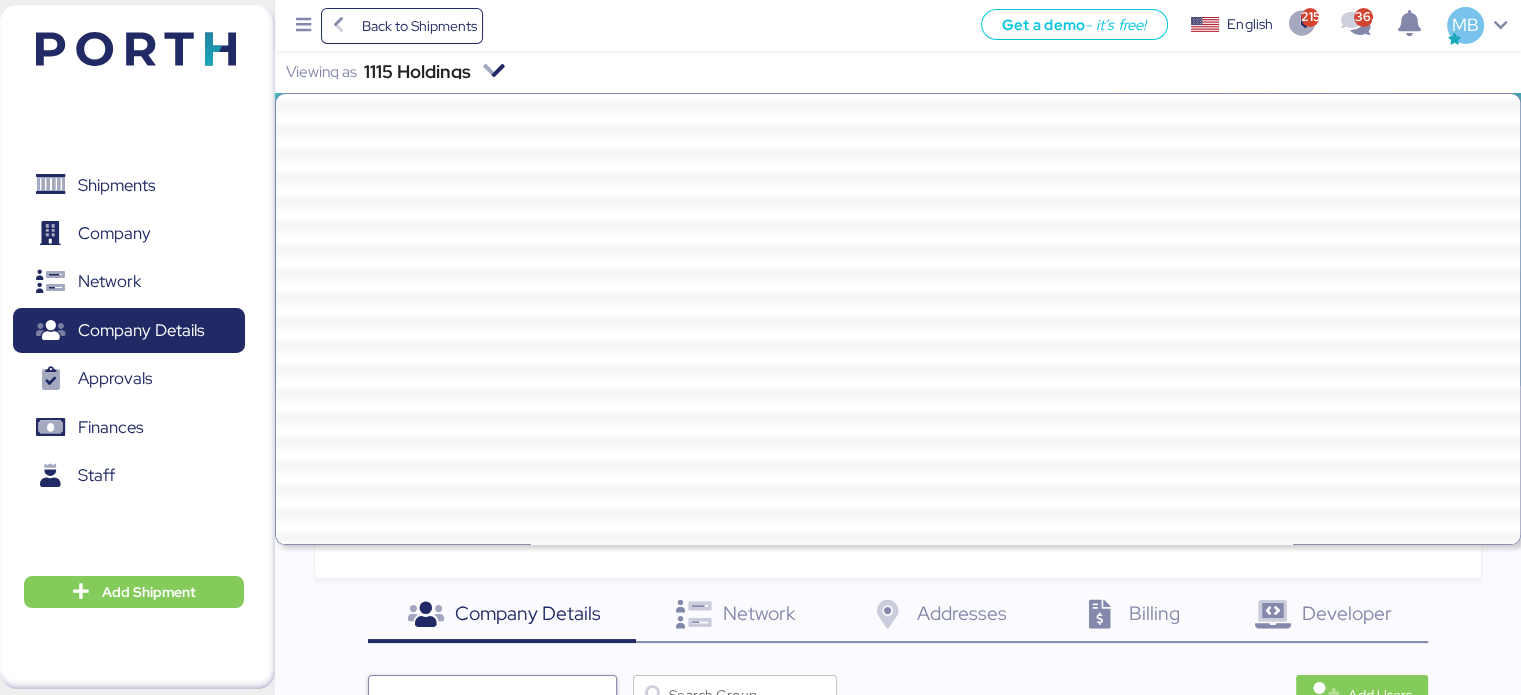 scroll, scrollTop: 55182, scrollLeft: 0, axis: vertical 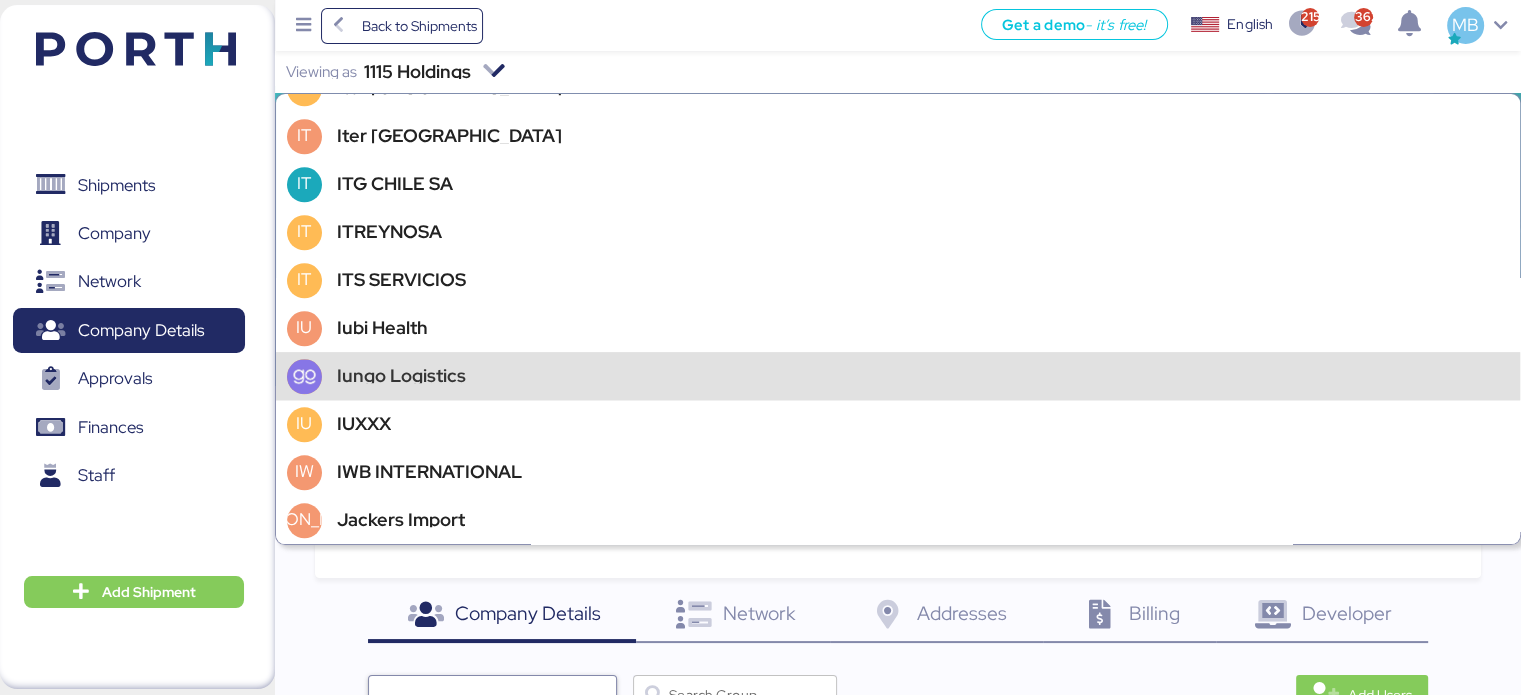 click on "Iungo Logistics" at bounding box center [401, 376] 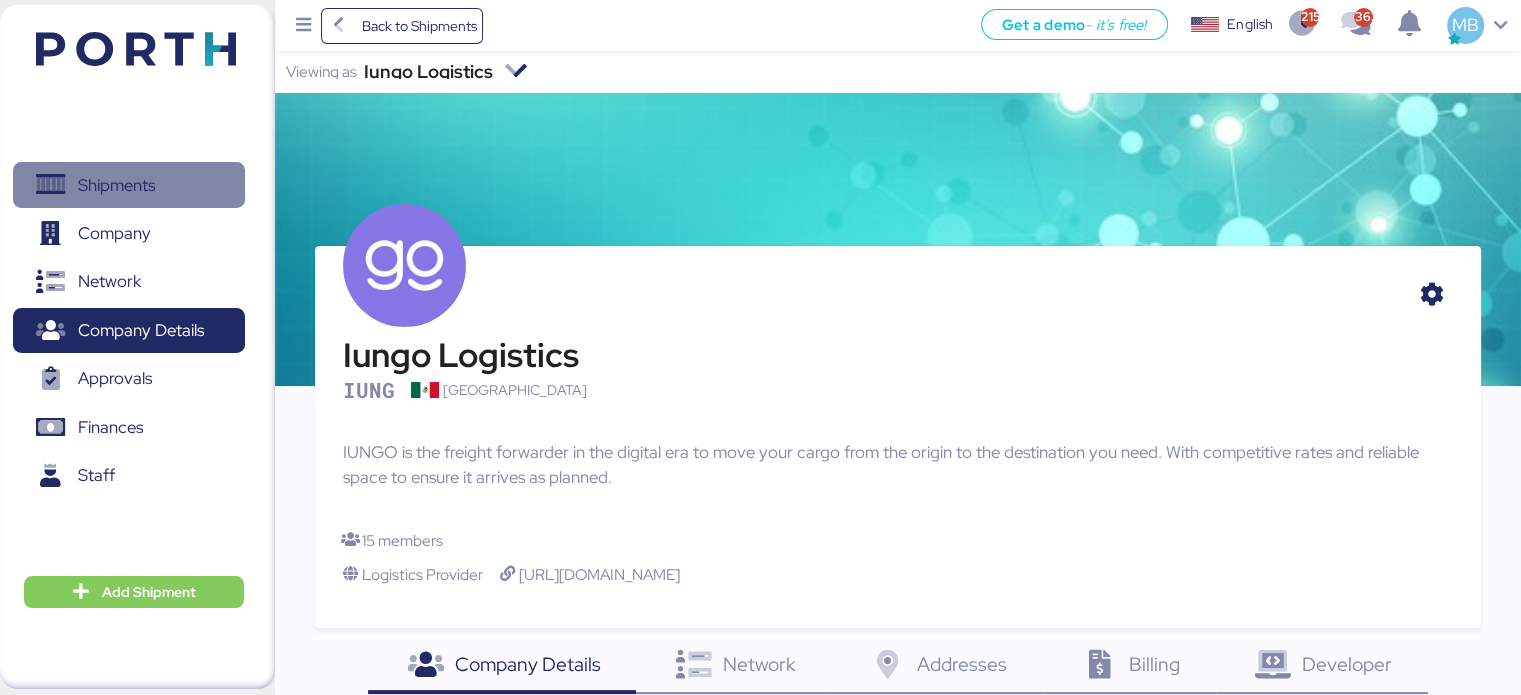 click on "Shipments" at bounding box center (128, 185) 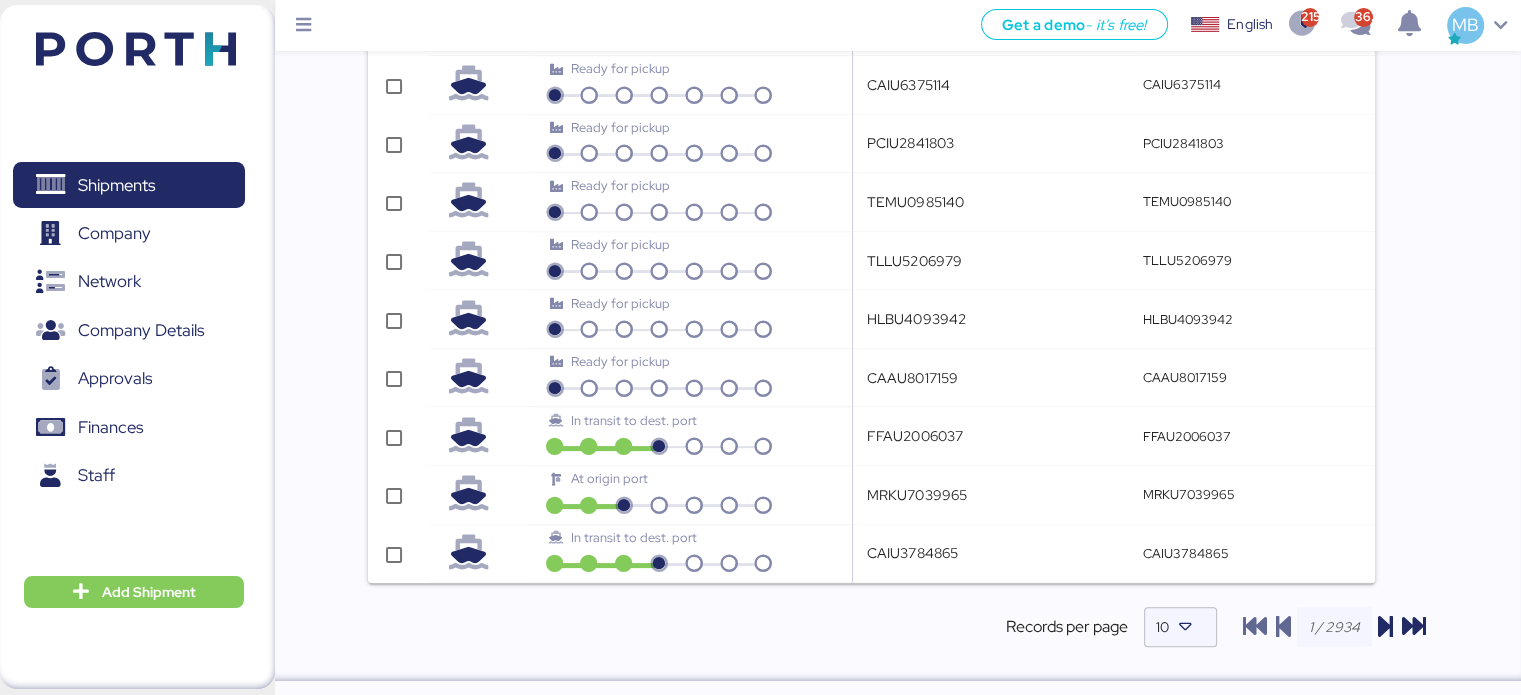 scroll, scrollTop: 0, scrollLeft: 0, axis: both 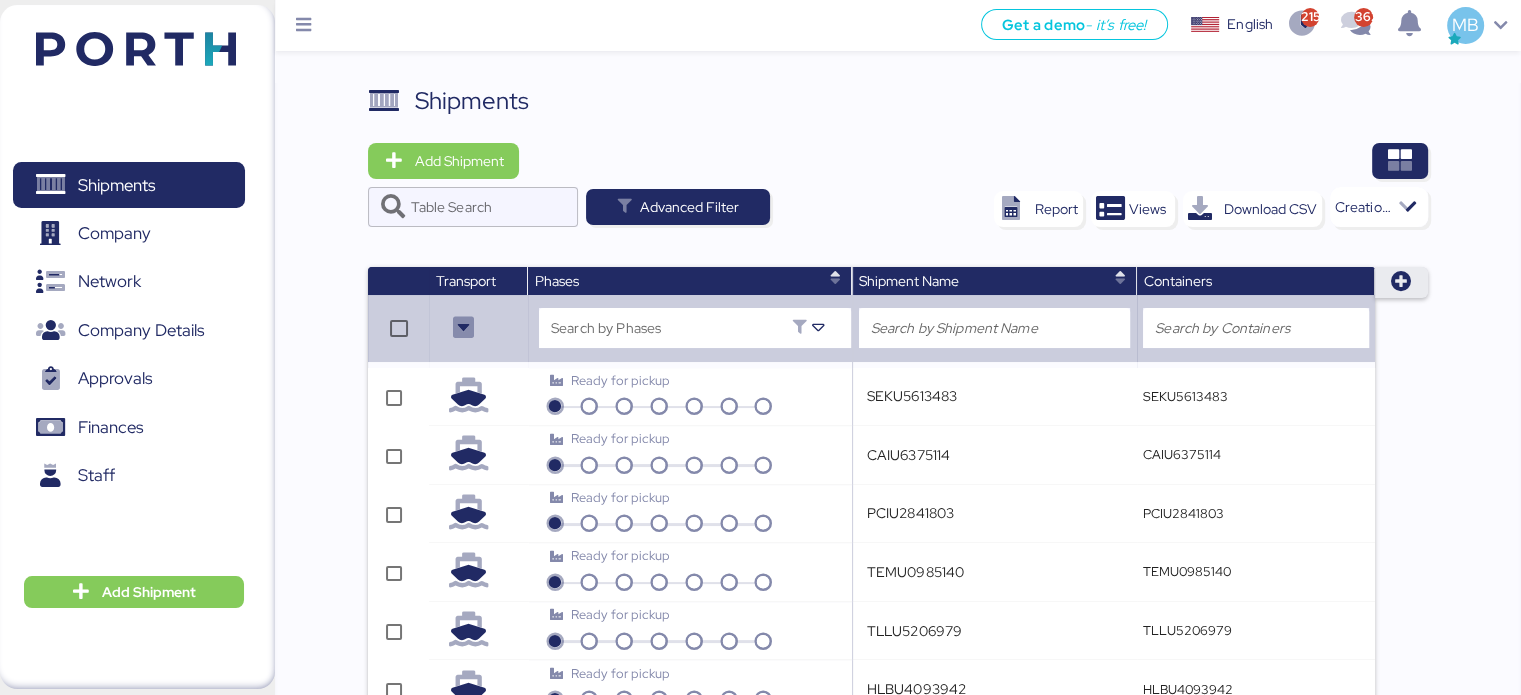 click at bounding box center (1401, 282) 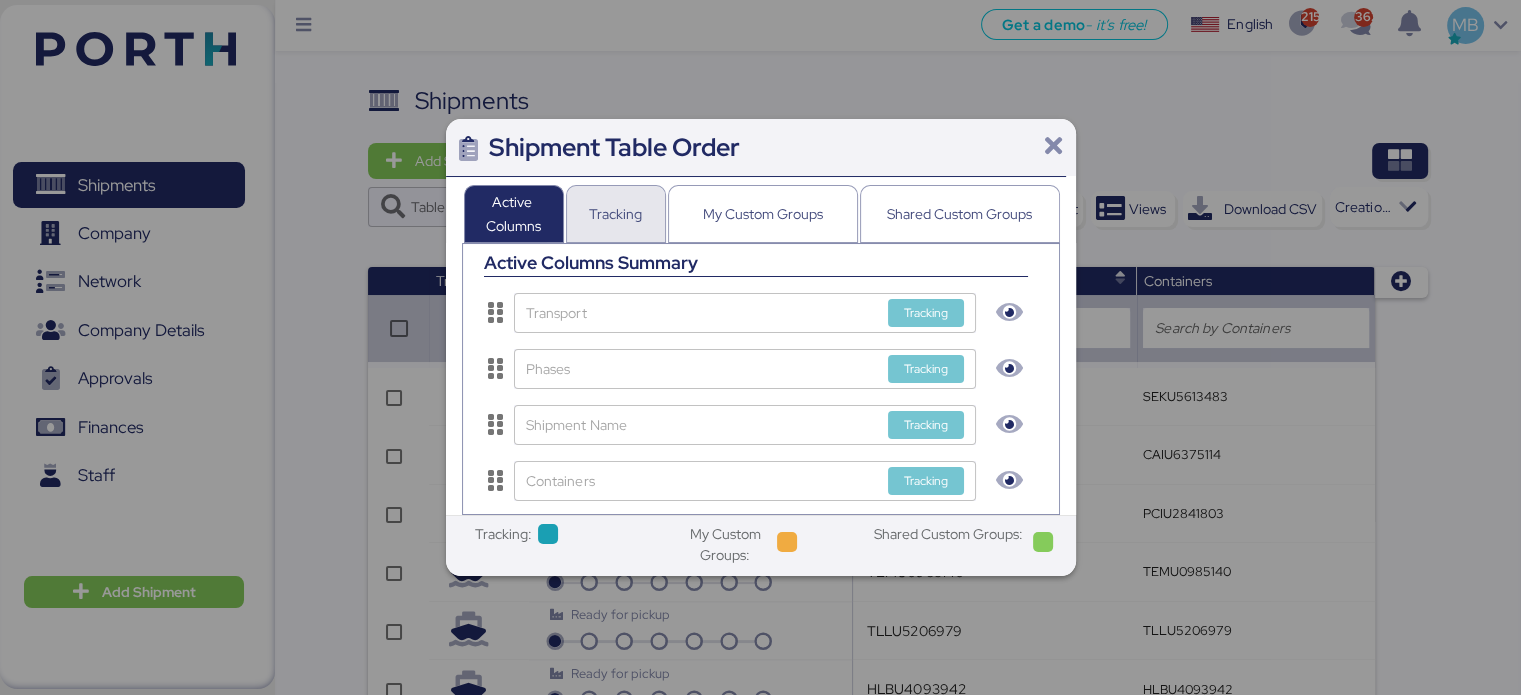 click on "Tracking" at bounding box center [615, 214] 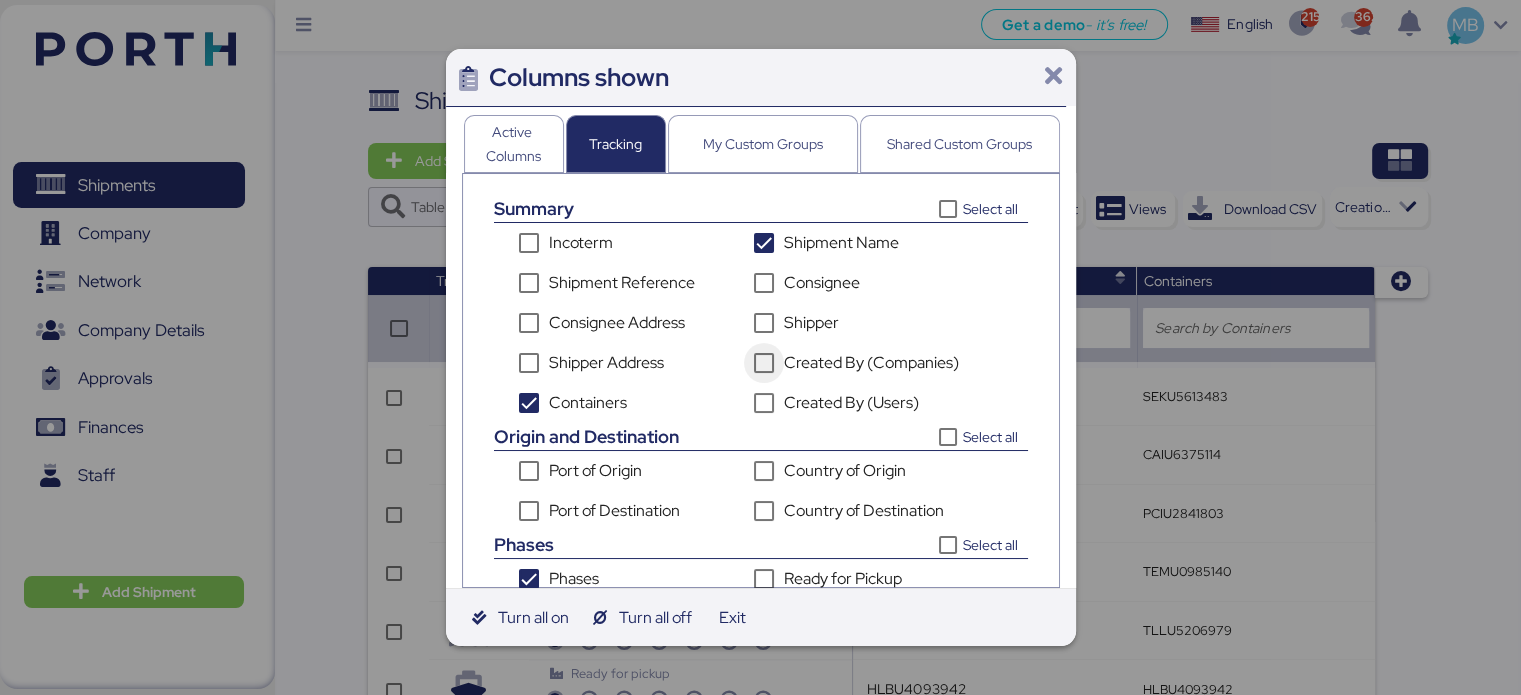 click at bounding box center [764, 363] 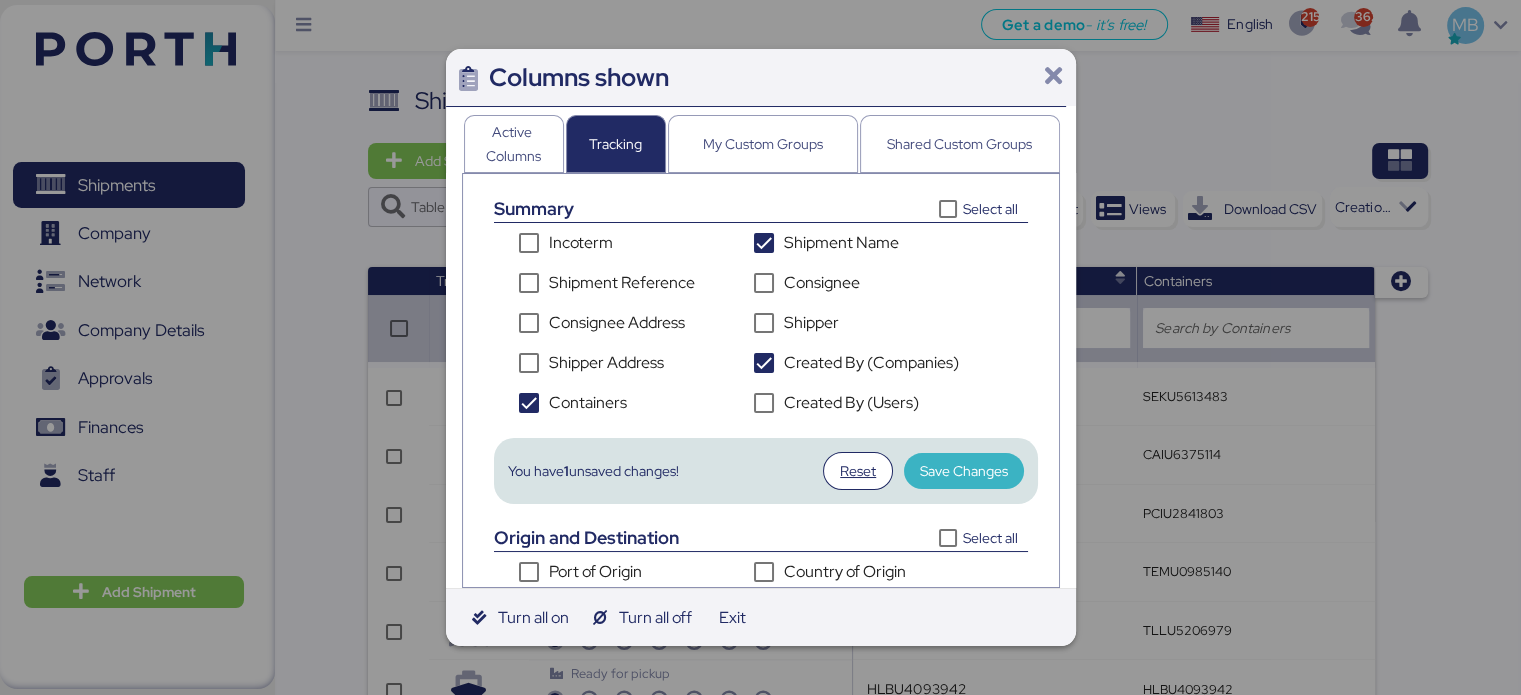 click on "Save Changes" at bounding box center (964, 471) 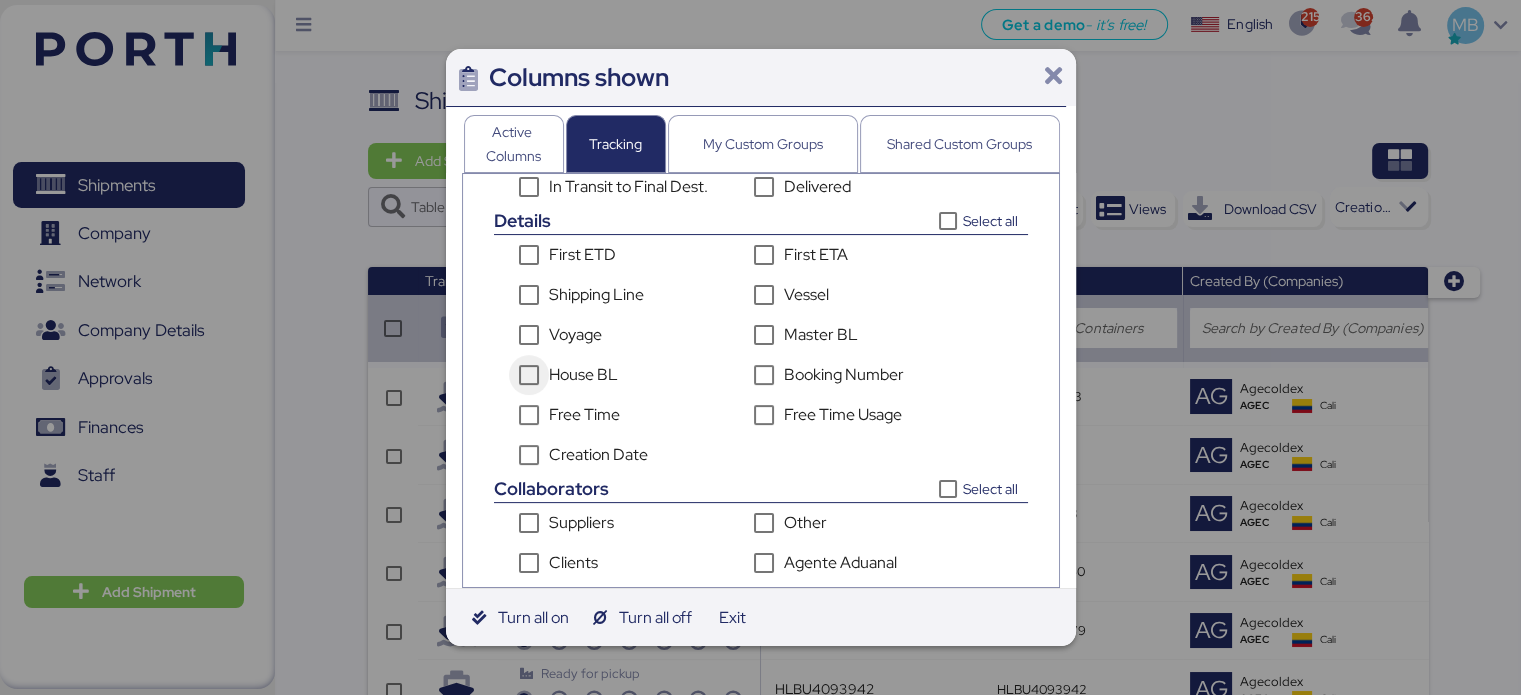 scroll, scrollTop: 568, scrollLeft: 0, axis: vertical 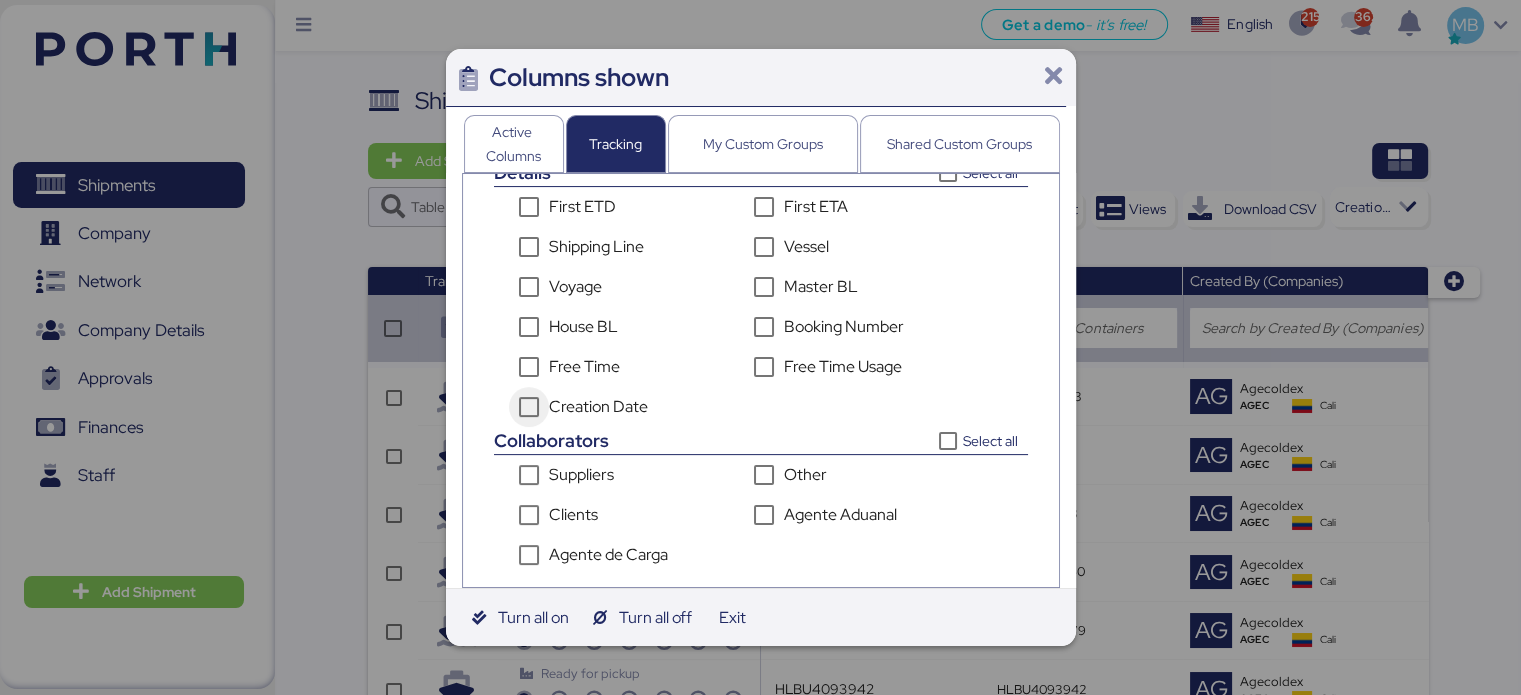 click 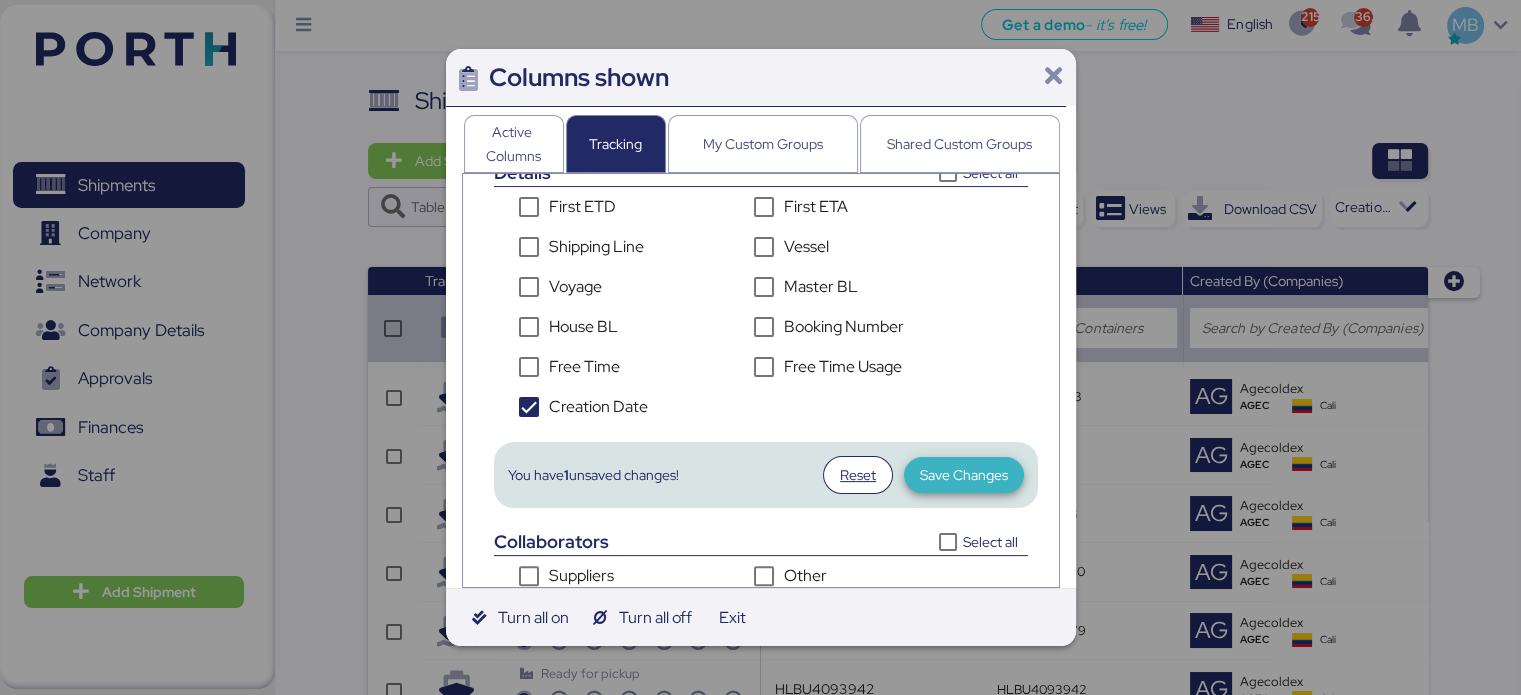 click on "Save Changes" at bounding box center [964, 475] 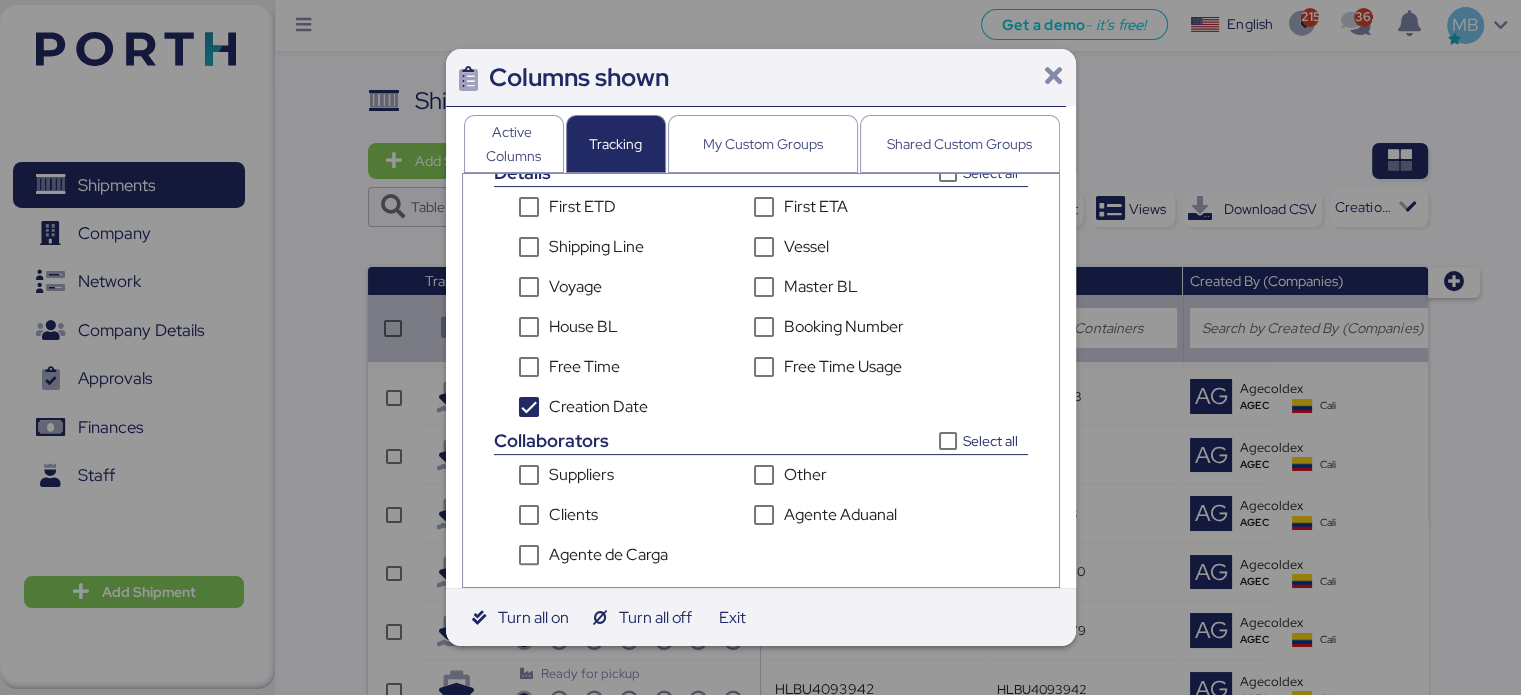 click at bounding box center [1053, 76] 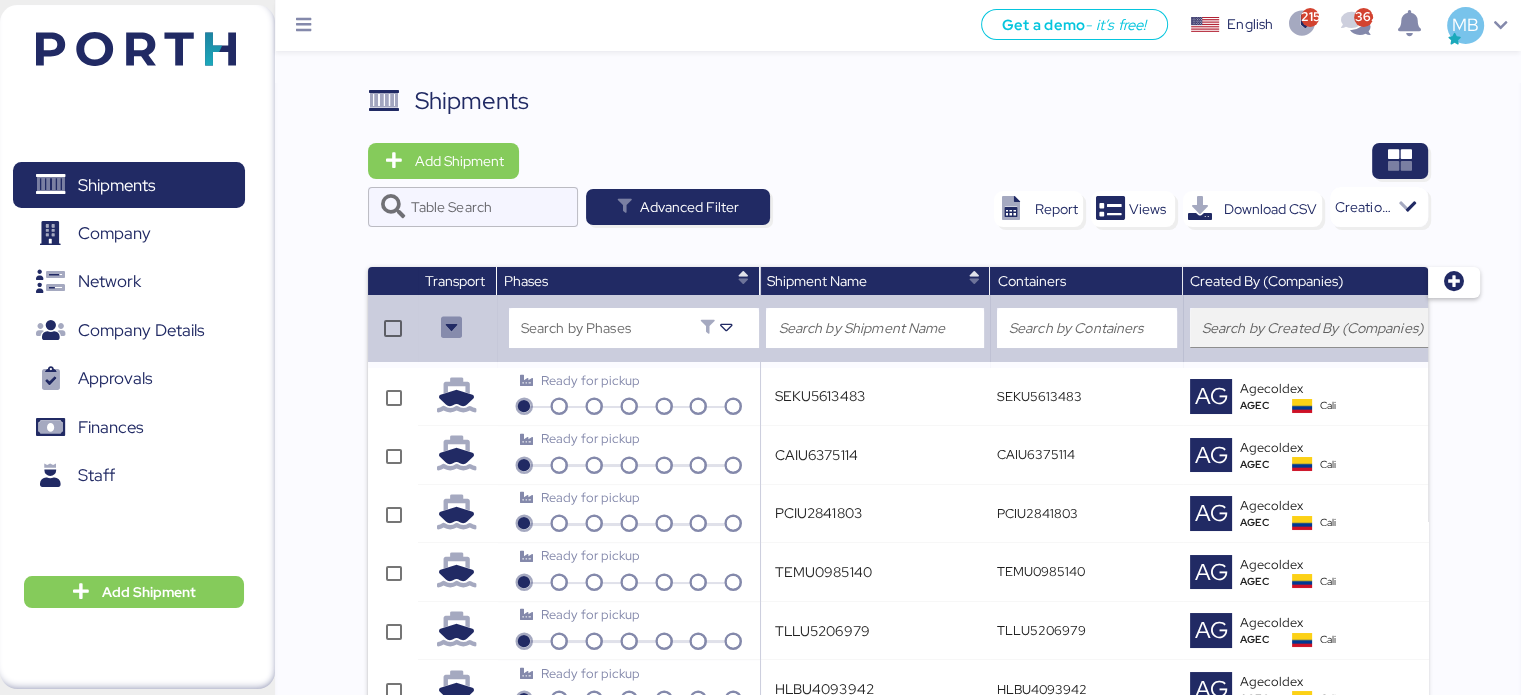 click at bounding box center [1318, 328] 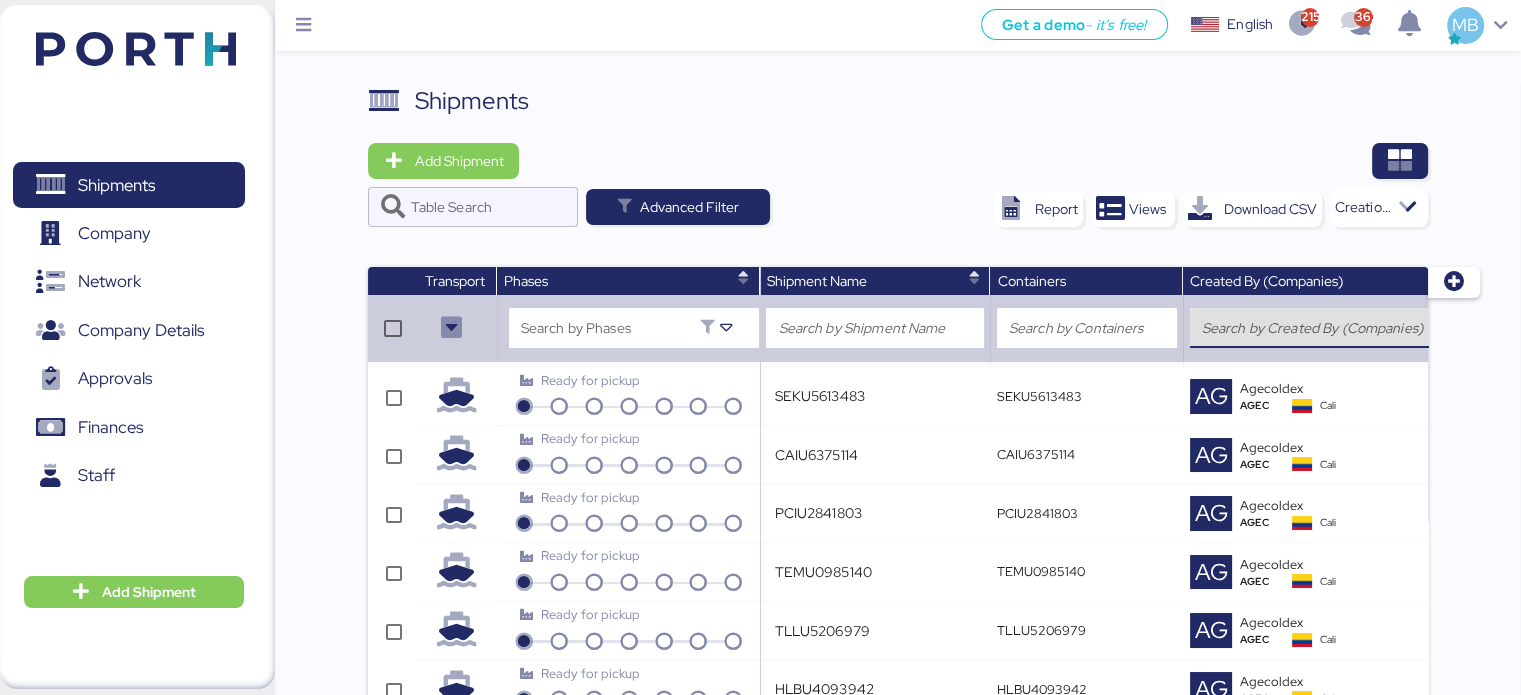 scroll, scrollTop: 0, scrollLeft: 3, axis: horizontal 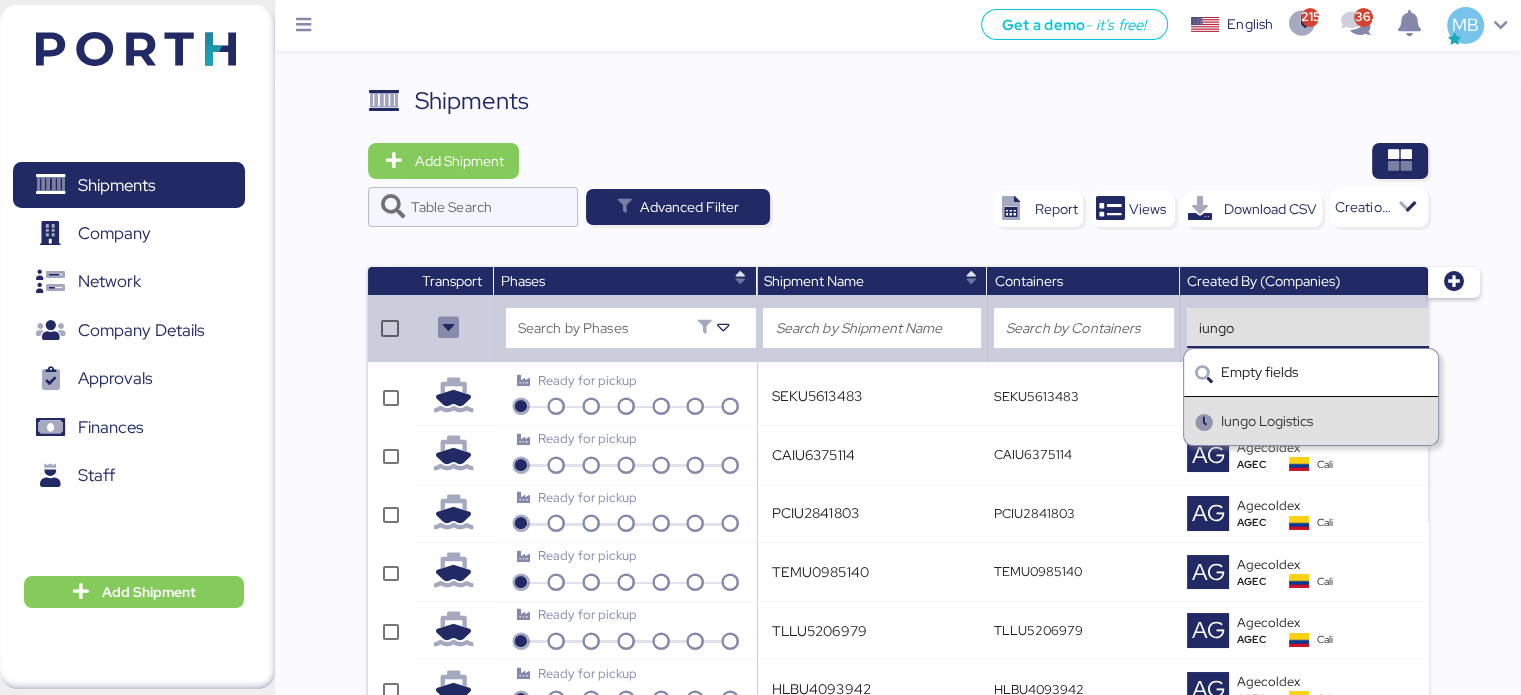 click on "Iungo Logistics" at bounding box center [1267, 421] 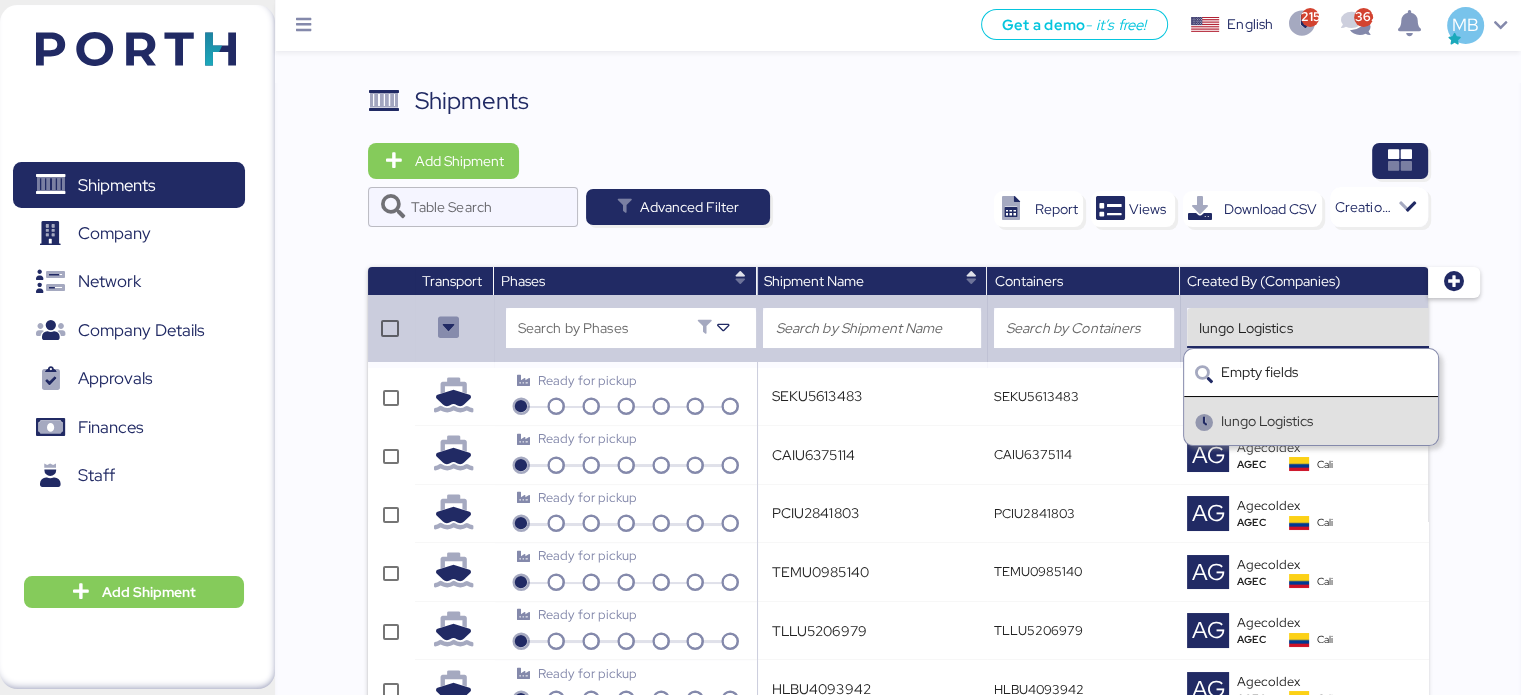 type 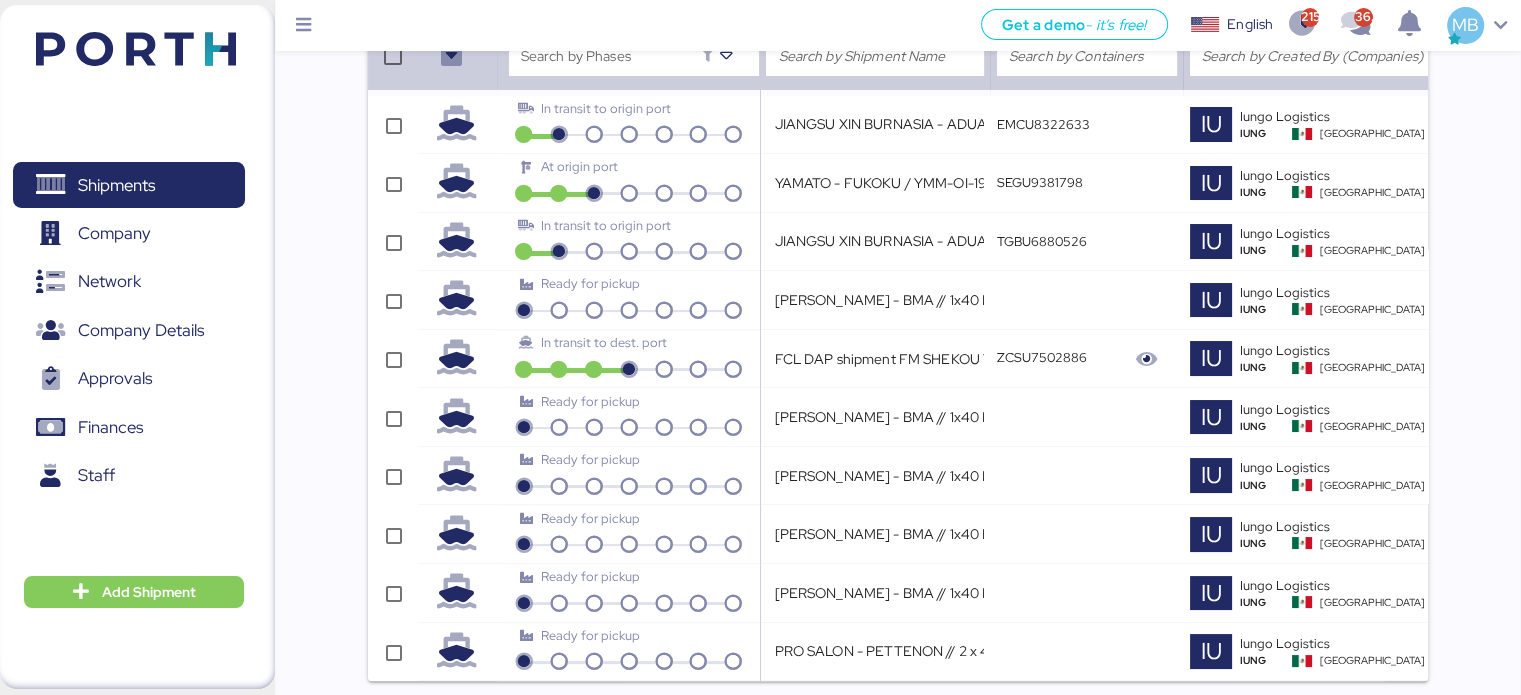 scroll, scrollTop: 421, scrollLeft: 0, axis: vertical 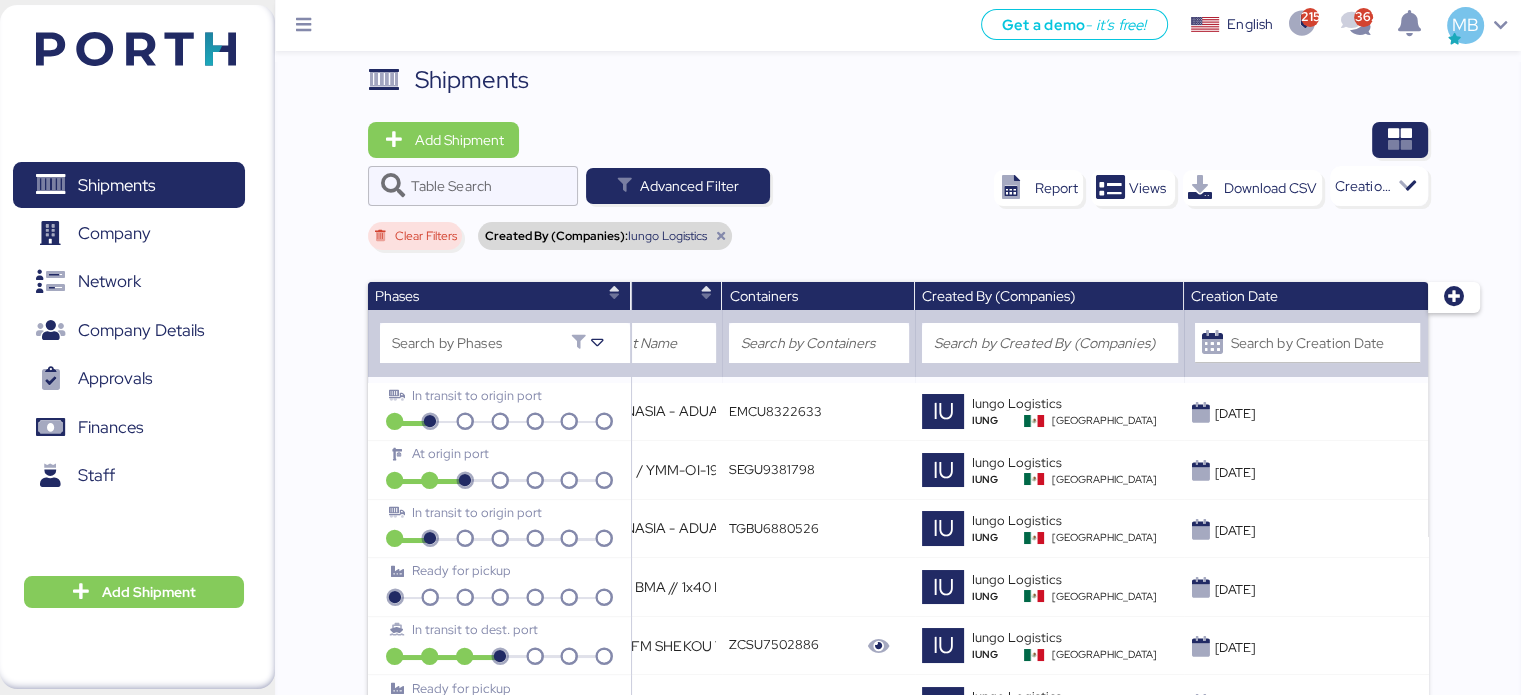click on "Search by Creation Date" at bounding box center (1307, 343) 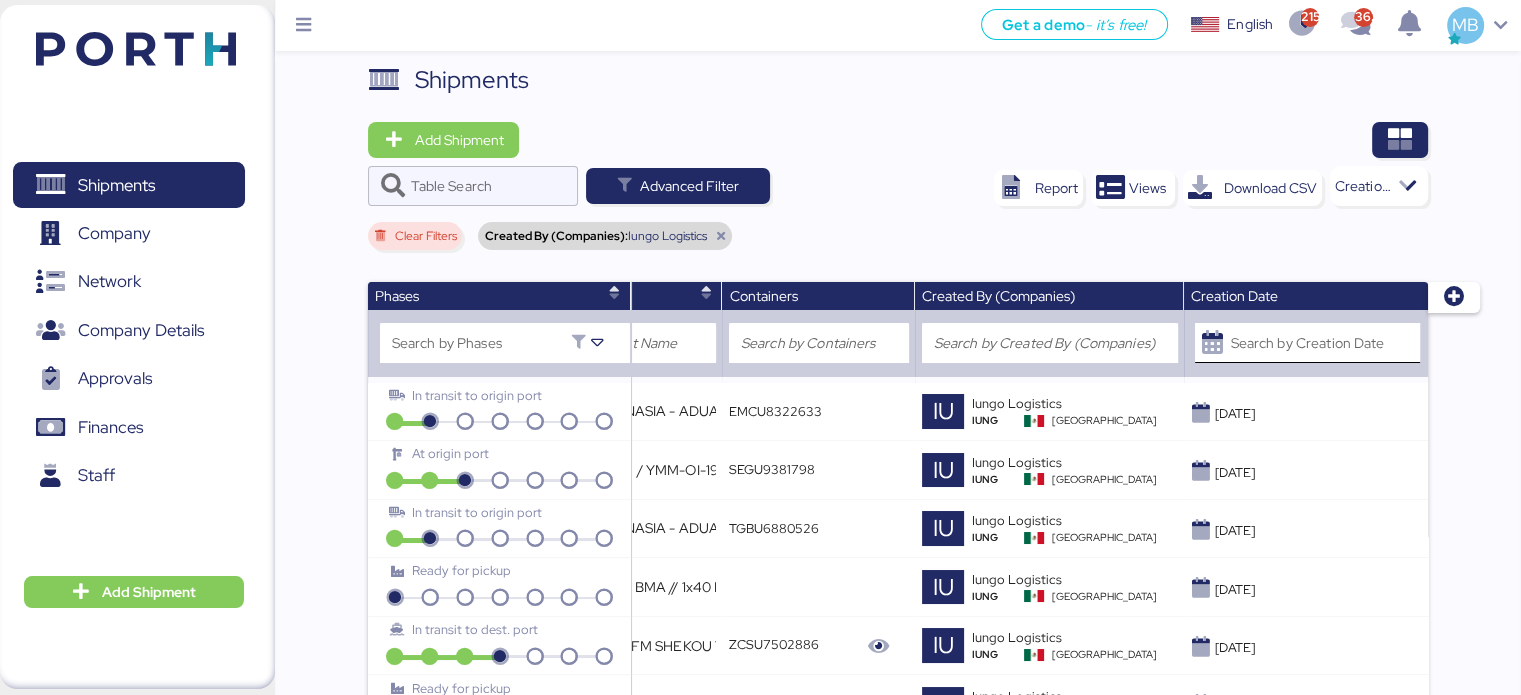 click on "Search by Creation Date" at bounding box center (1325, 343) 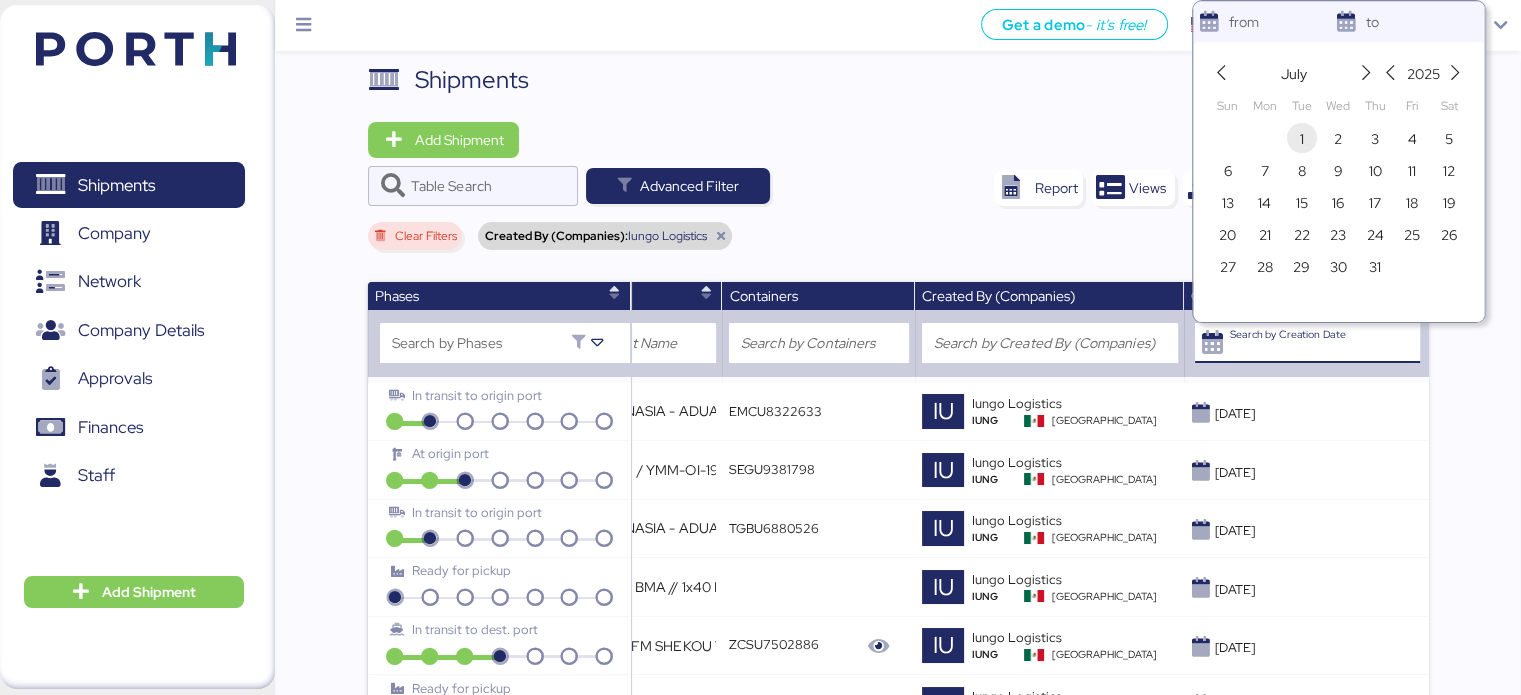 click on "1" at bounding box center (1302, 139) 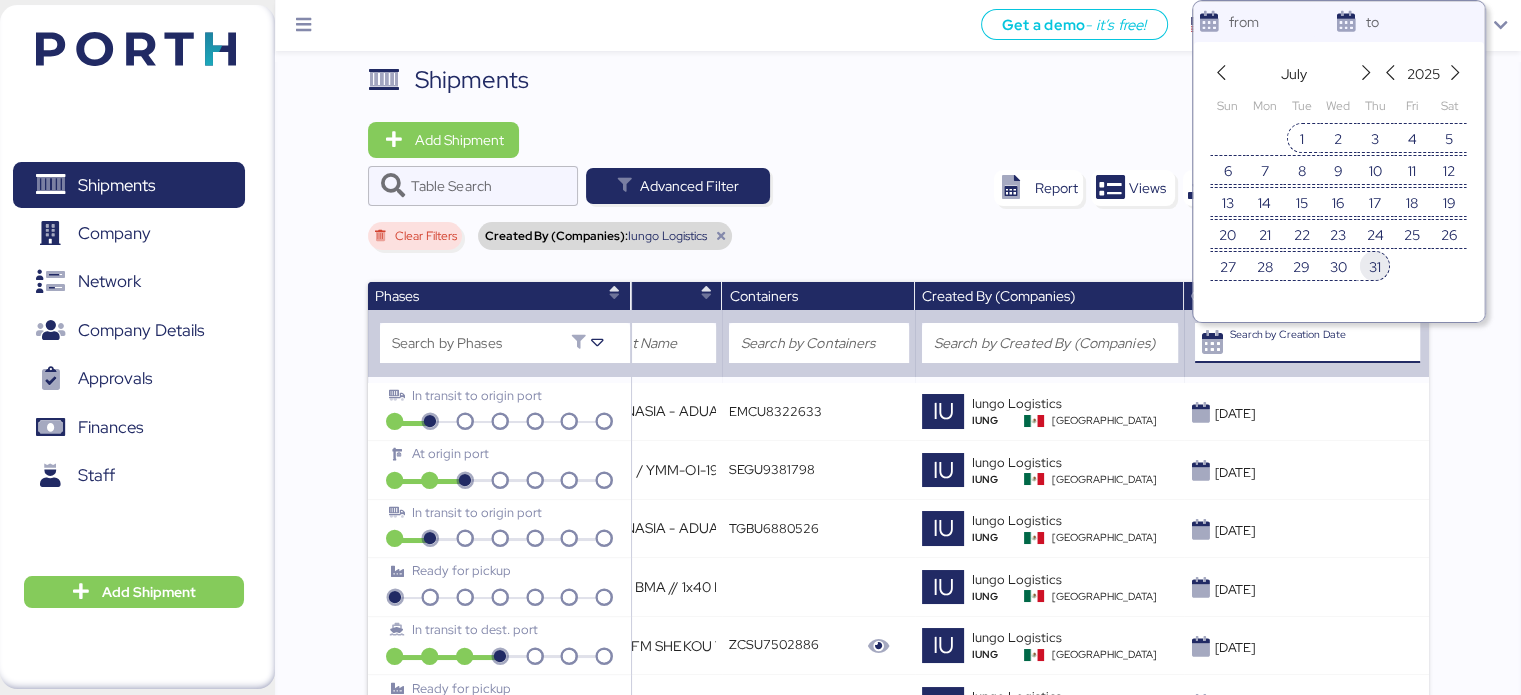 click on "31" at bounding box center (1375, 267) 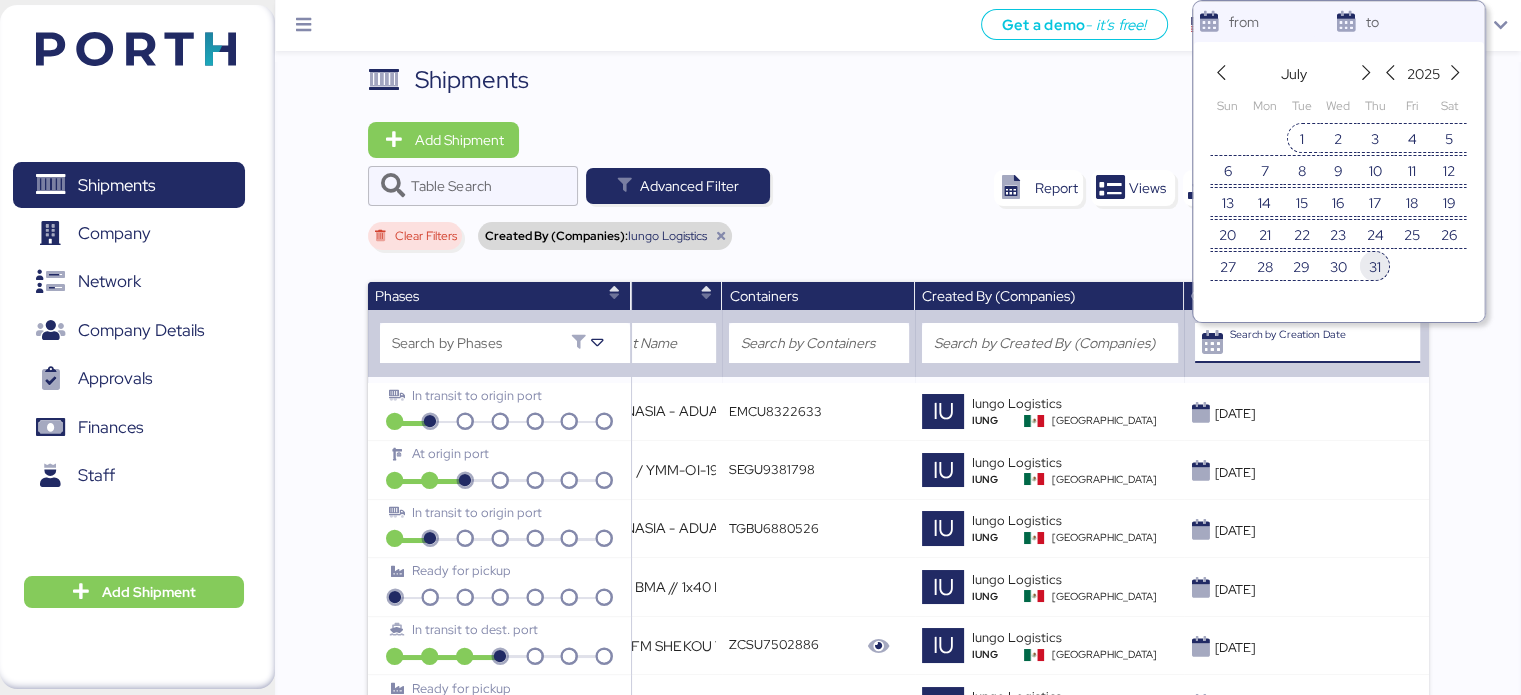 type on "[DATE]" 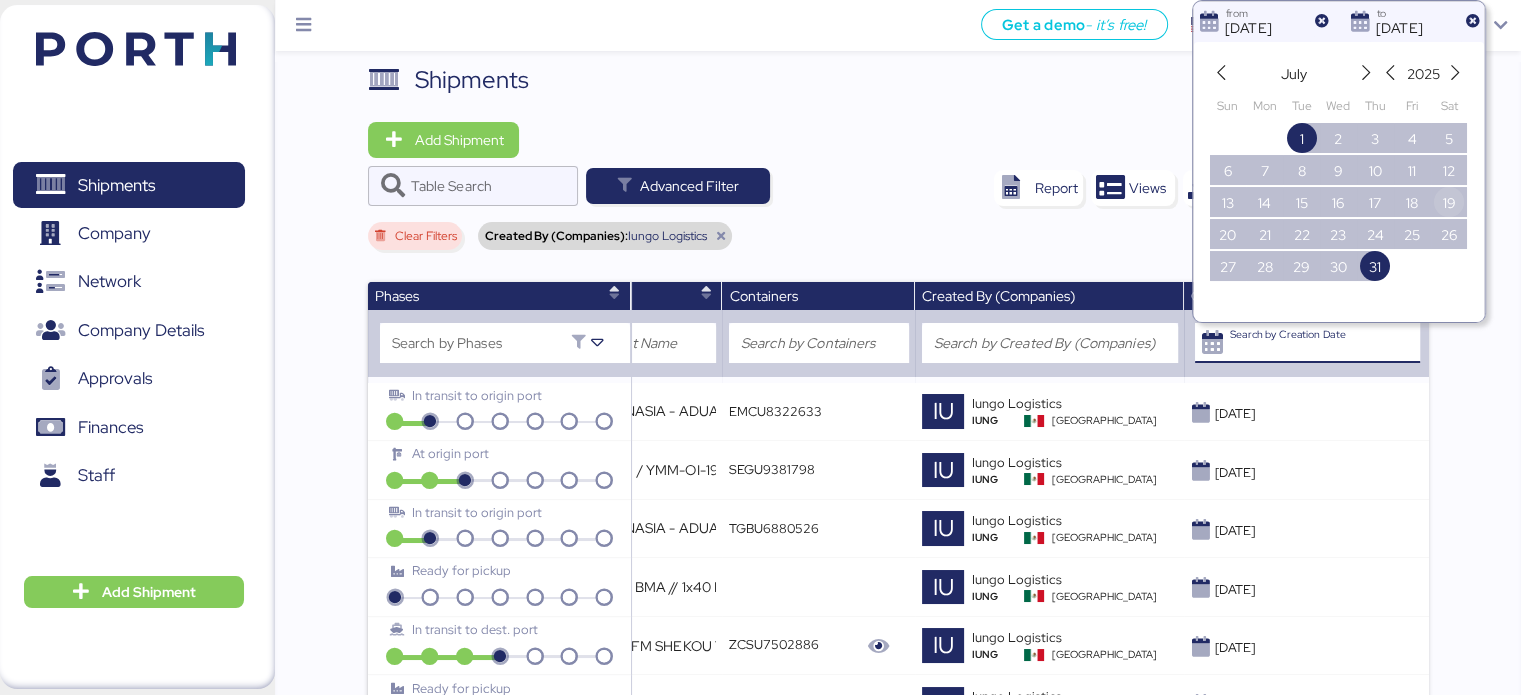 scroll, scrollTop: 90, scrollLeft: 0, axis: vertical 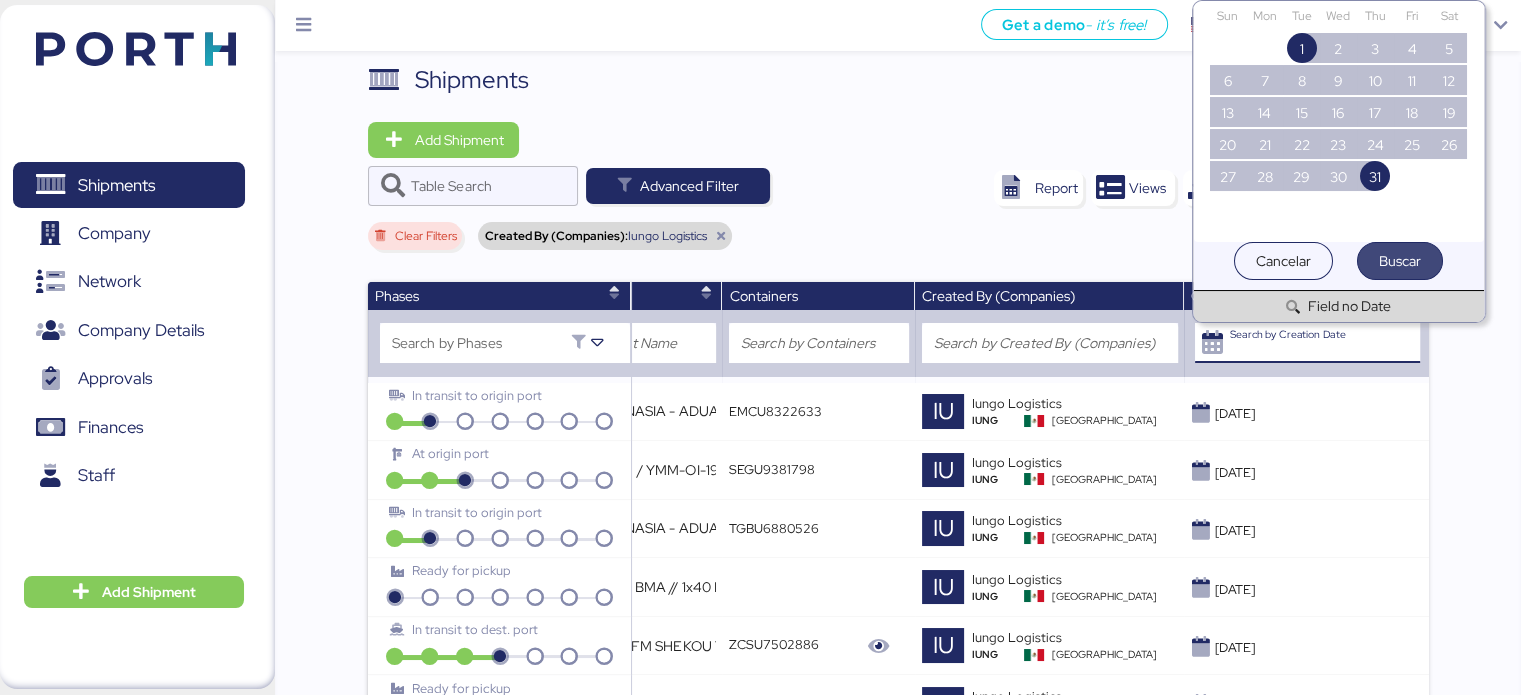 click on "Buscar" at bounding box center [1400, 261] 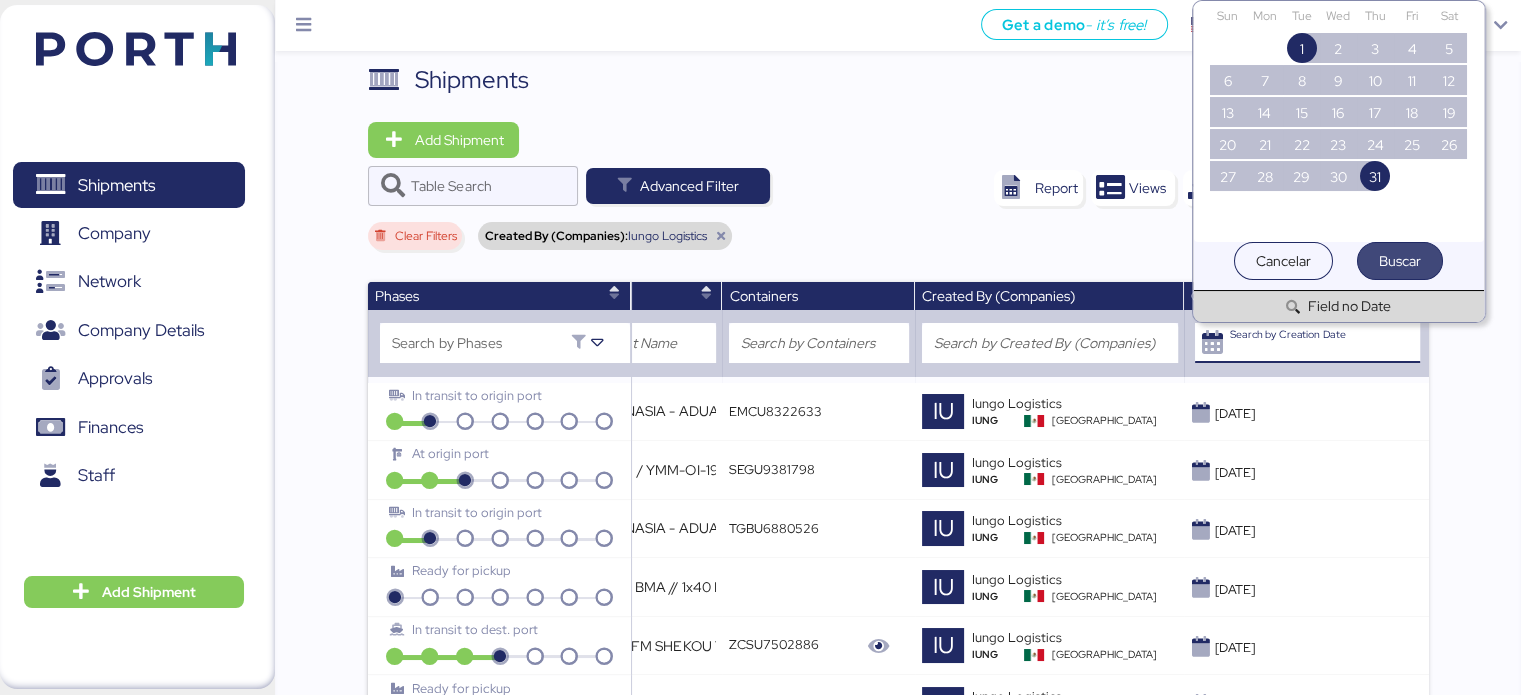 type on "[DATE] - [DATE]" 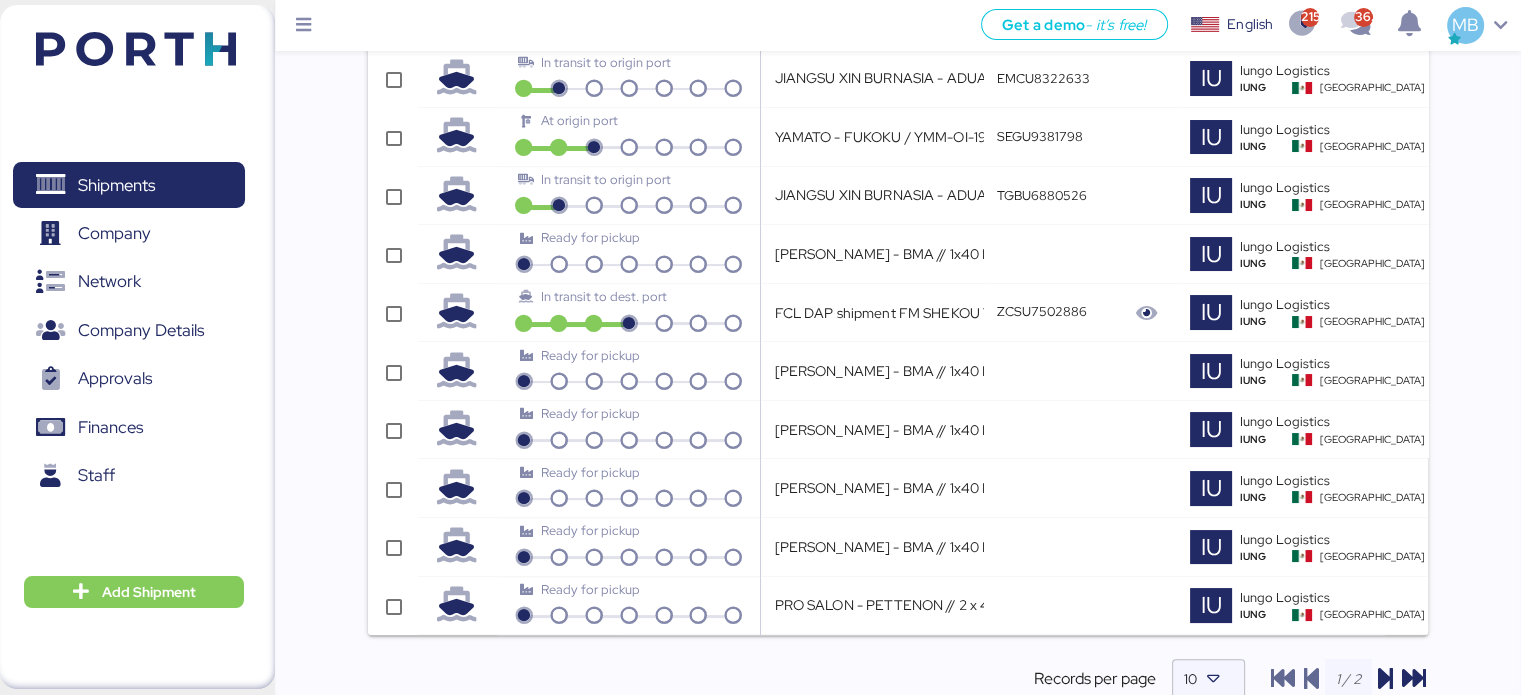 scroll, scrollTop: 421, scrollLeft: 0, axis: vertical 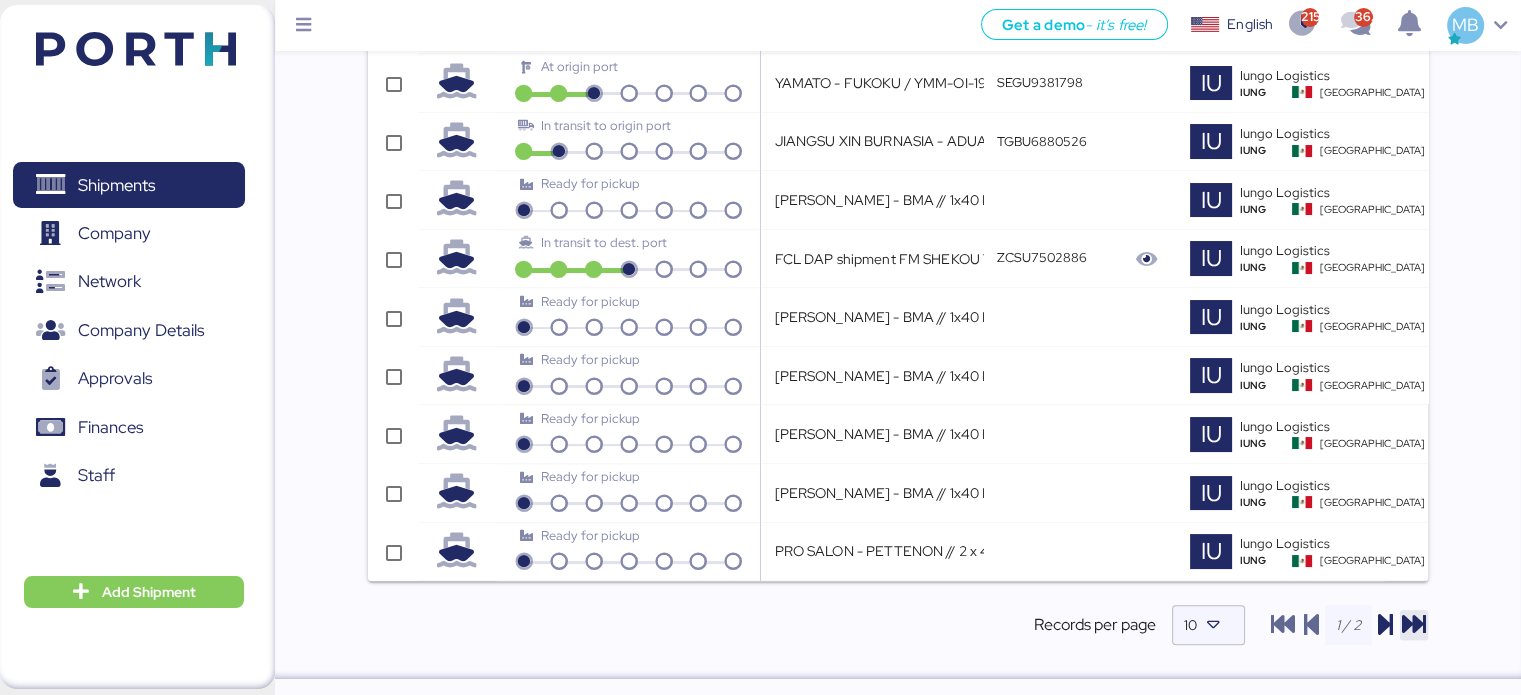 click at bounding box center (1414, 625) 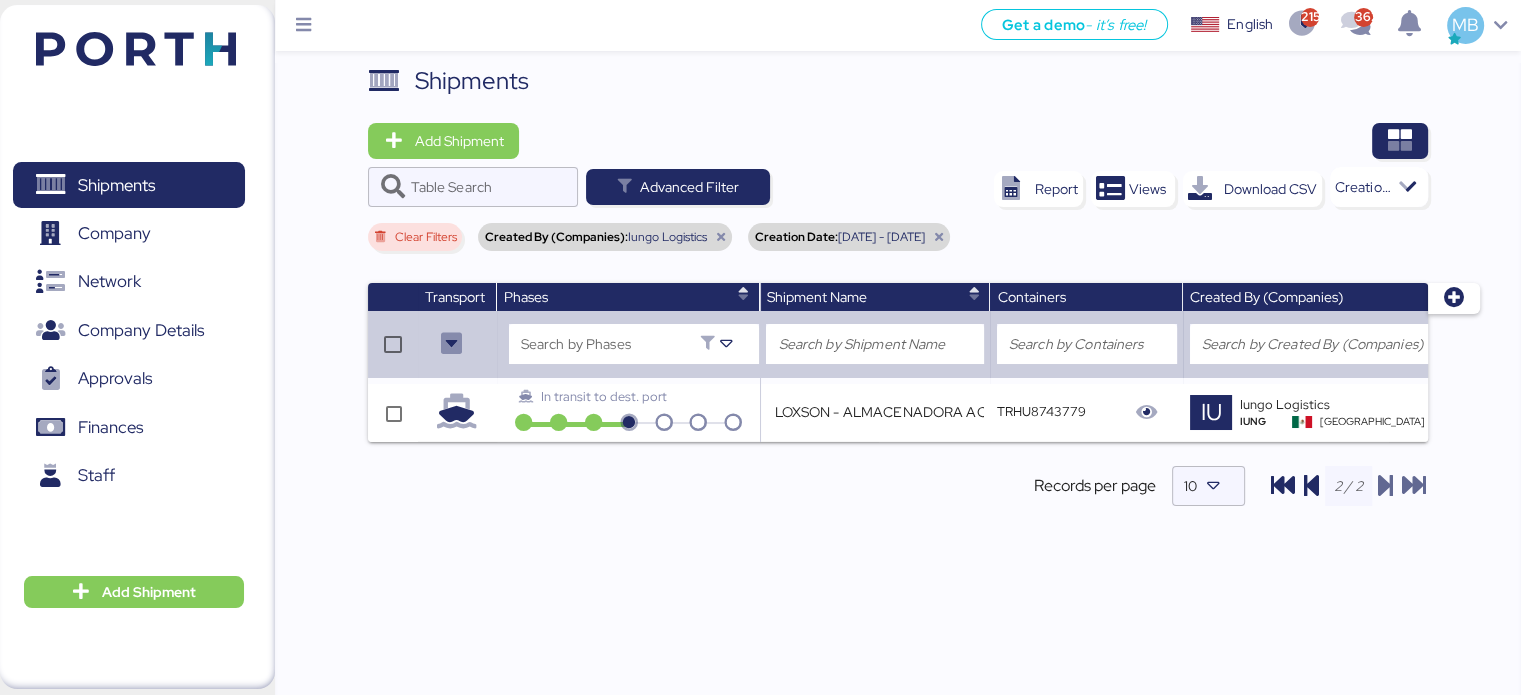 scroll, scrollTop: 0, scrollLeft: 0, axis: both 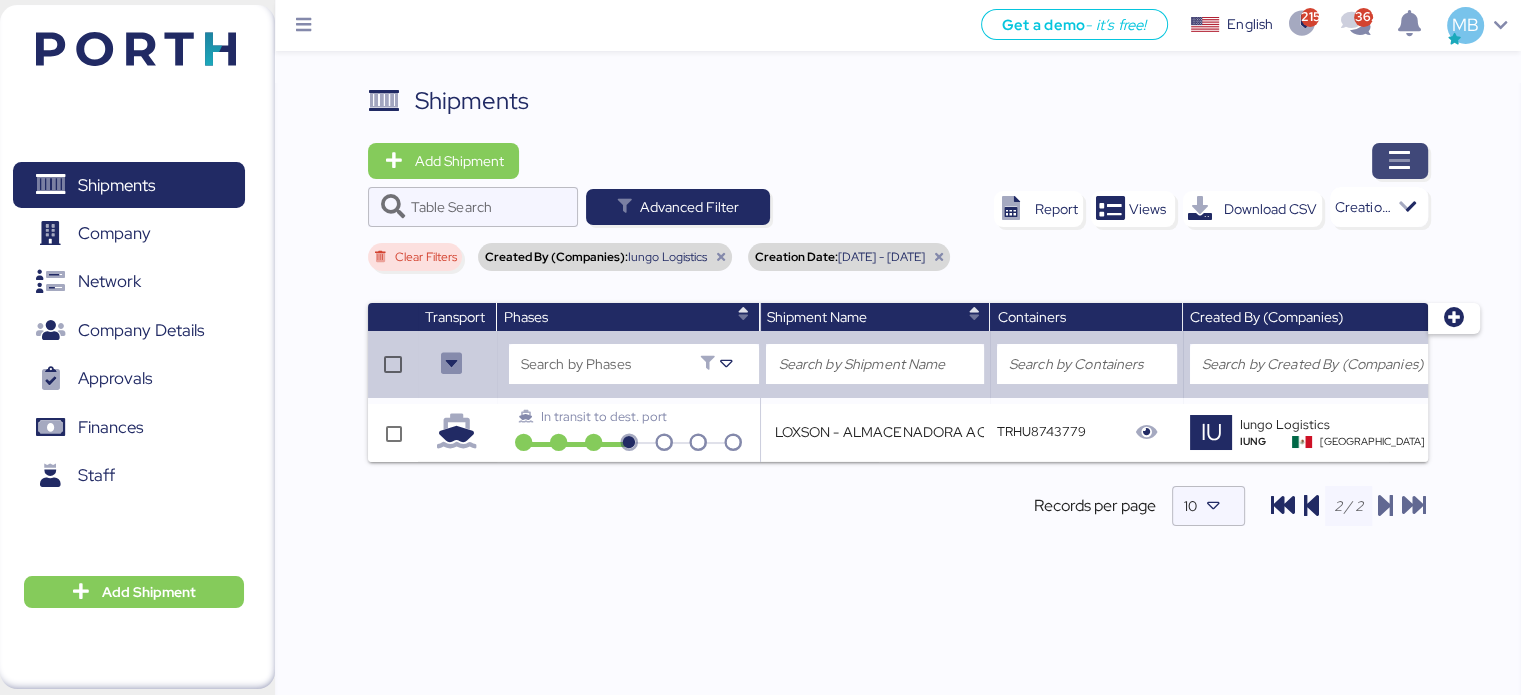 click at bounding box center [1400, 161] 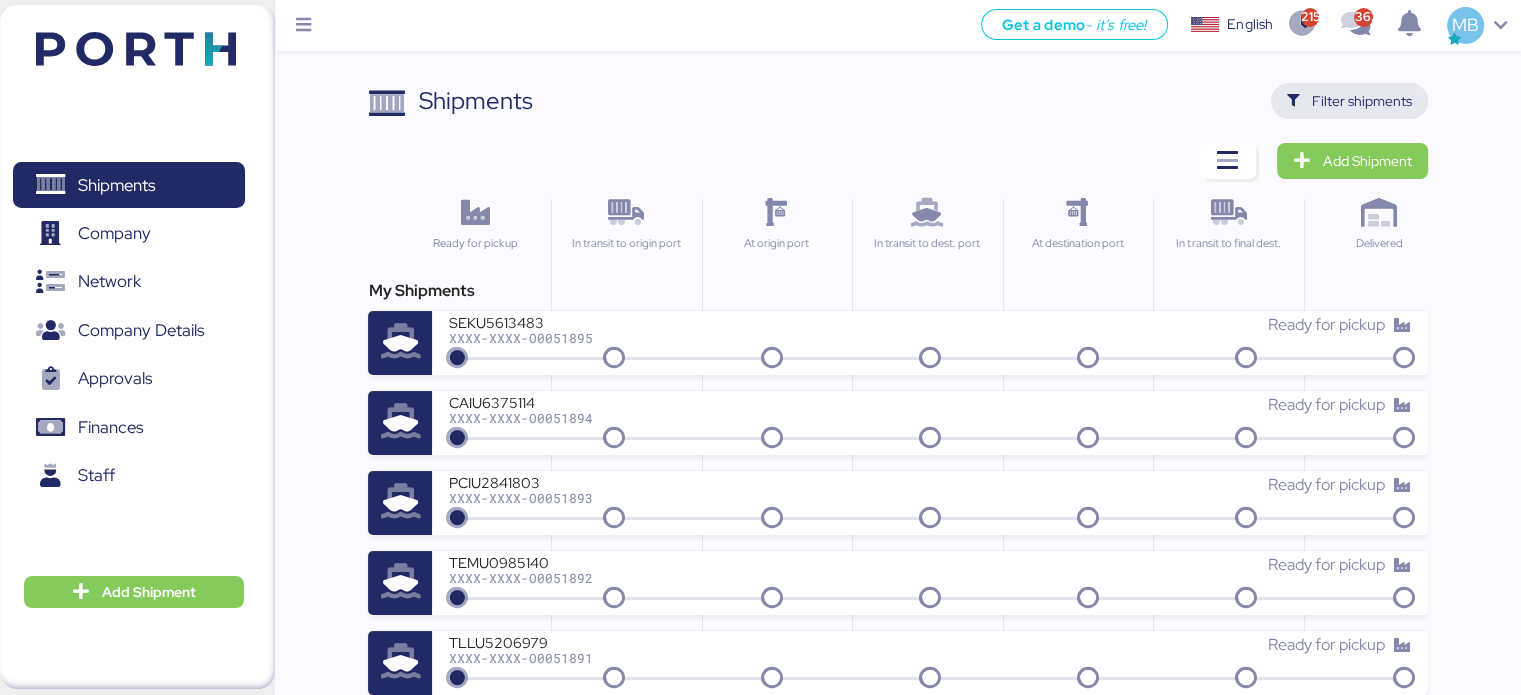 click on "Filter shipments" at bounding box center [1349, 101] 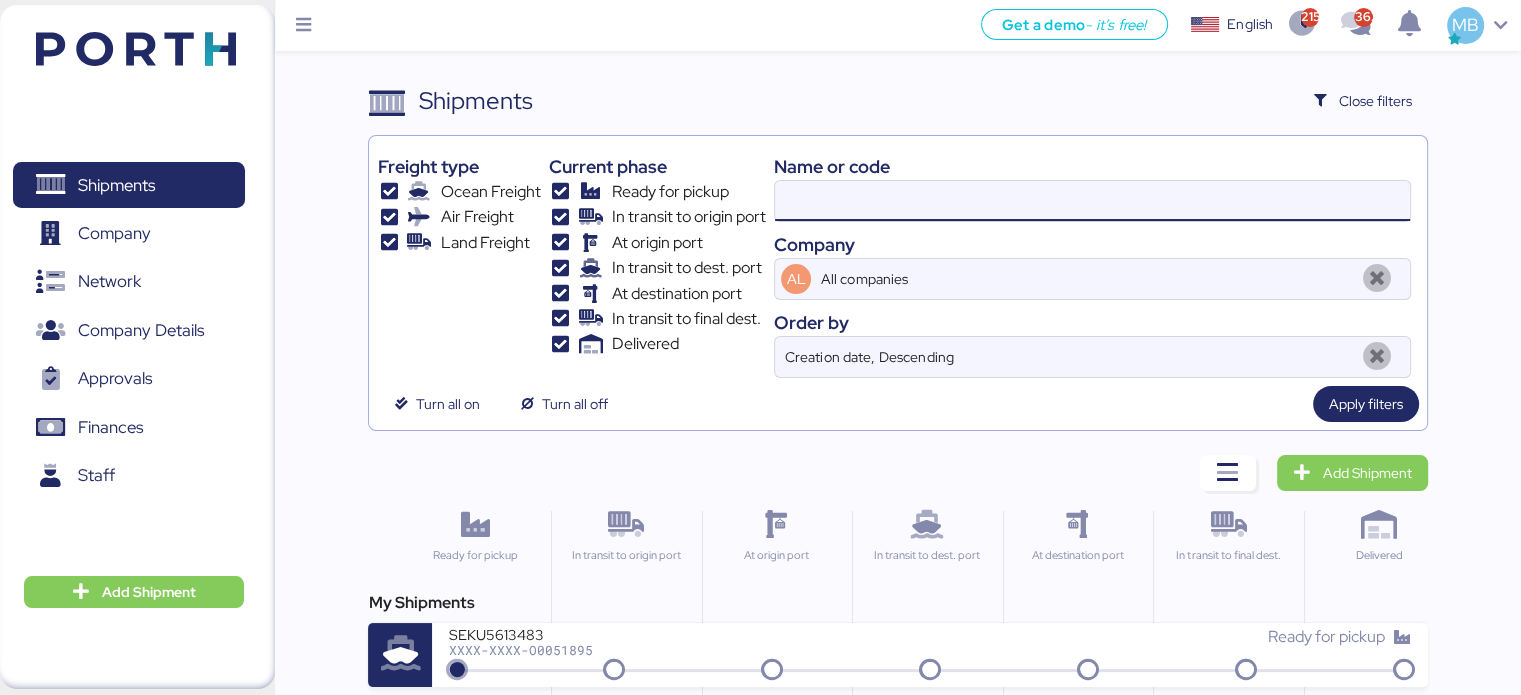click at bounding box center (1092, 201) 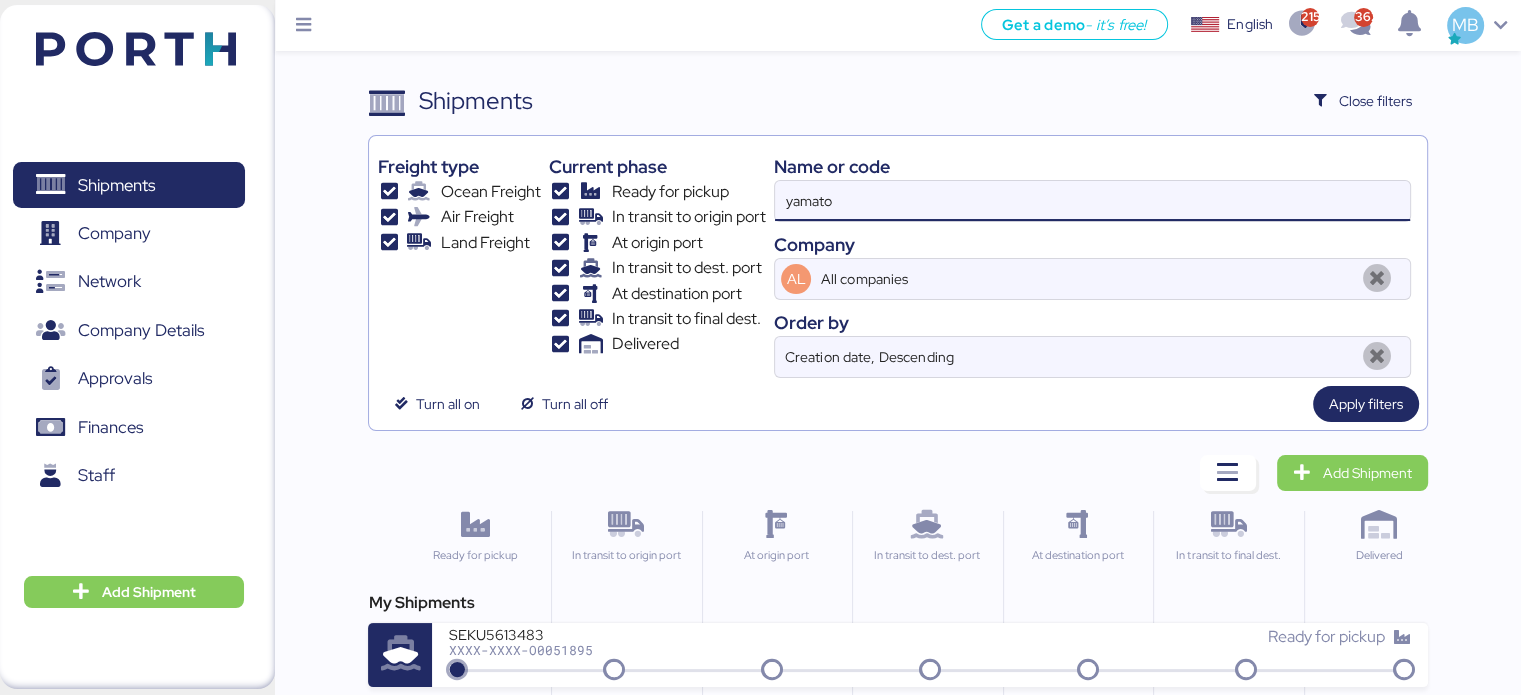 type on "yamato" 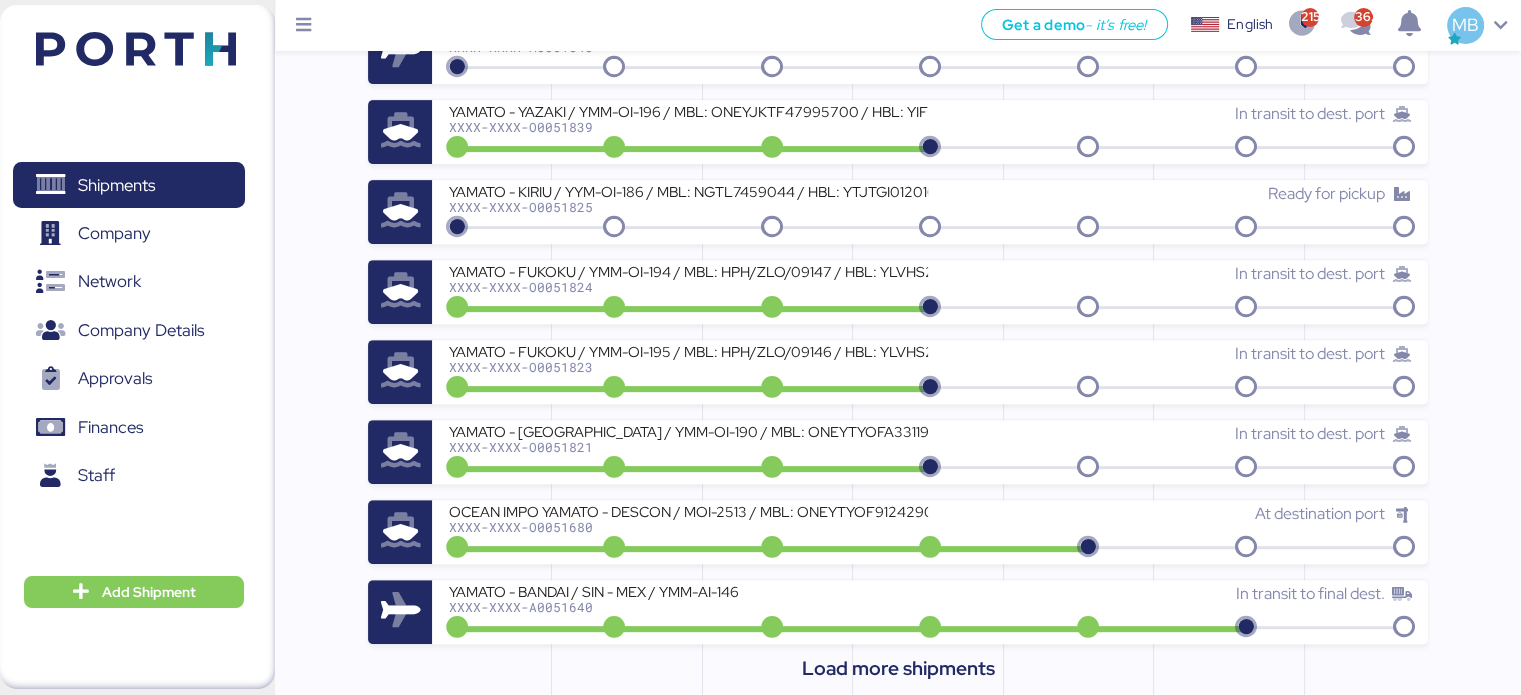 scroll, scrollTop: 800, scrollLeft: 0, axis: vertical 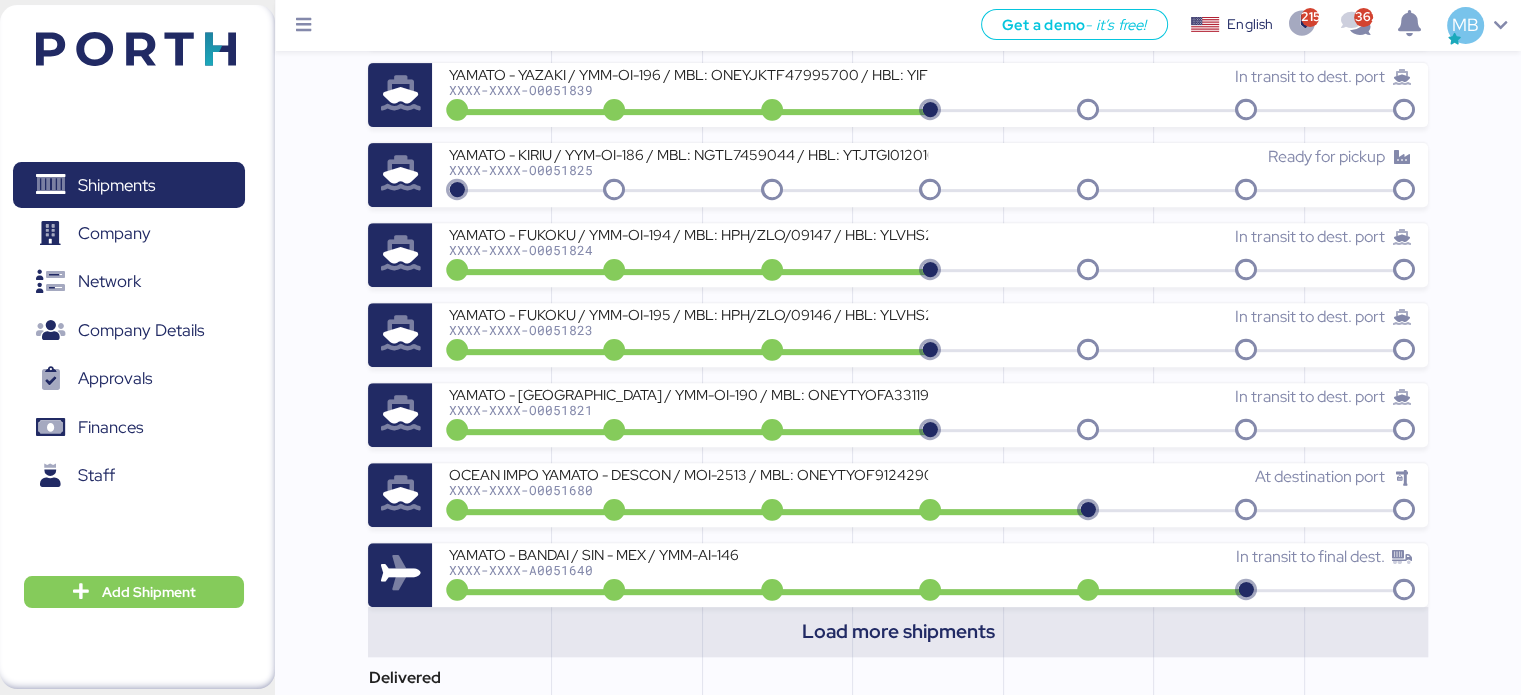 click on "Load more shipments" at bounding box center (898, 631) 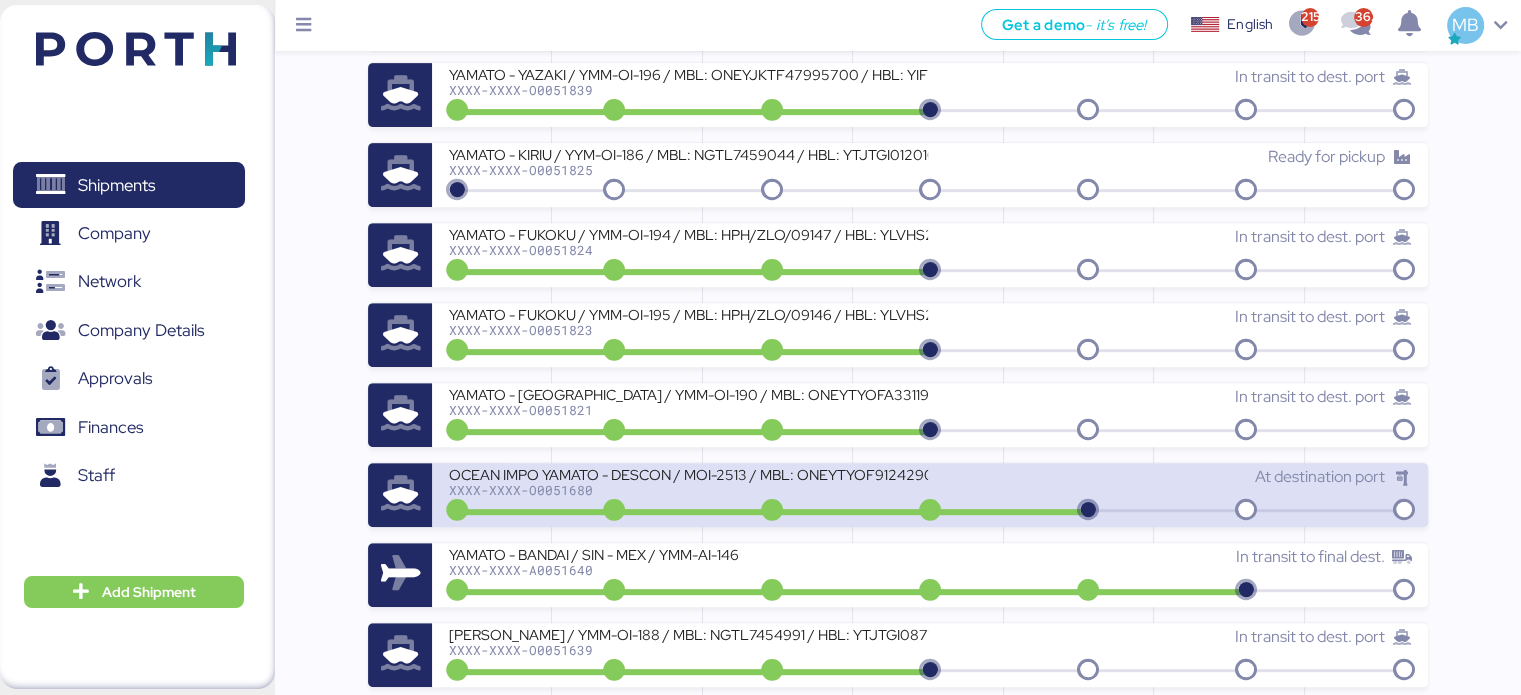 click on "OCEAN IMPO YAMATO - DESCON / MOI-2513 / MBL: ONEYTYOF91242900 - HBL: VARIOS / FCL" at bounding box center (688, 473) 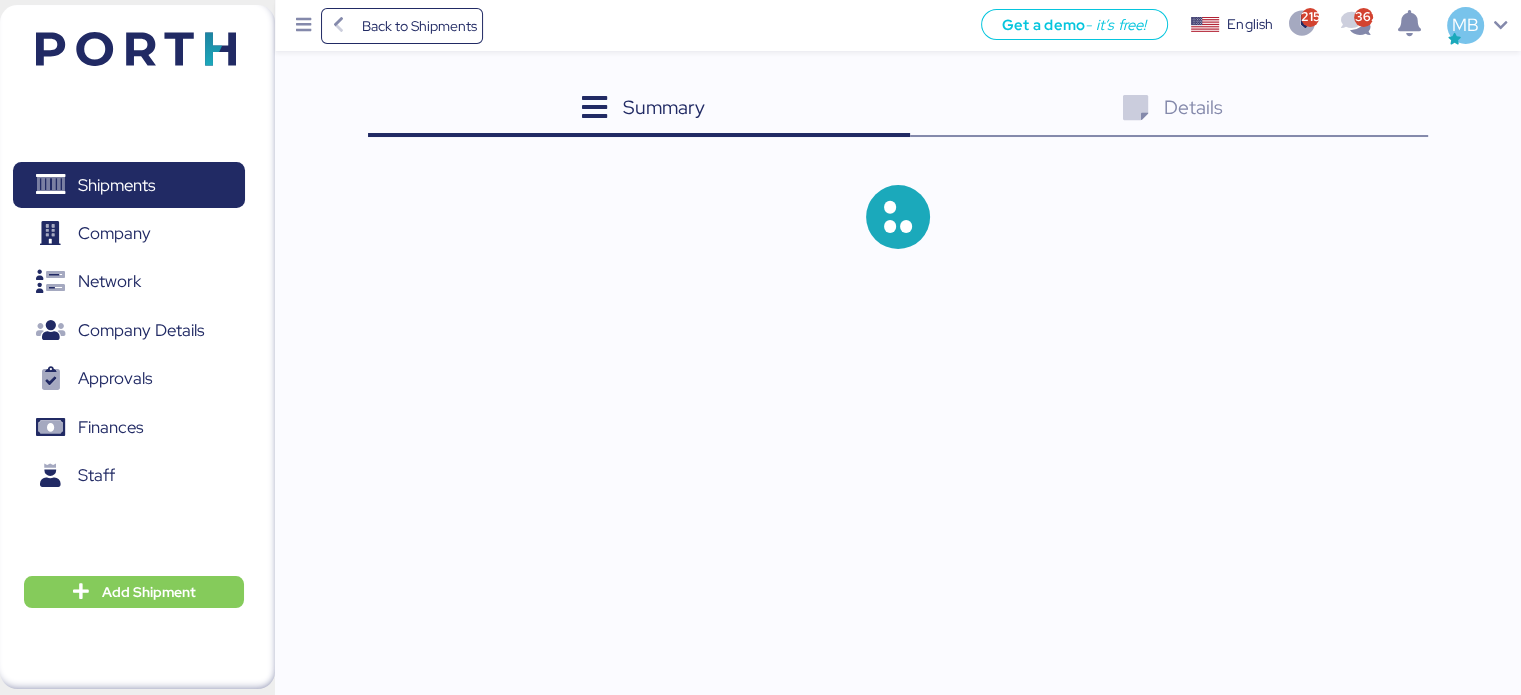 scroll, scrollTop: 0, scrollLeft: 0, axis: both 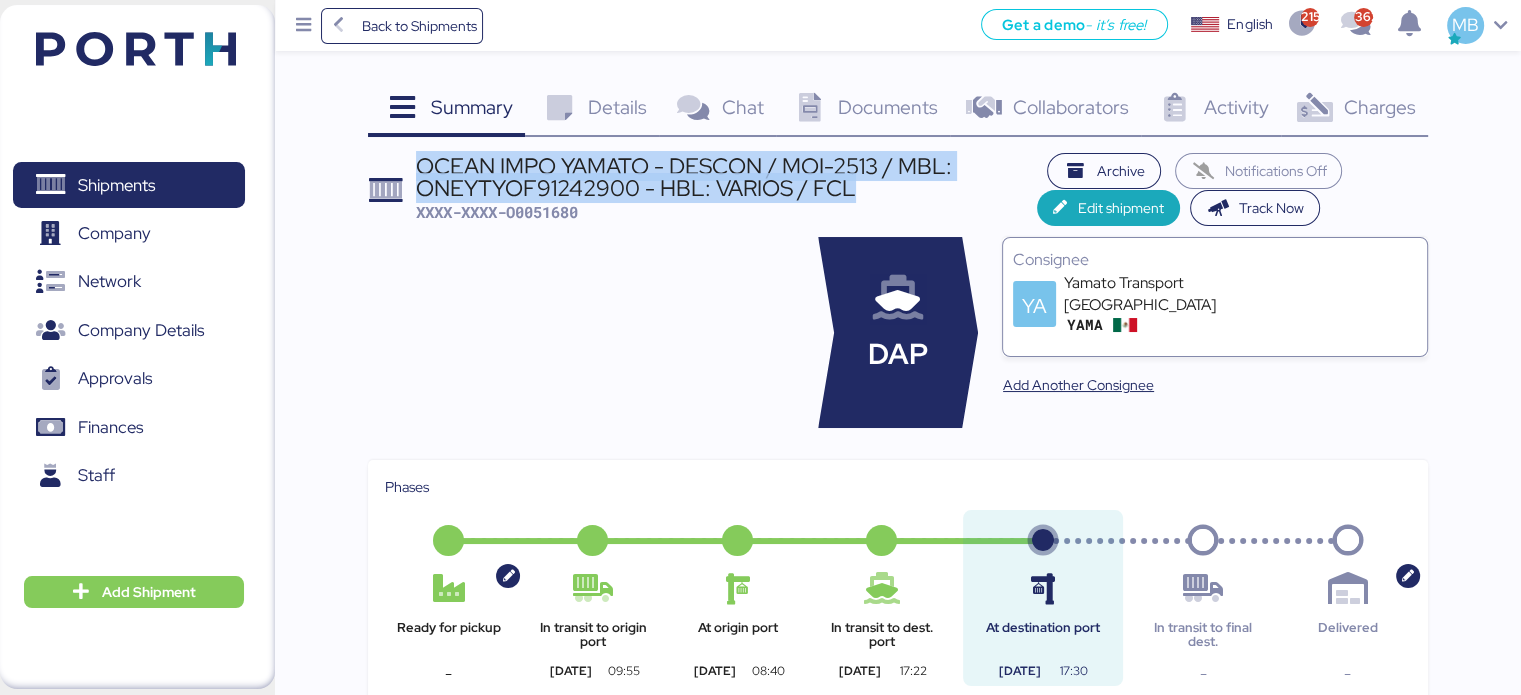 drag, startPoint x: 864, startPoint y: 187, endPoint x: 415, endPoint y: 144, distance: 451.05432 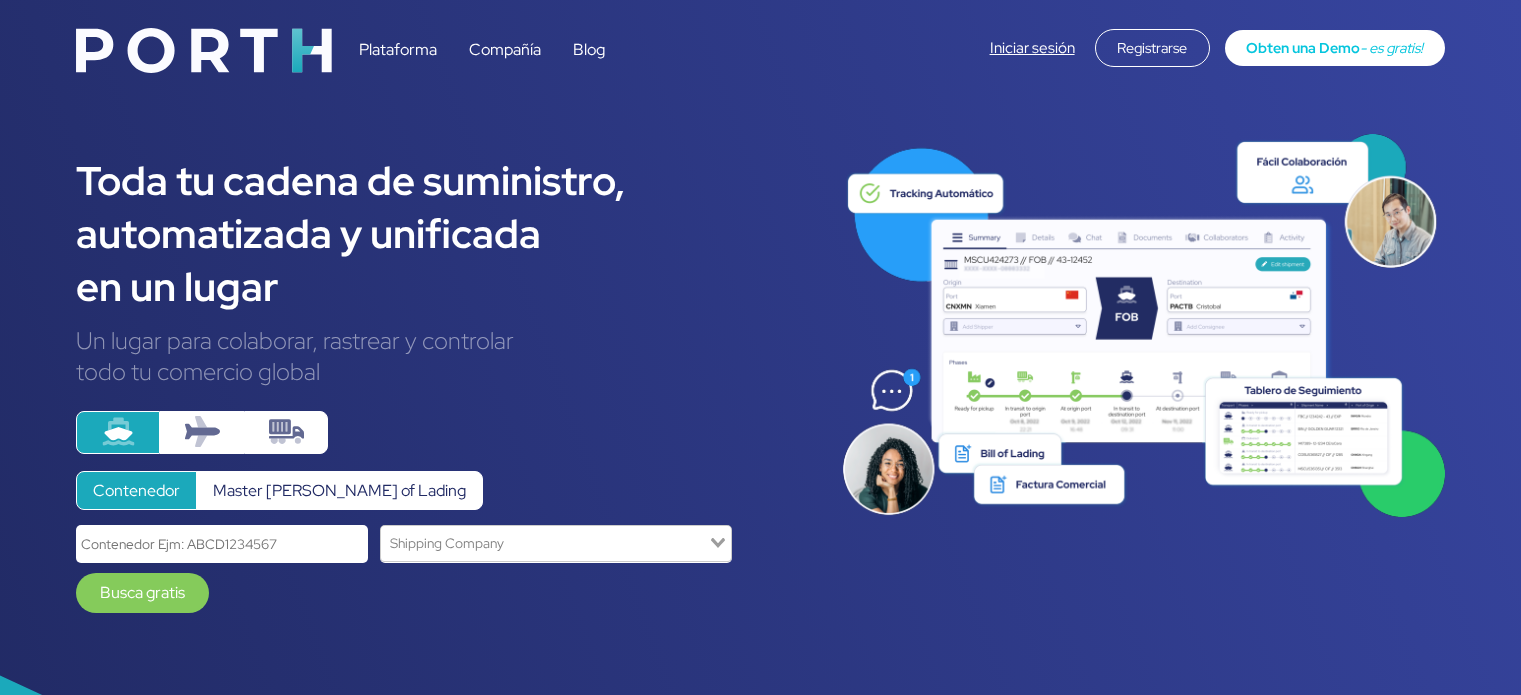 scroll, scrollTop: 0, scrollLeft: 0, axis: both 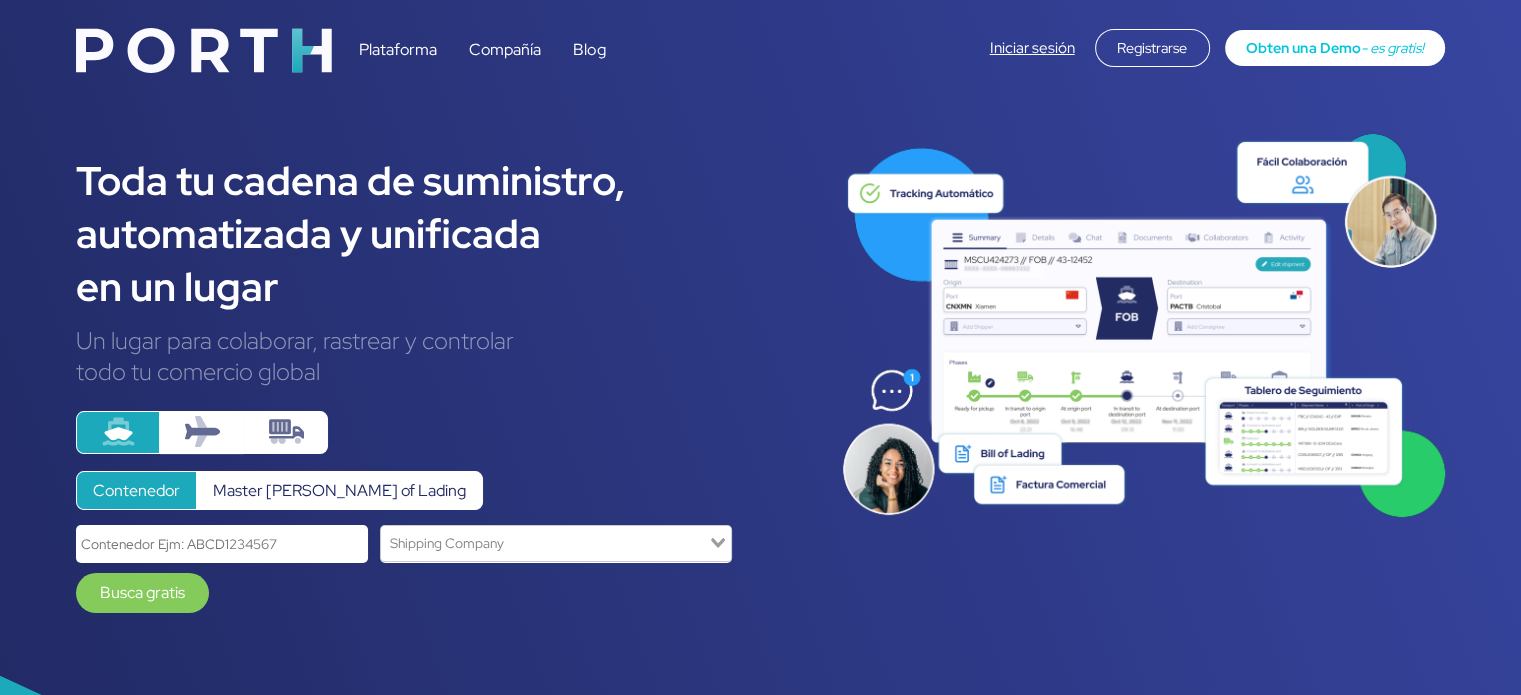 click on "Iniciar sesión" at bounding box center (1032, 48) 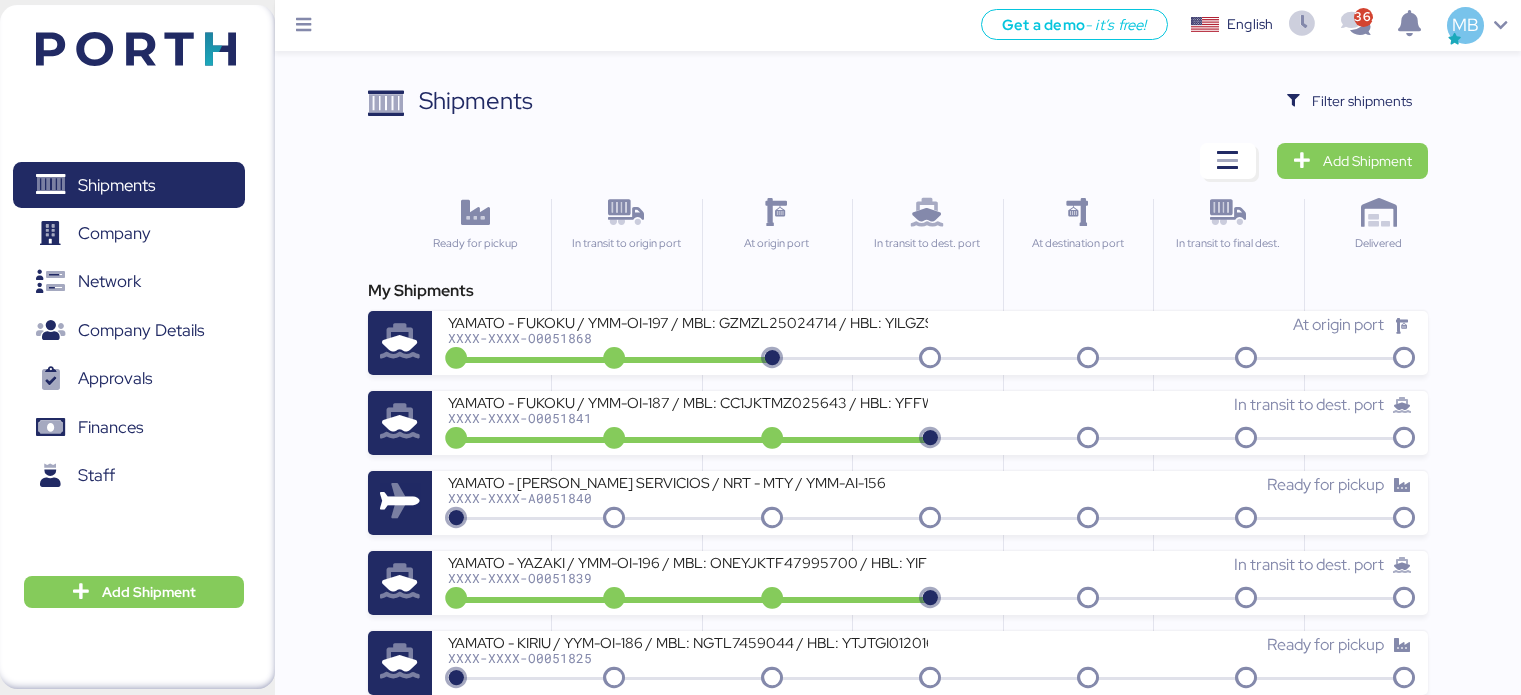 scroll, scrollTop: 0, scrollLeft: 0, axis: both 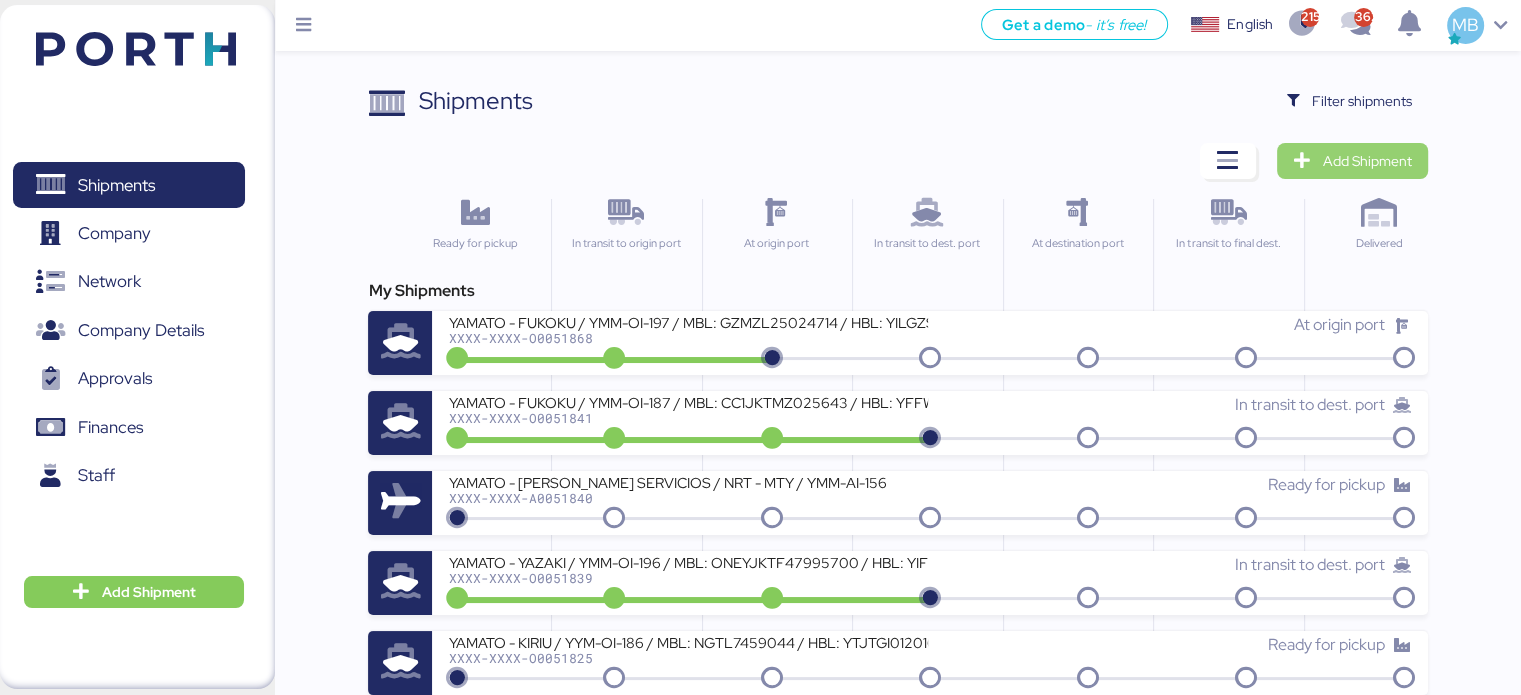 click on "Add Shipment" at bounding box center (1367, 161) 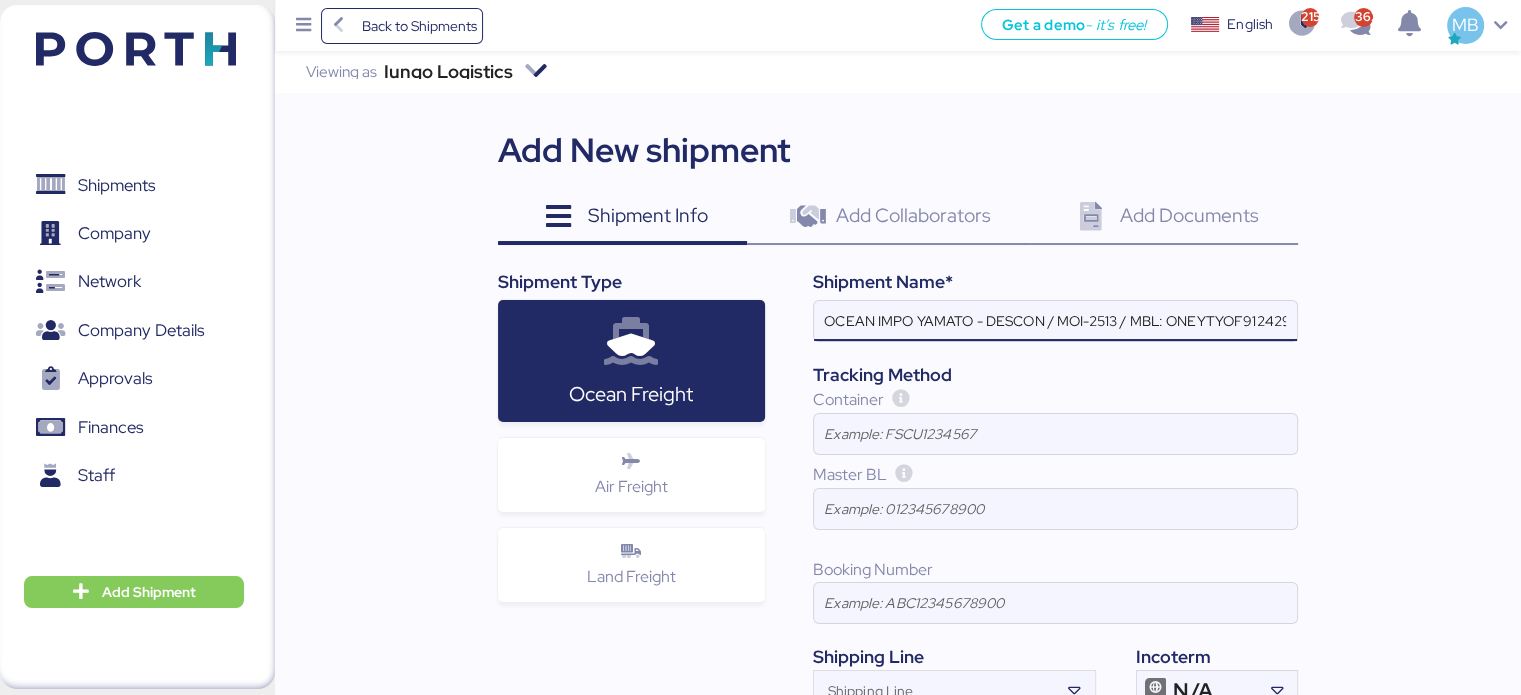 scroll, scrollTop: 0, scrollLeft: 163, axis: horizontal 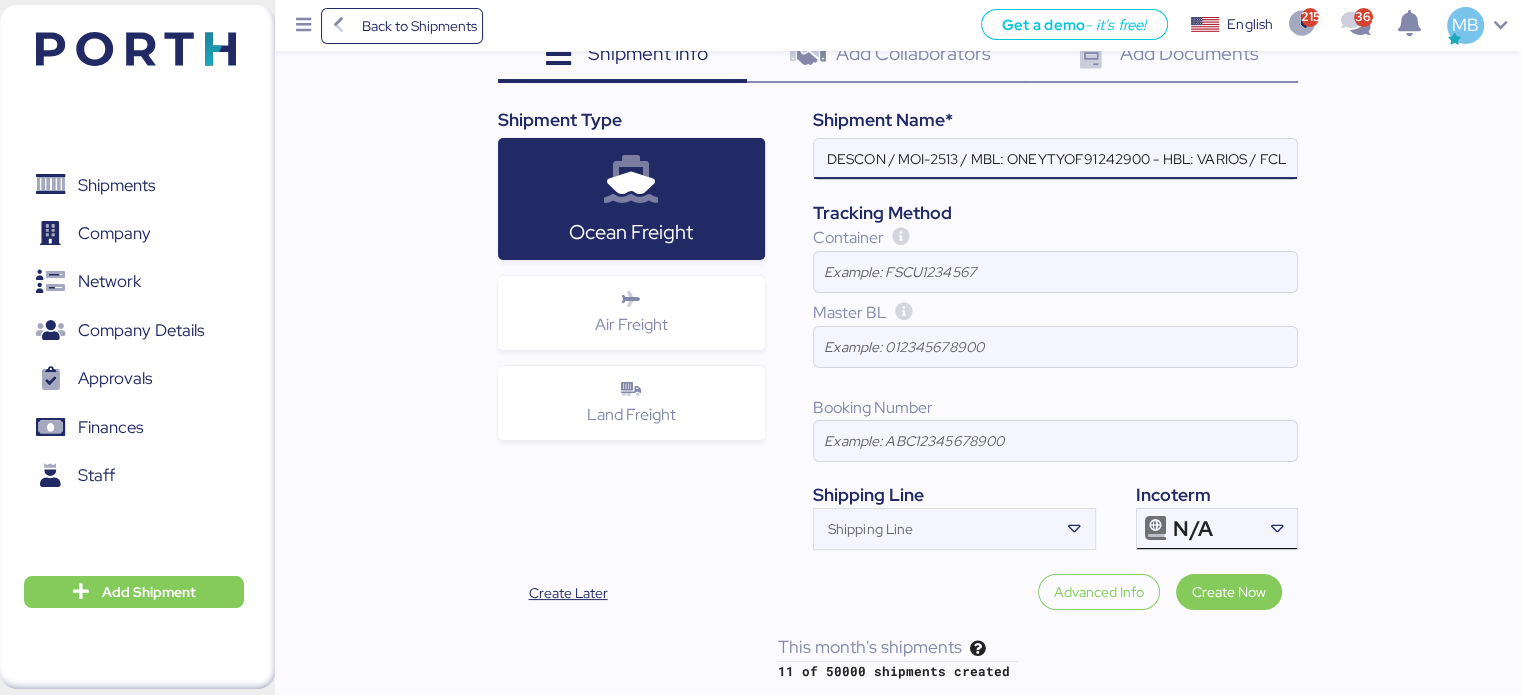 click at bounding box center [1277, 529] 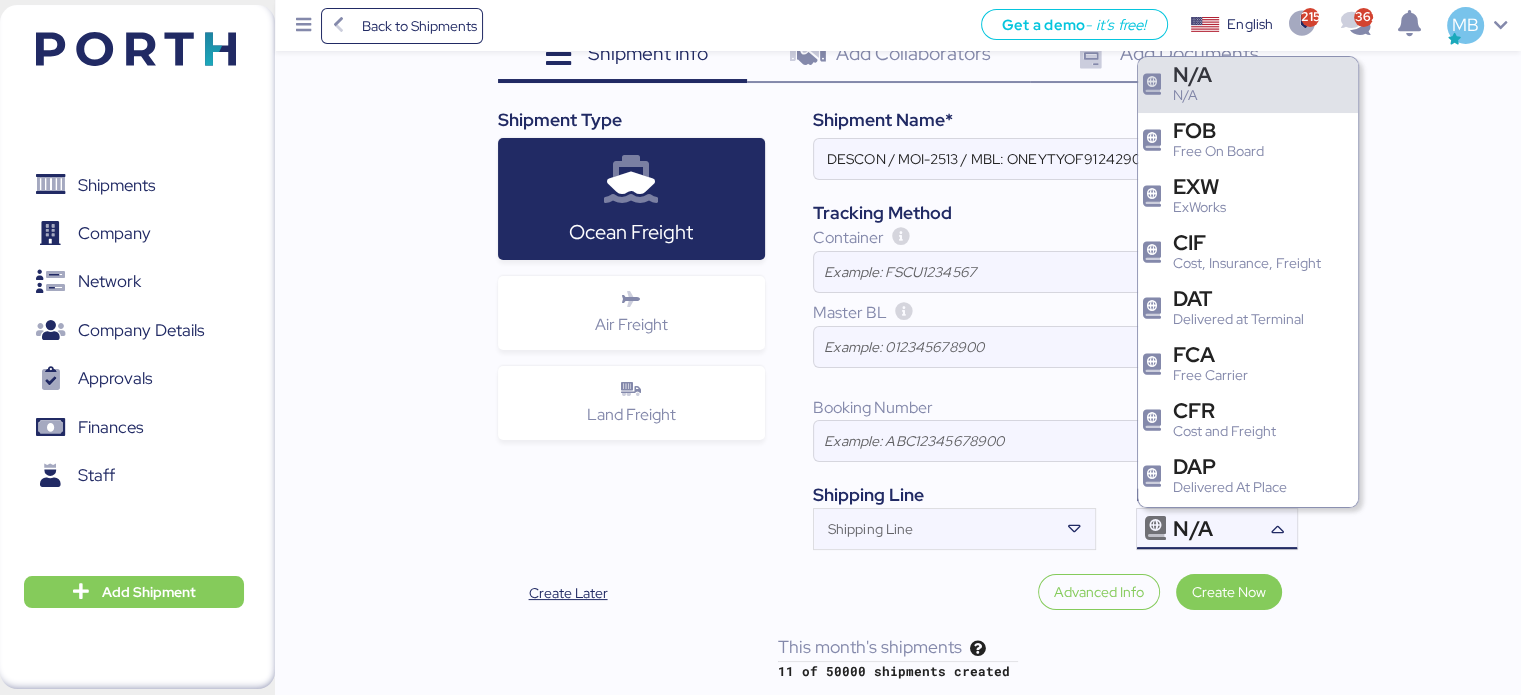 scroll, scrollTop: 0, scrollLeft: 0, axis: both 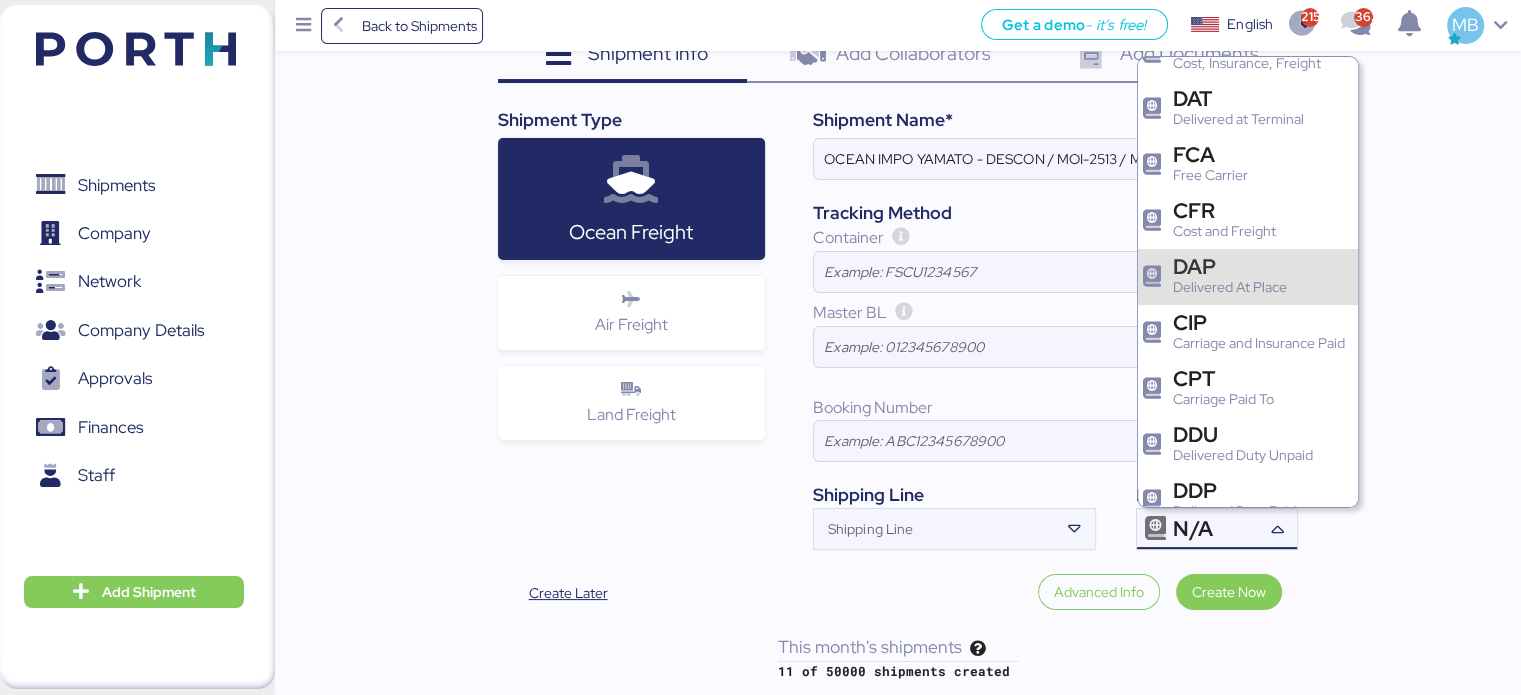 click on "Delivered At Place" at bounding box center [1230, 287] 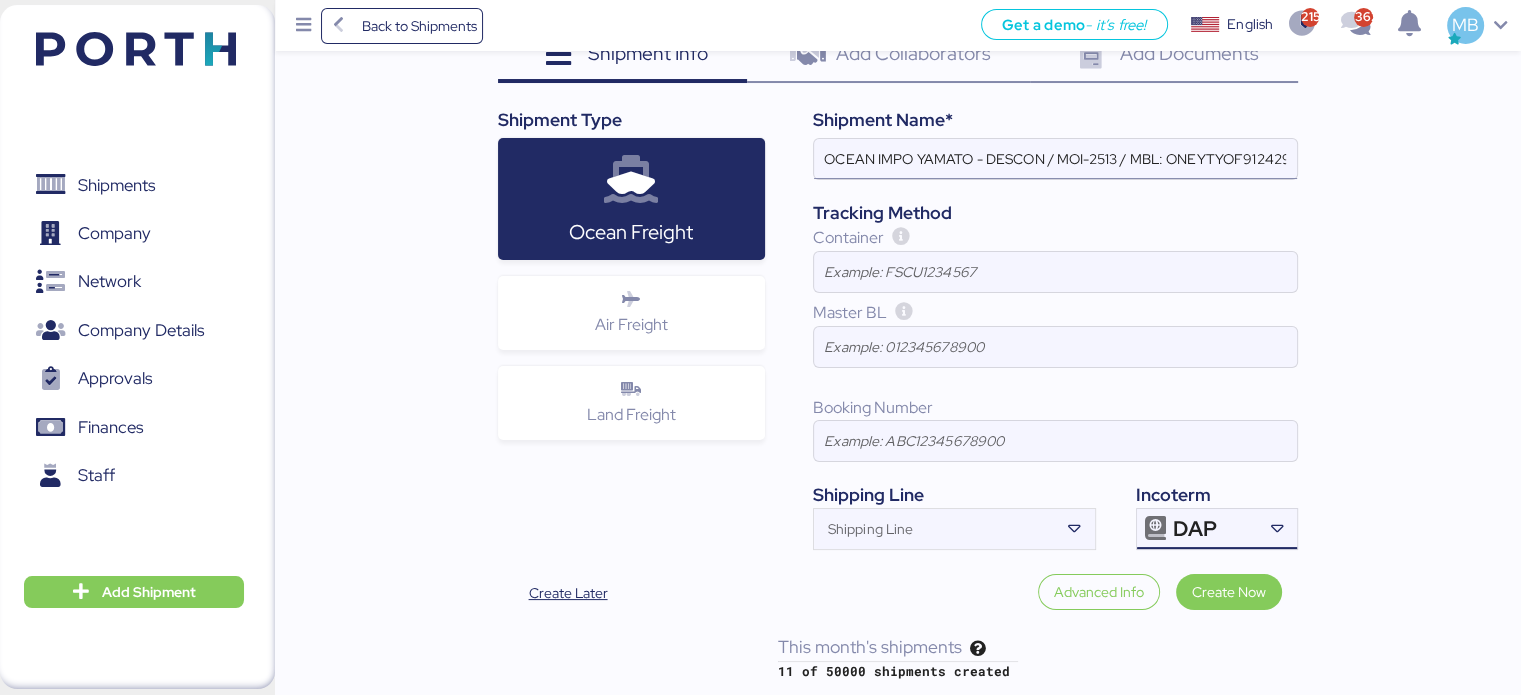 click on "OCEAN IMPO YAMATO - DESCON / MOI-2513 / MBL: ONEYTYOF91242900 - HBL: VARIOS / FCL" at bounding box center (1055, 159) 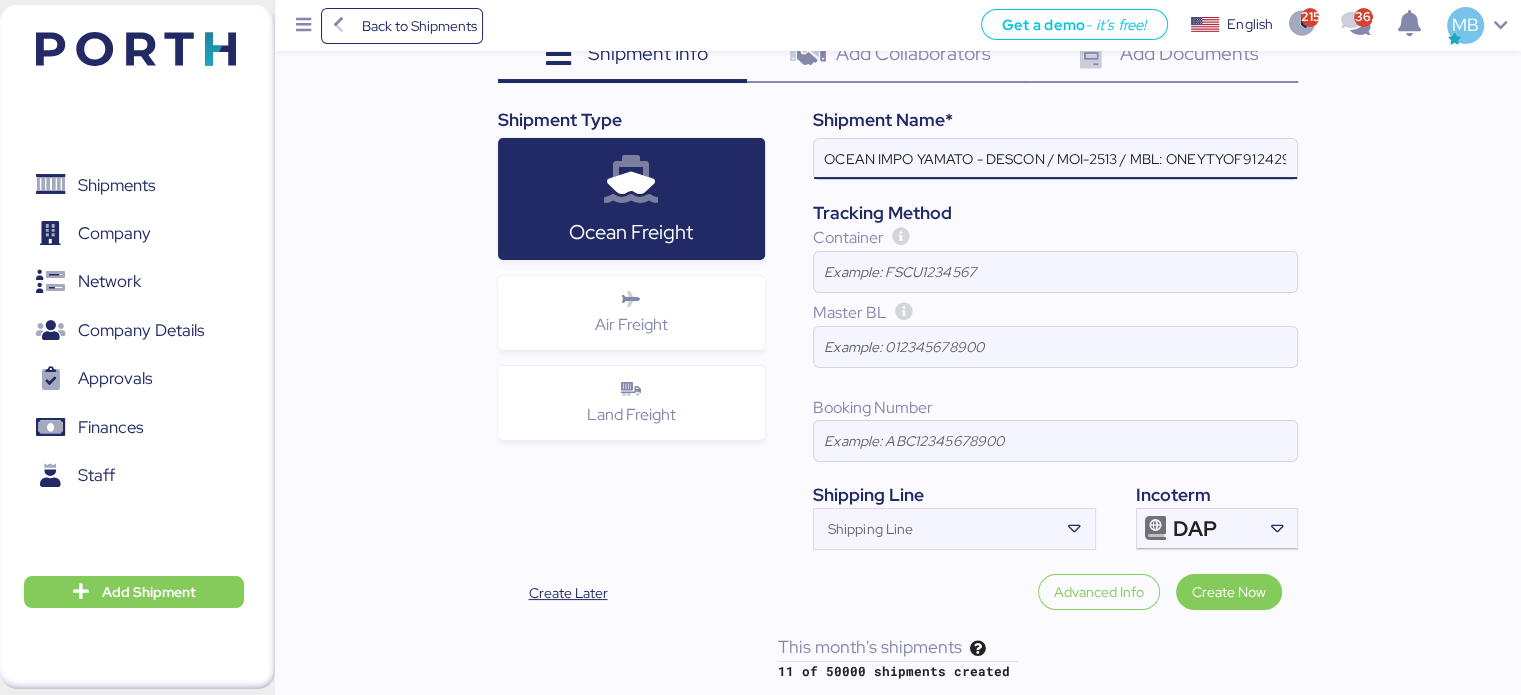 click on "OCEAN IMPO YAMATO - DESCON / MOI-2513 / MBL: ONEYTYOF91242900 - HBL: VARIOS / FCL" at bounding box center (1055, 159) 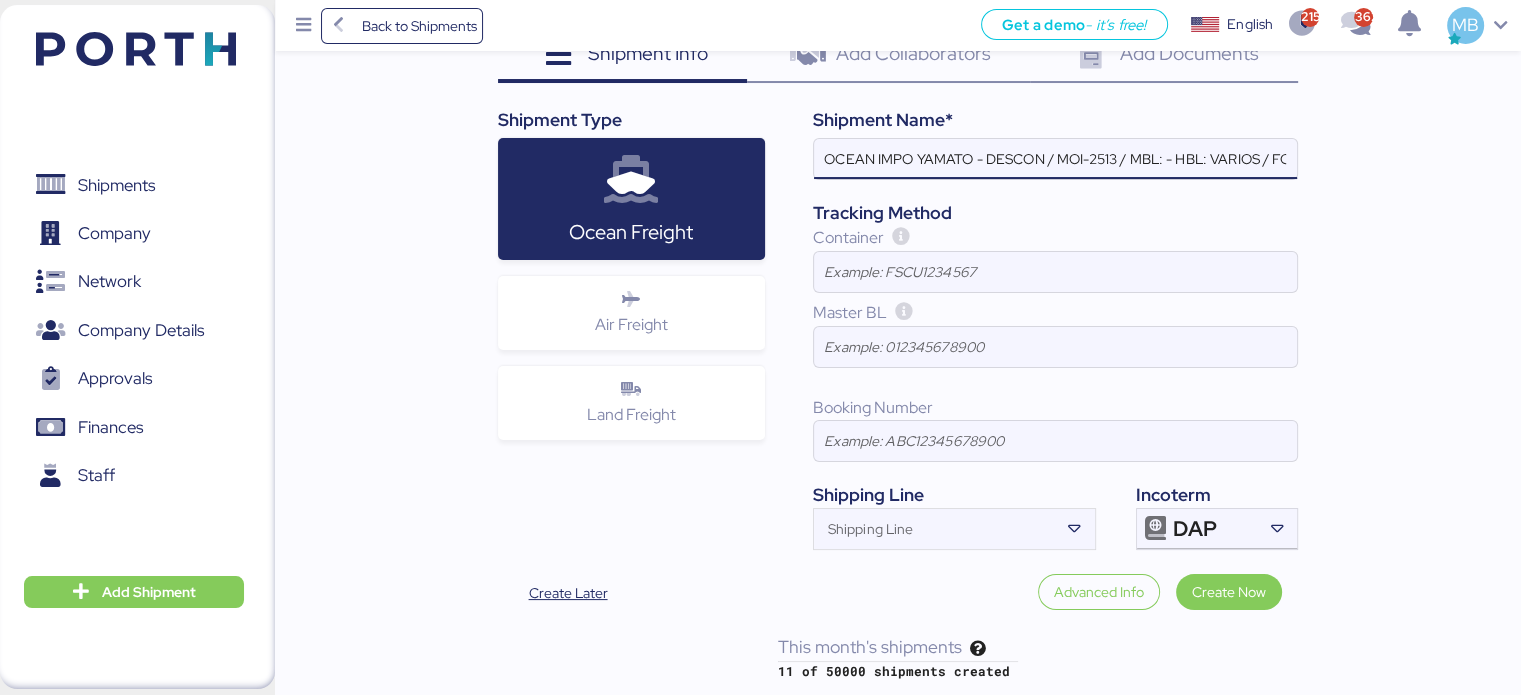 paste on "ONEYTYOF91252300" 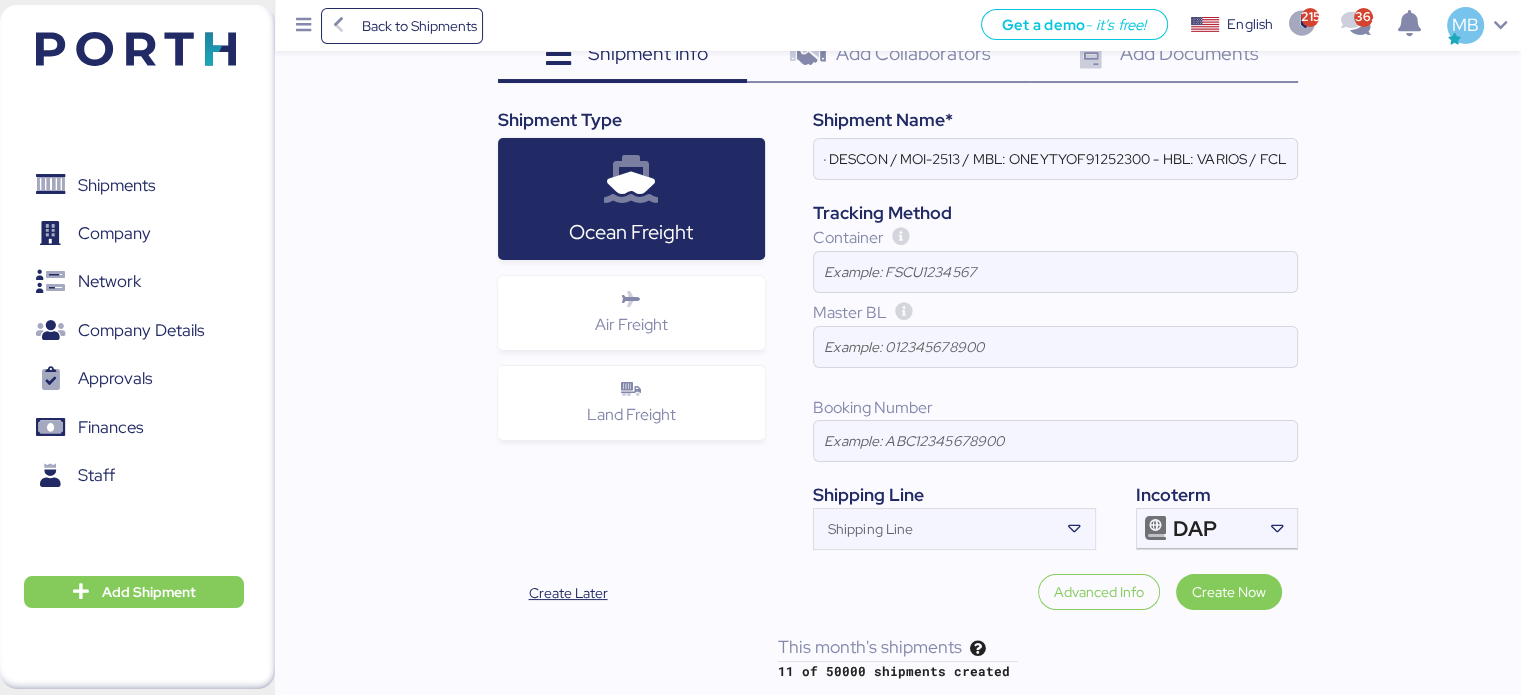 scroll, scrollTop: 0, scrollLeft: 0, axis: both 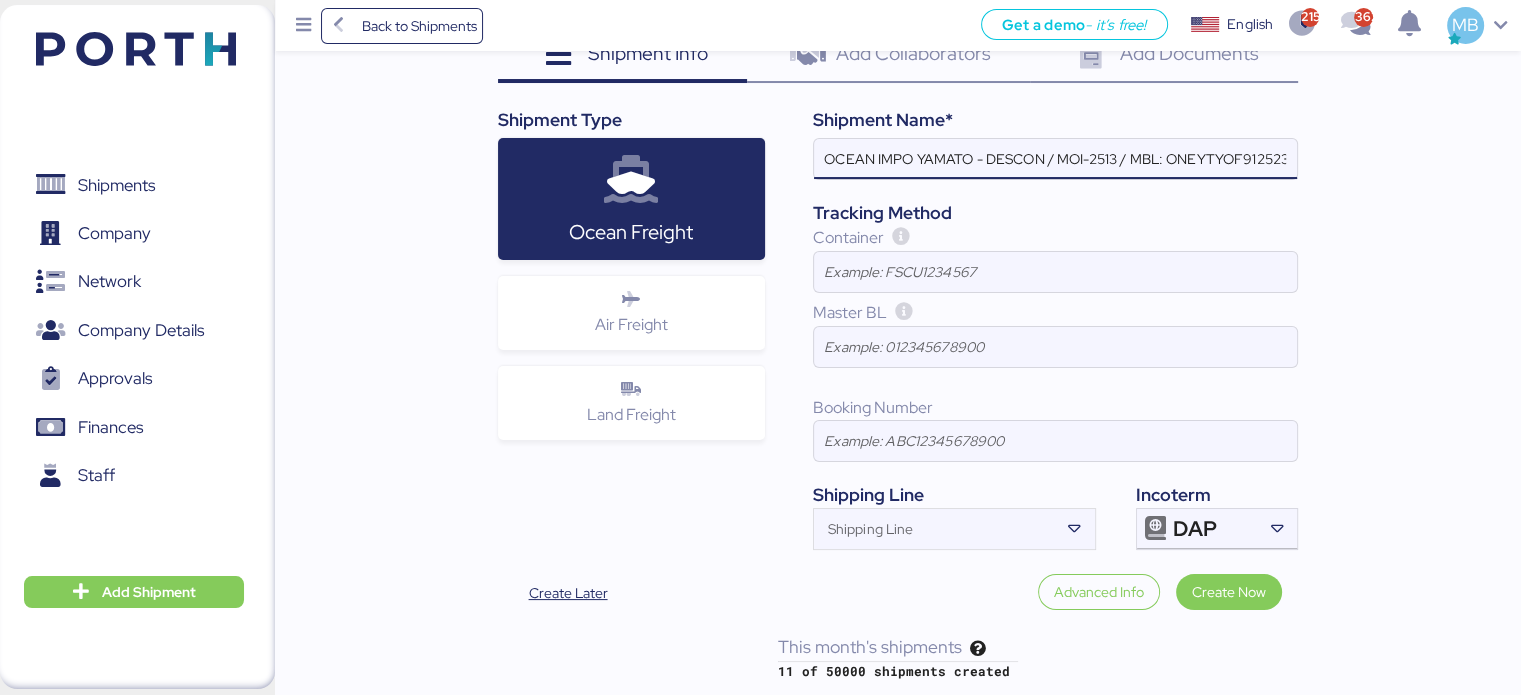 click on "OCEAN IMPO YAMATO - DESCON / MOI-2513 / MBL: ONEYTYOF91252300 - HBL: VARIOS / FCL" at bounding box center [1055, 159] 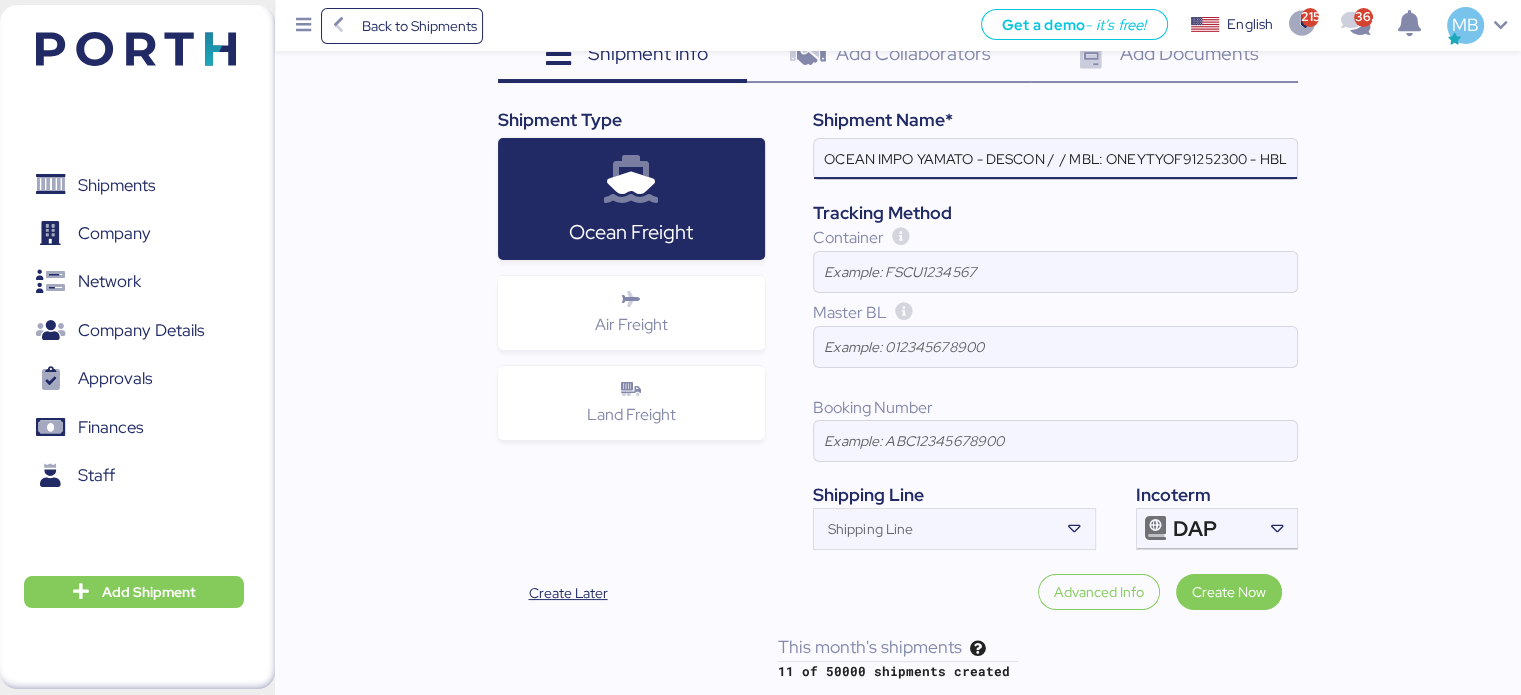 paste on "MOI-2514" 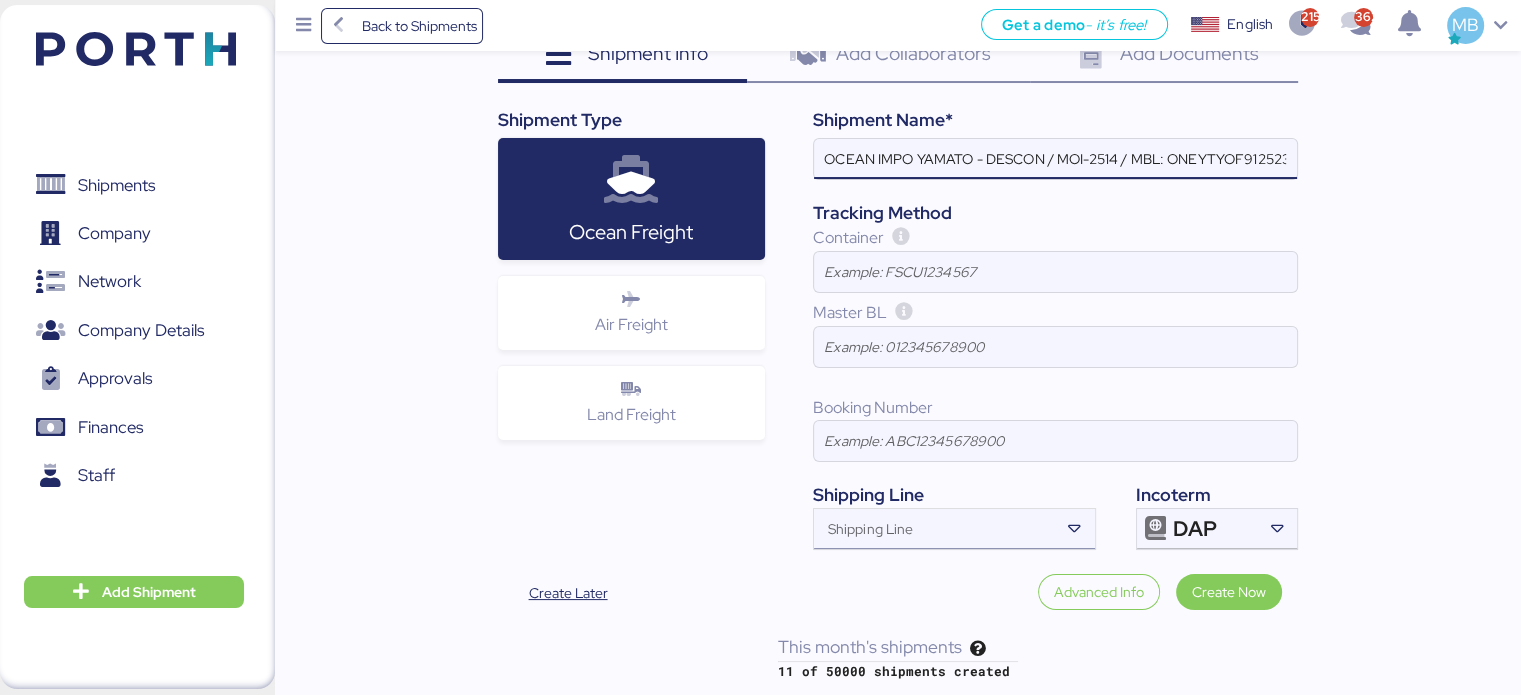 type on "OCEAN IMPO YAMATO - DESCON / MOI-2514 / MBL: ONEYTYOF91252300 - HBL: VARIOS / FCL" 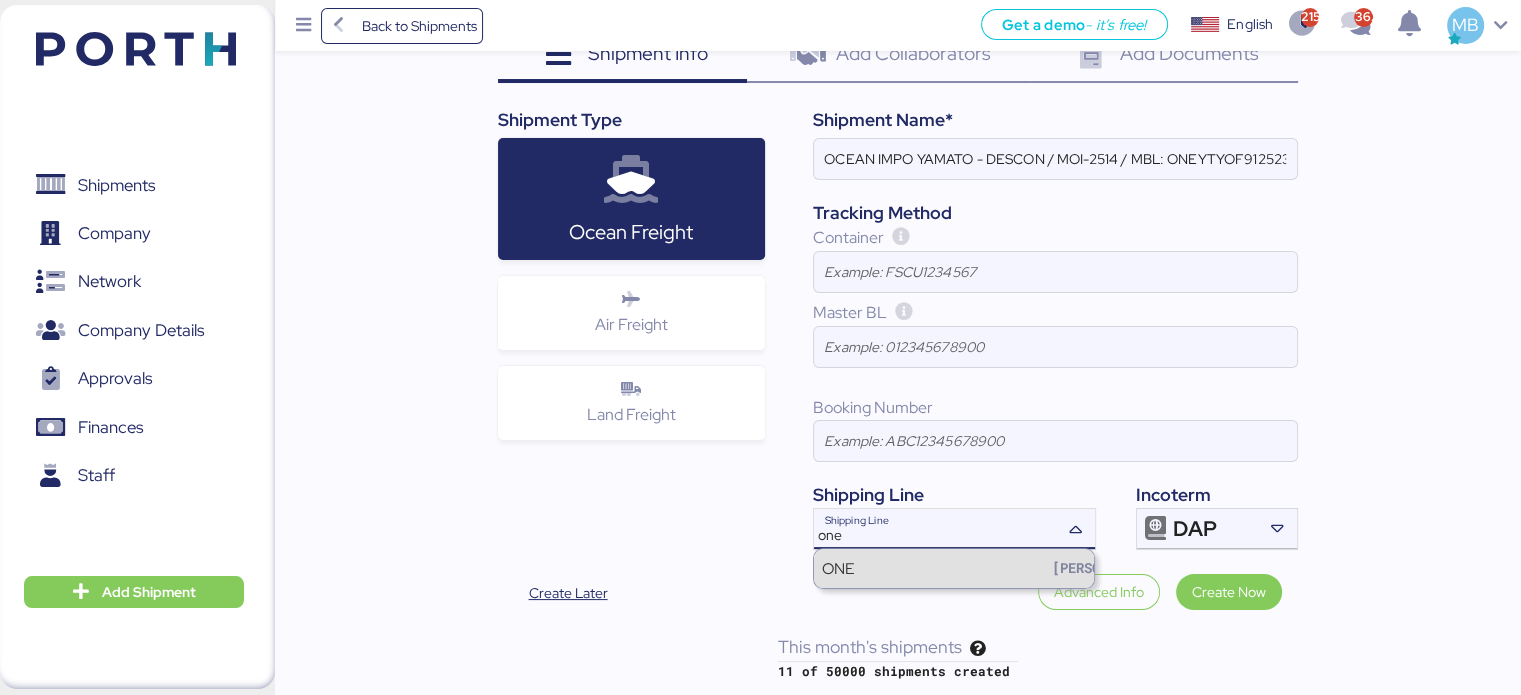 type on "one" 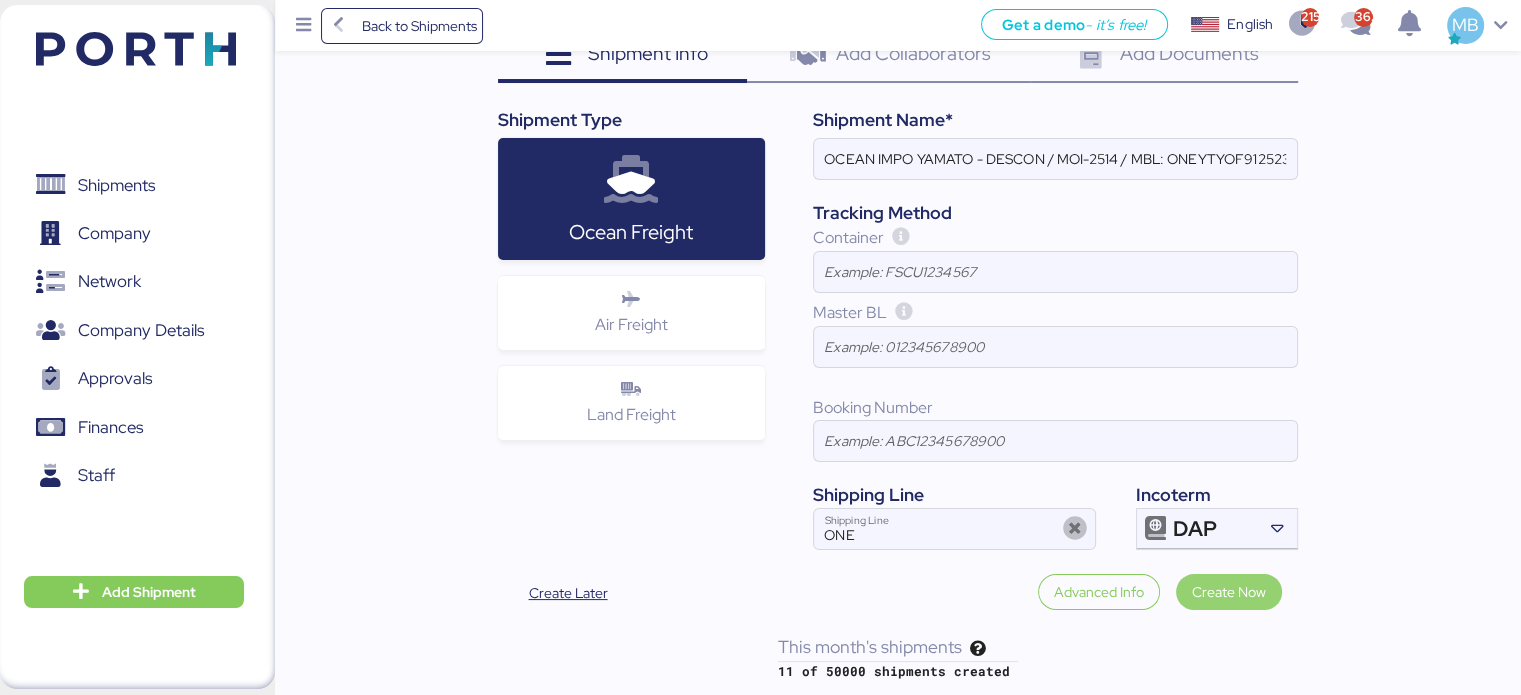 click on "Create Now" at bounding box center [1229, 592] 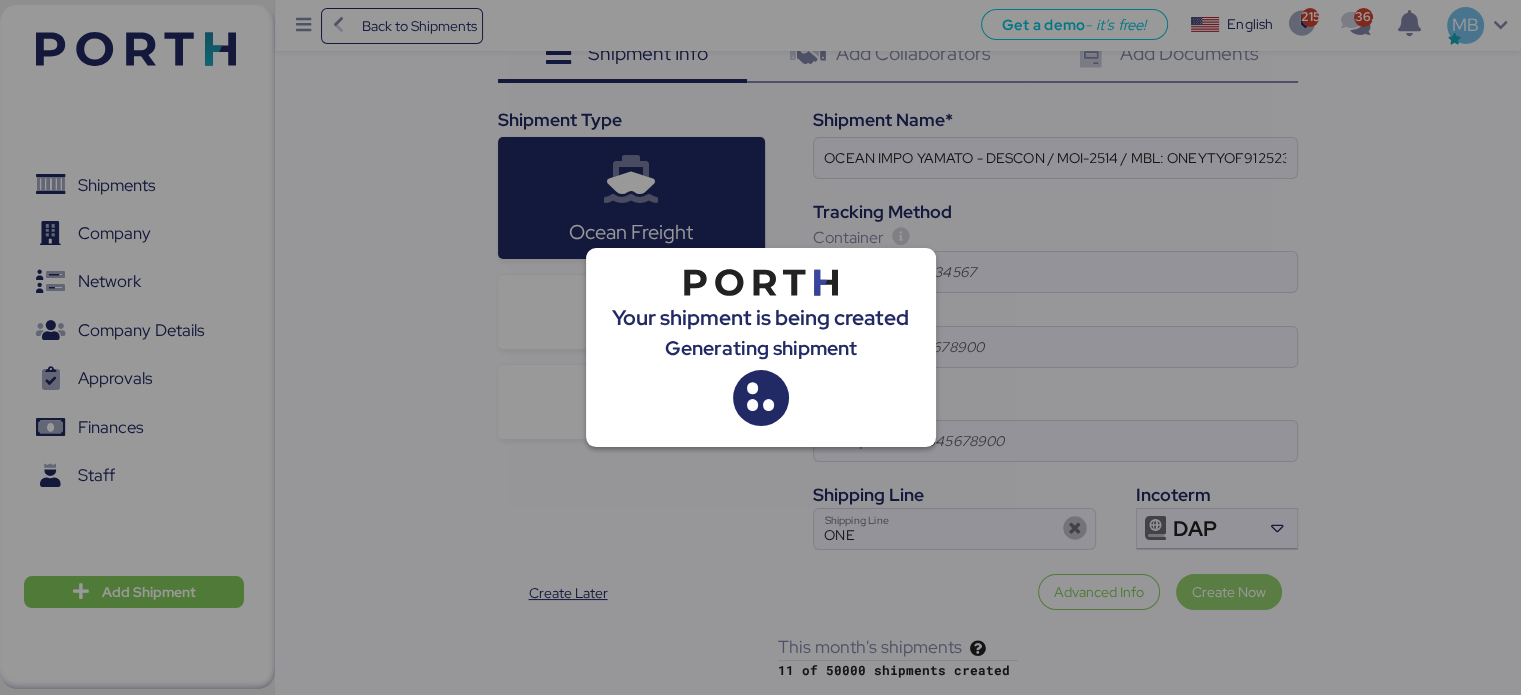 scroll, scrollTop: 0, scrollLeft: 0, axis: both 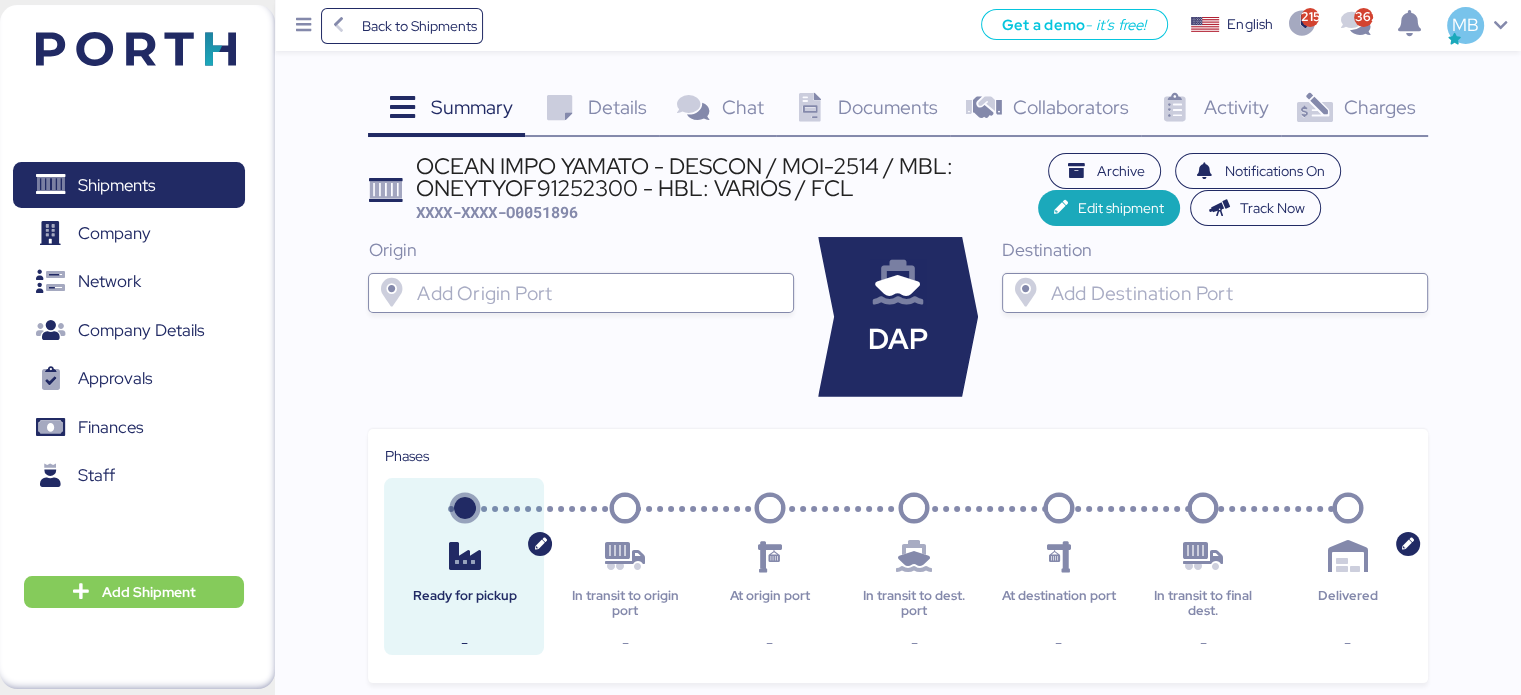 click at bounding box center (599, 293) 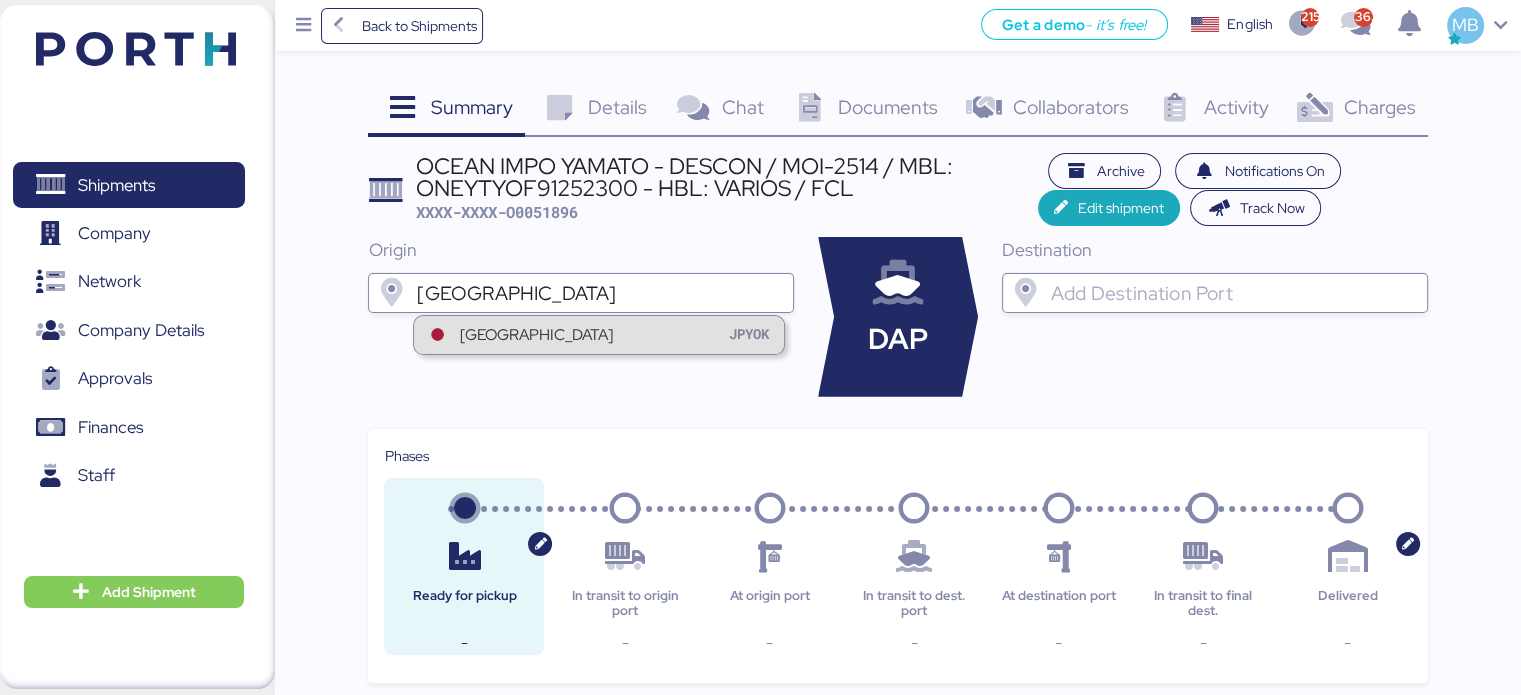 type on "yokohama" 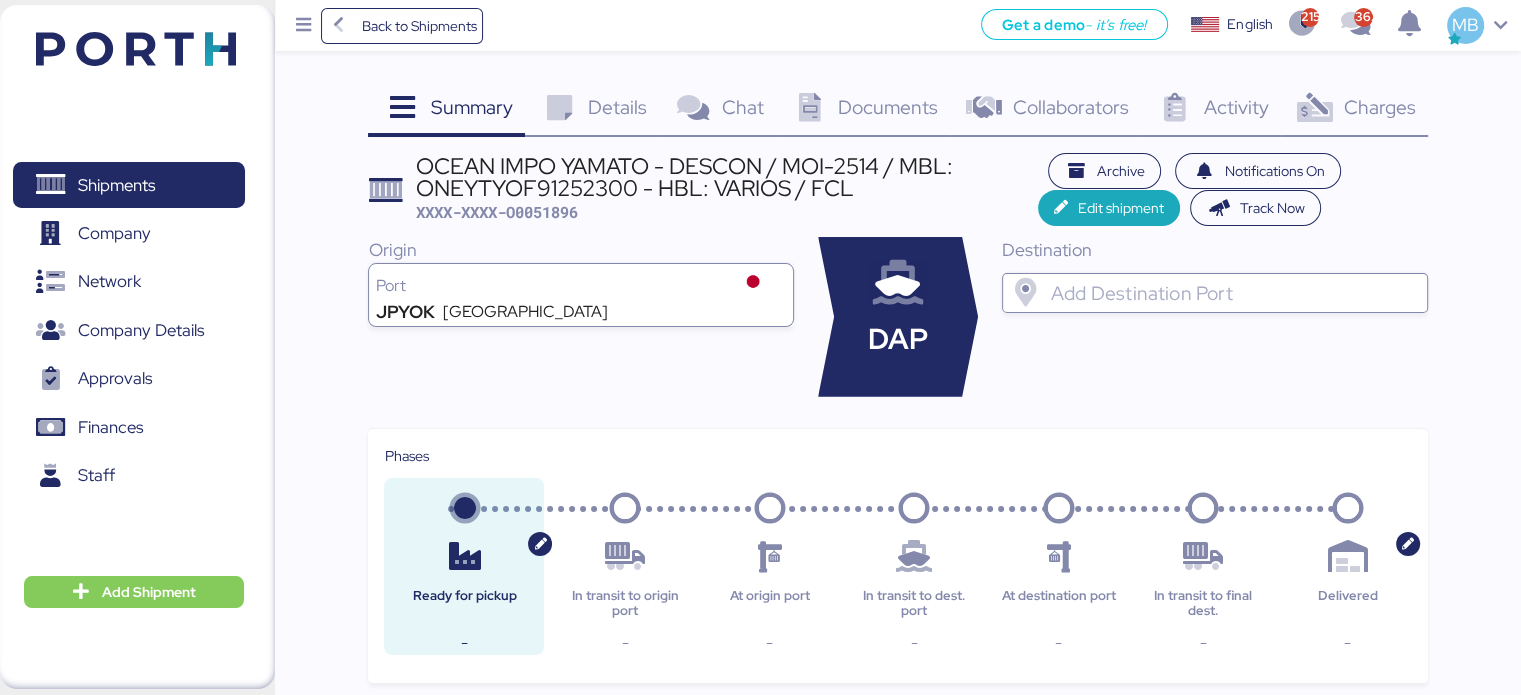 click at bounding box center (1233, 293) 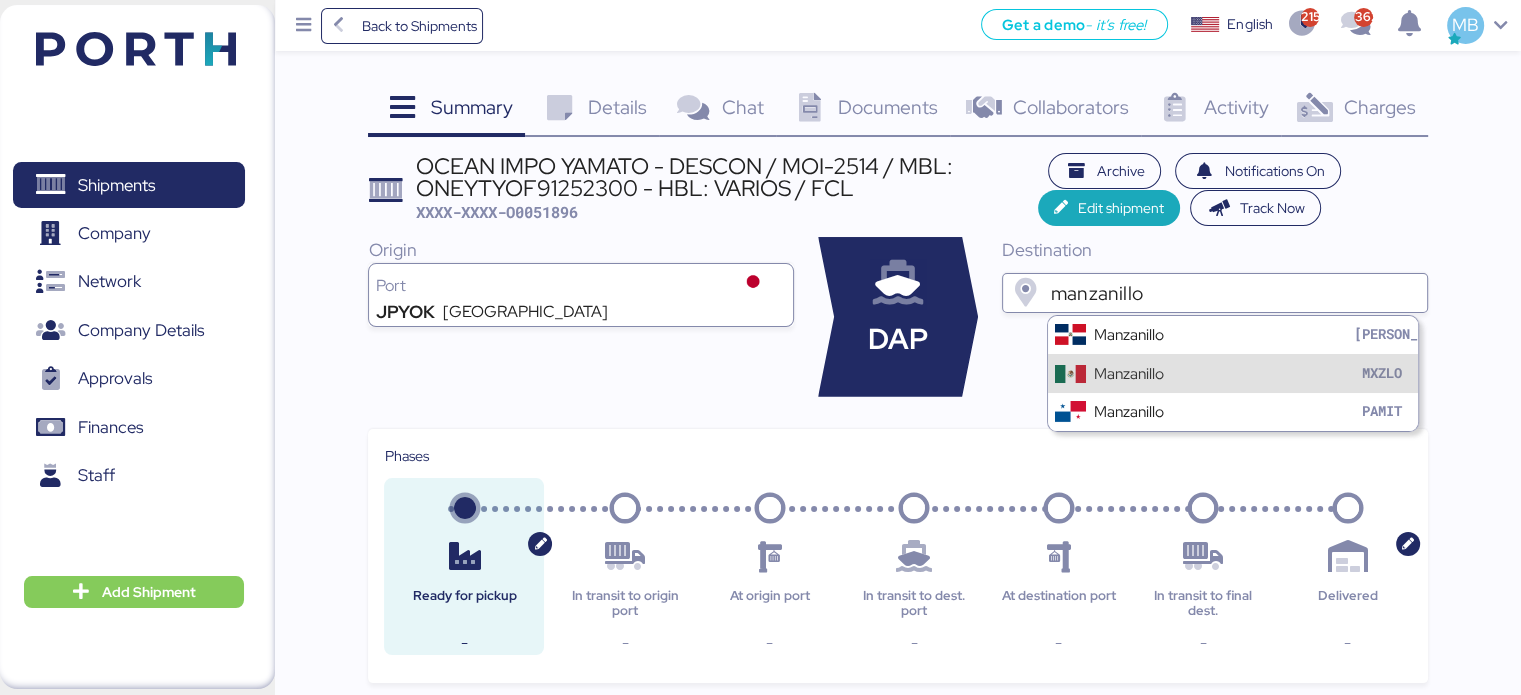 type on "manzanillo" 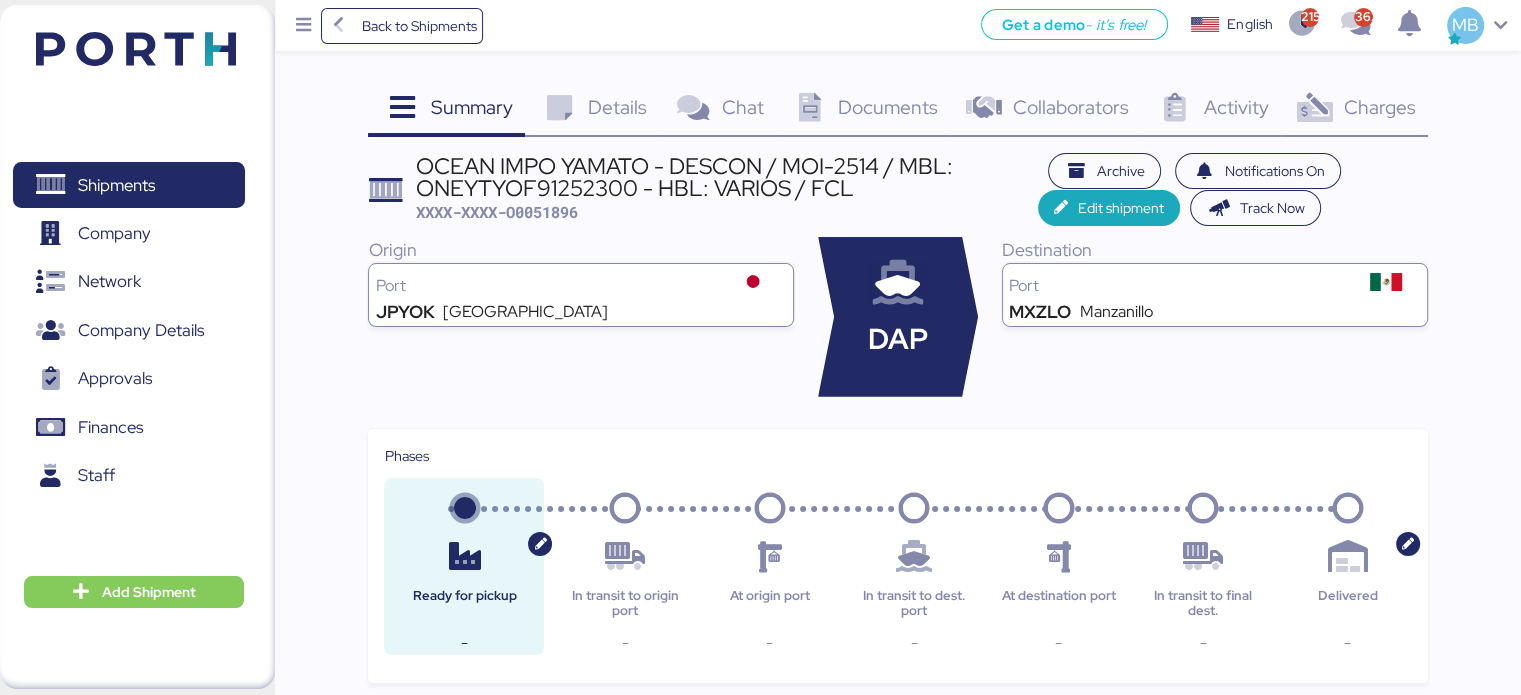 click on "Details" at bounding box center [617, 107] 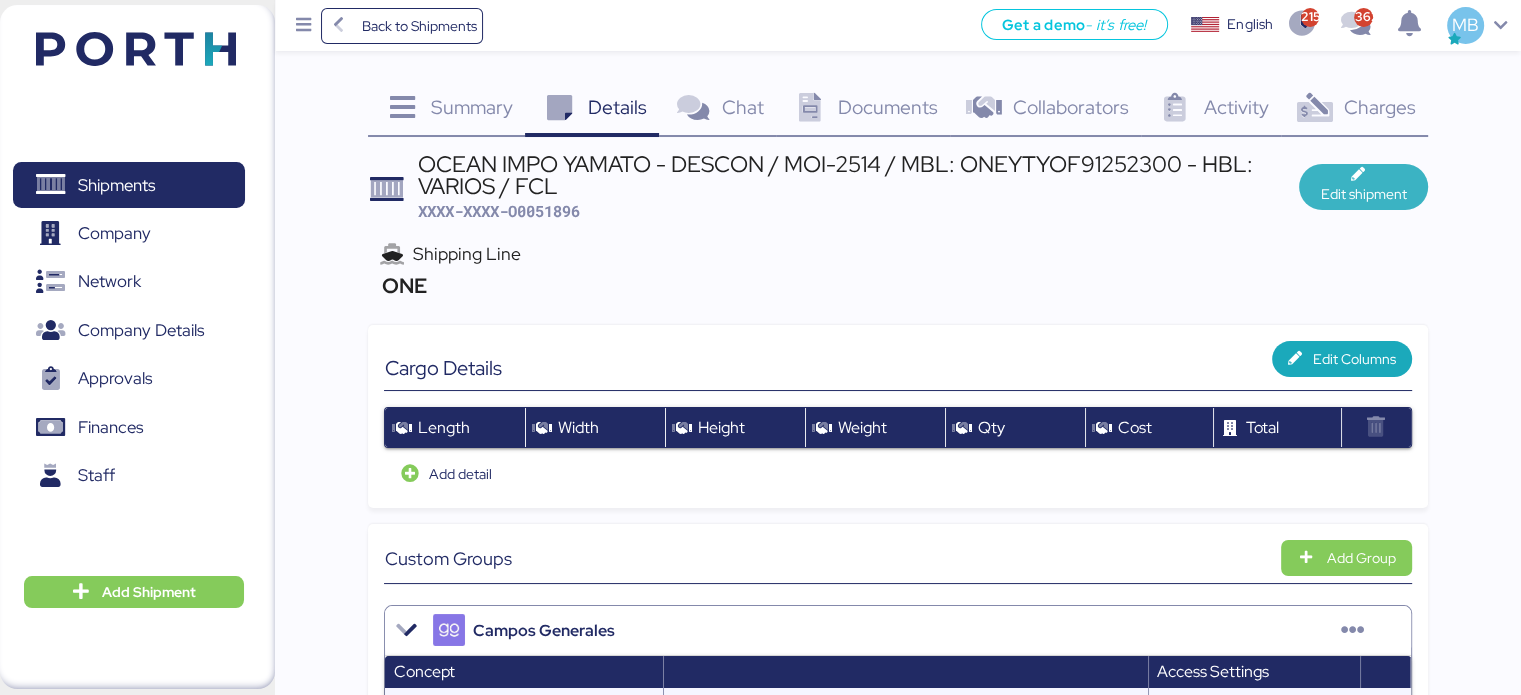 click on "Edit shipment" at bounding box center [1363, 194] 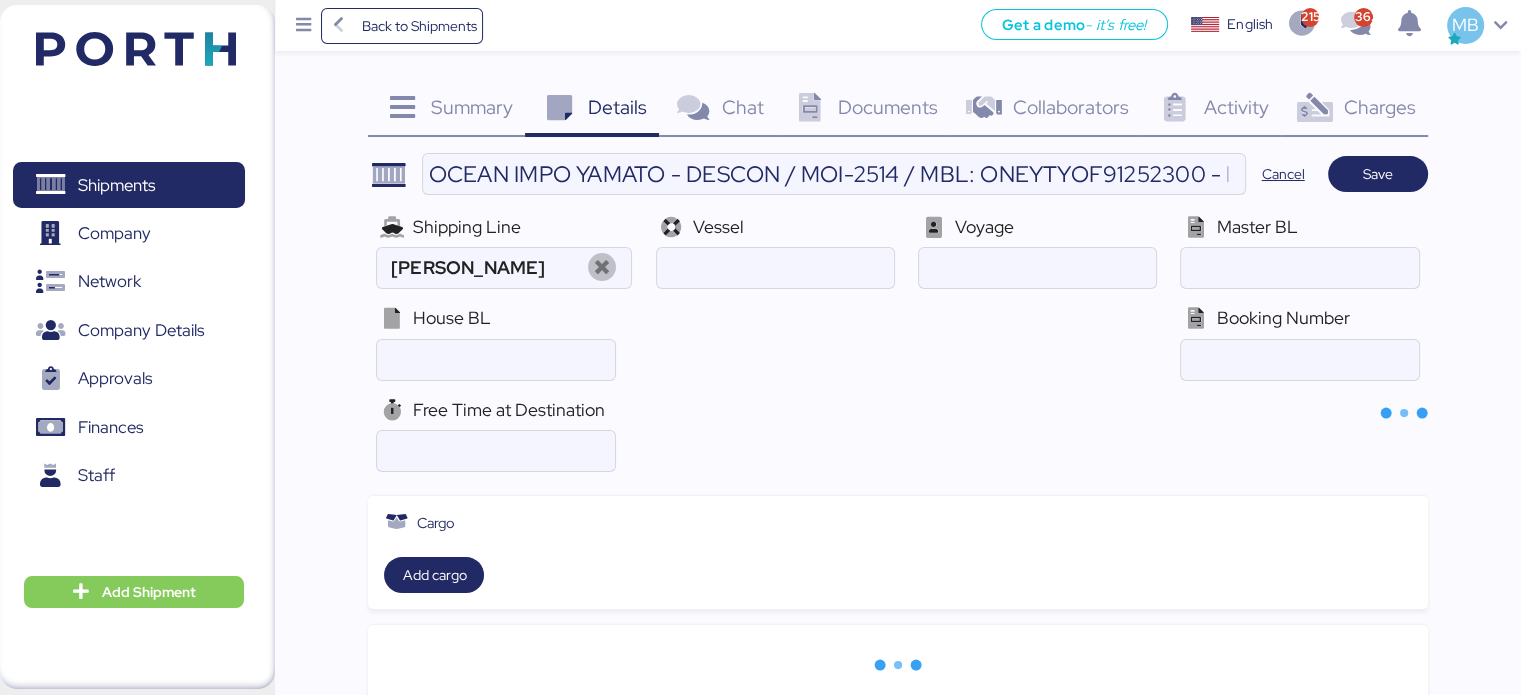 type on "ONE" 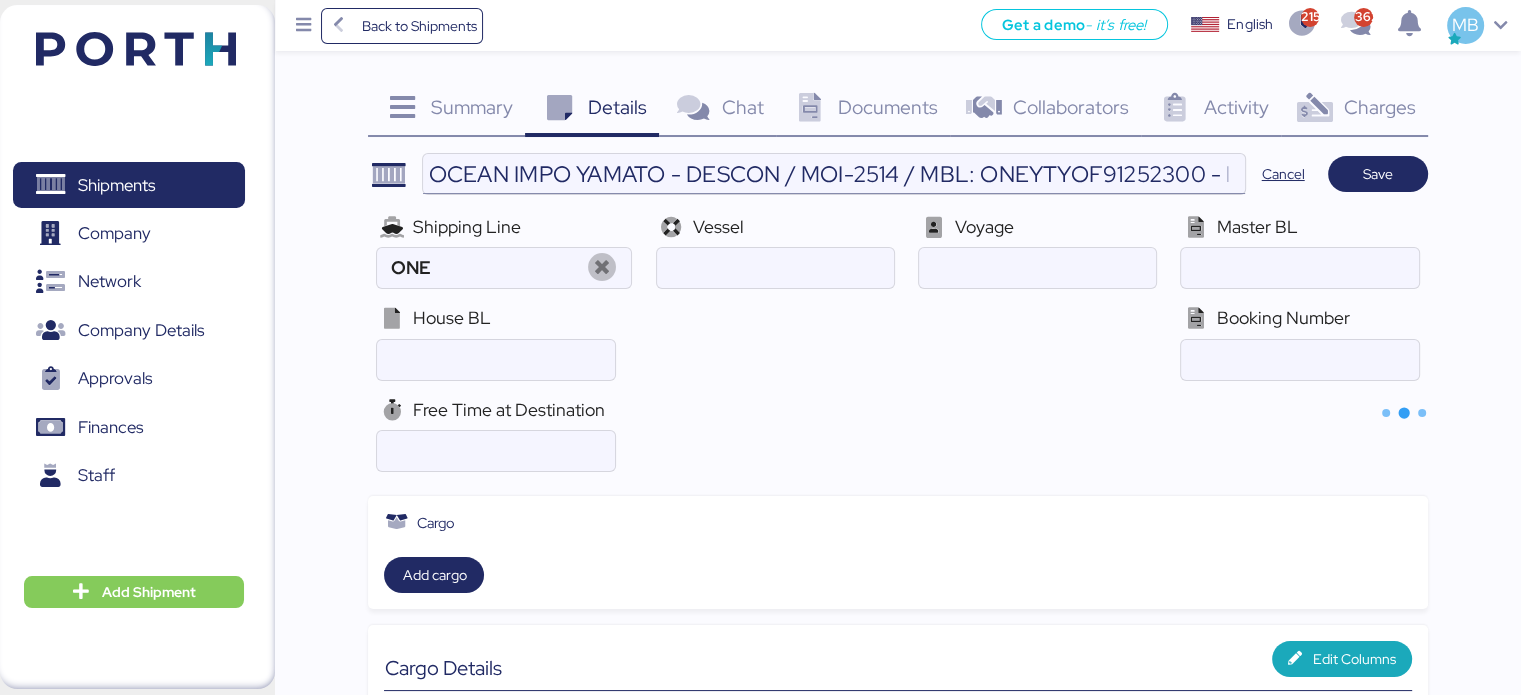 click on "OCEAN IMPO YAMATO - DESCON / MOI-2514 / MBL: ONEYTYOF91252300 - HBL: VARIOS / FCL" at bounding box center [833, 174] 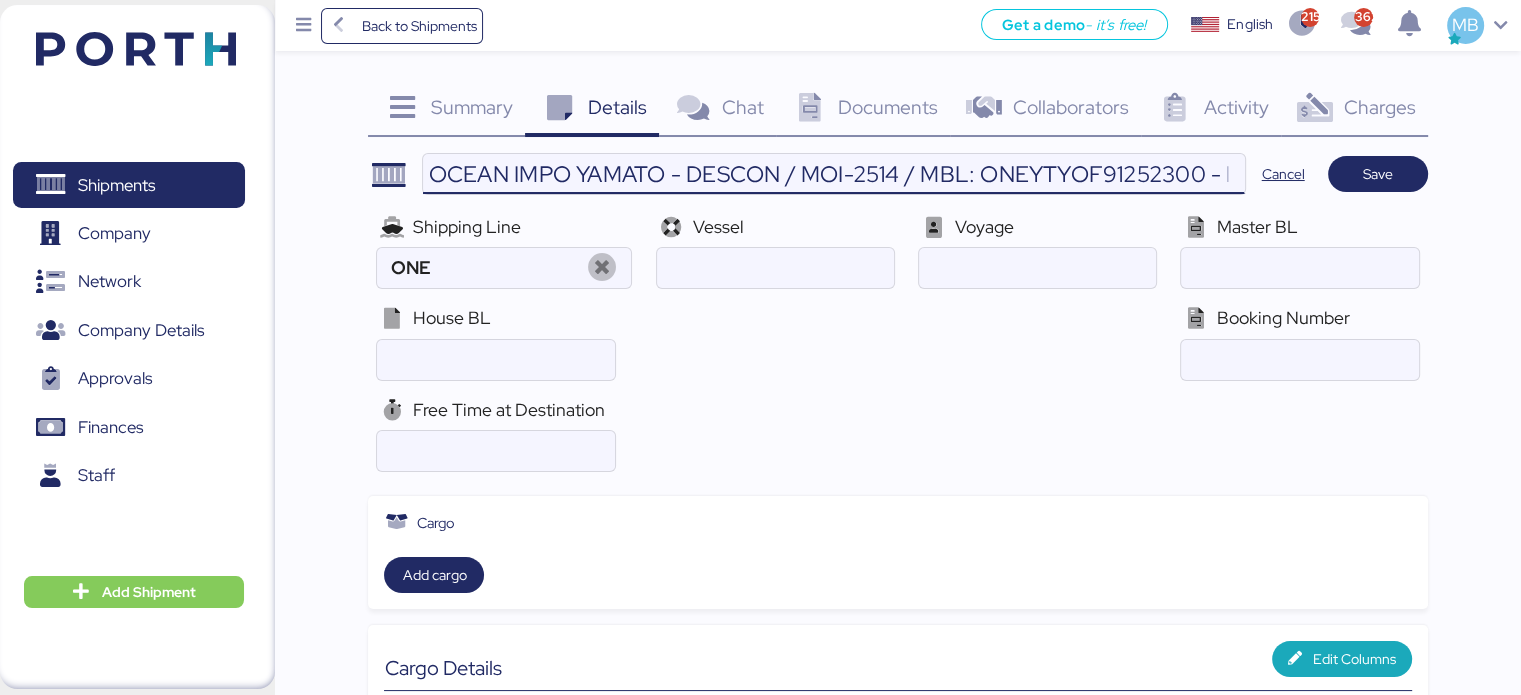 click on "OCEAN IMPO YAMATO - DESCON / MOI-2514 / MBL: ONEYTYOF91252300 - HBL: VARIOS / FCL" at bounding box center (833, 174) 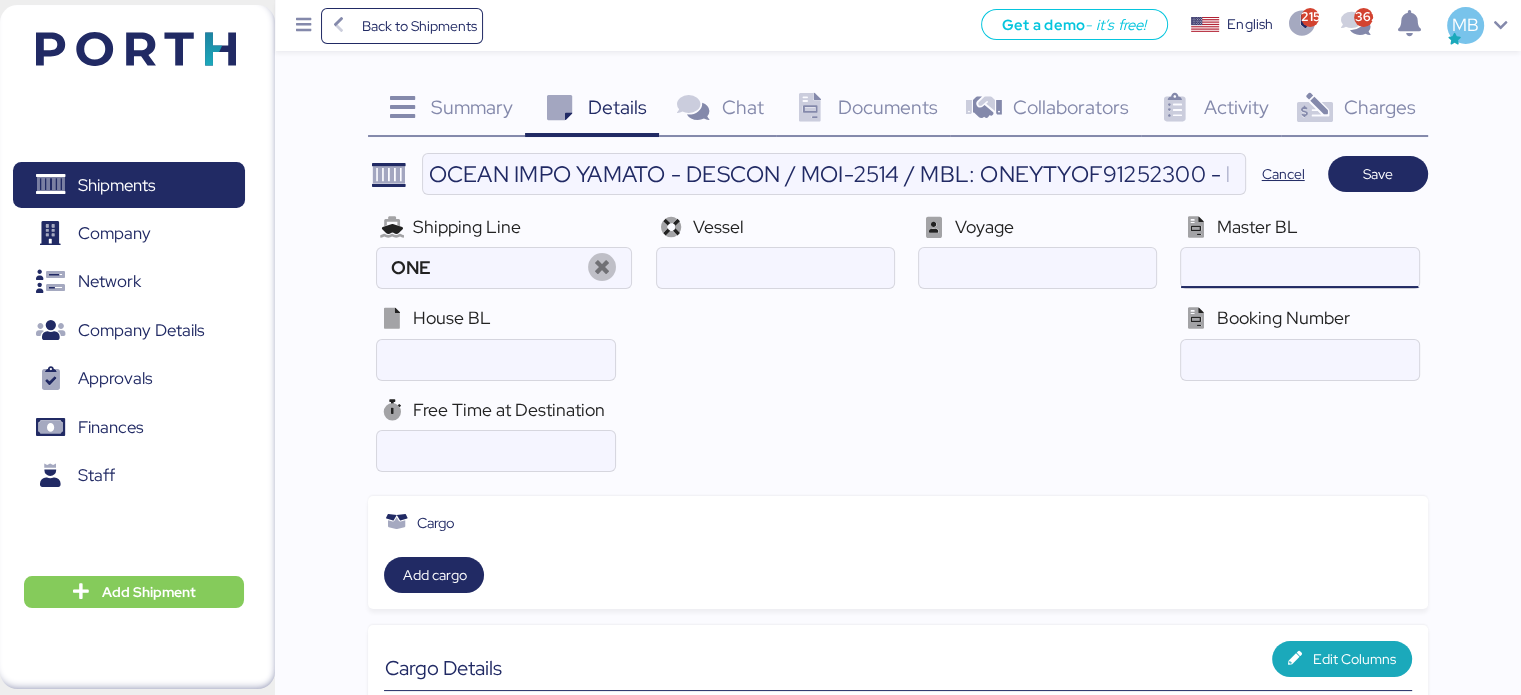 click at bounding box center (1299, 268) 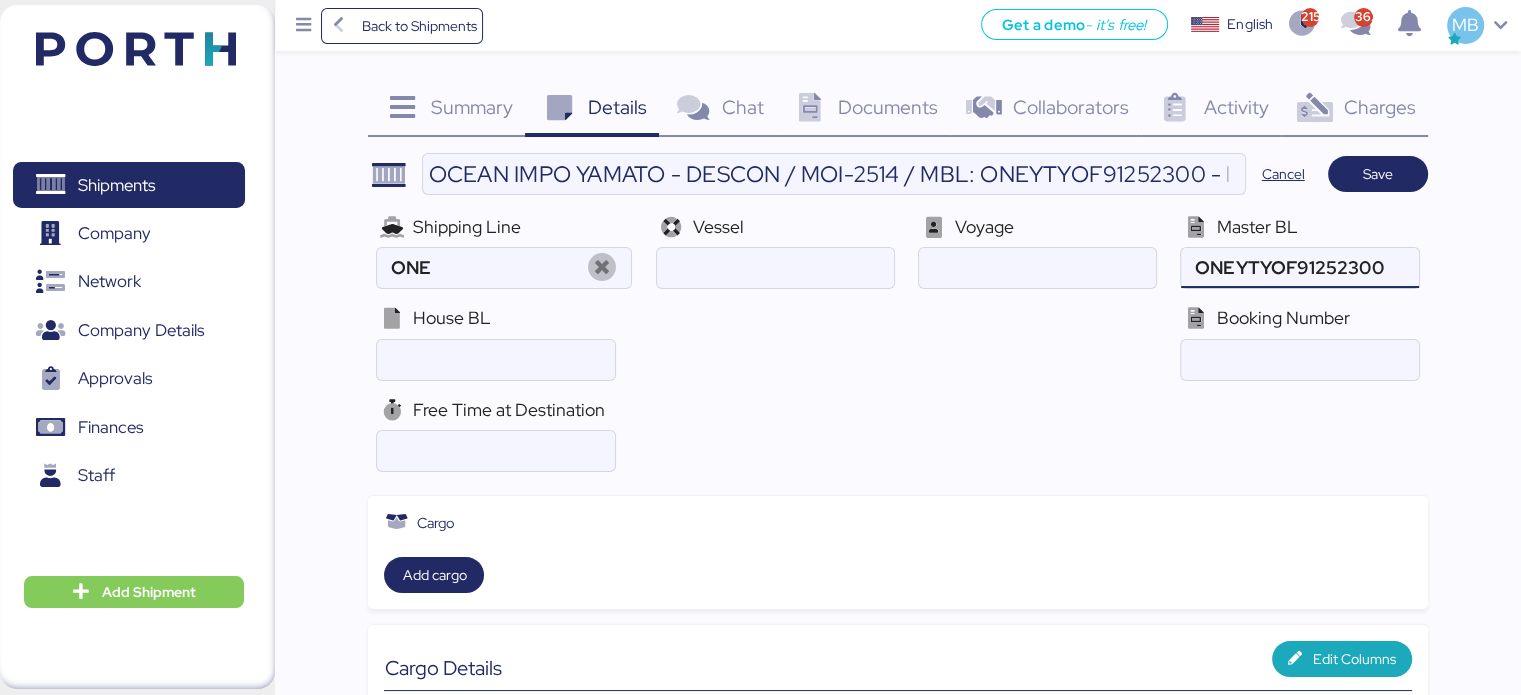 type on "ONEYTYOF91252300" 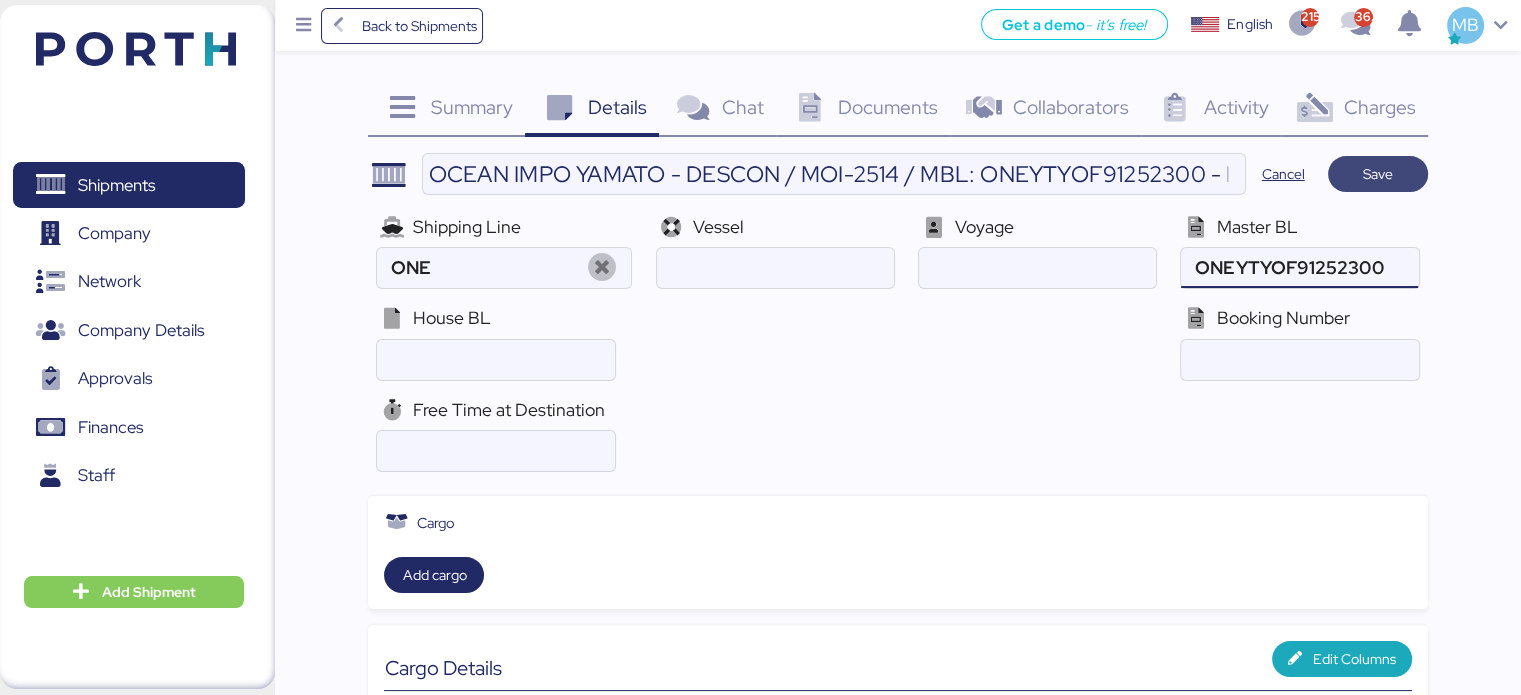 click on "Save" at bounding box center (1378, 174) 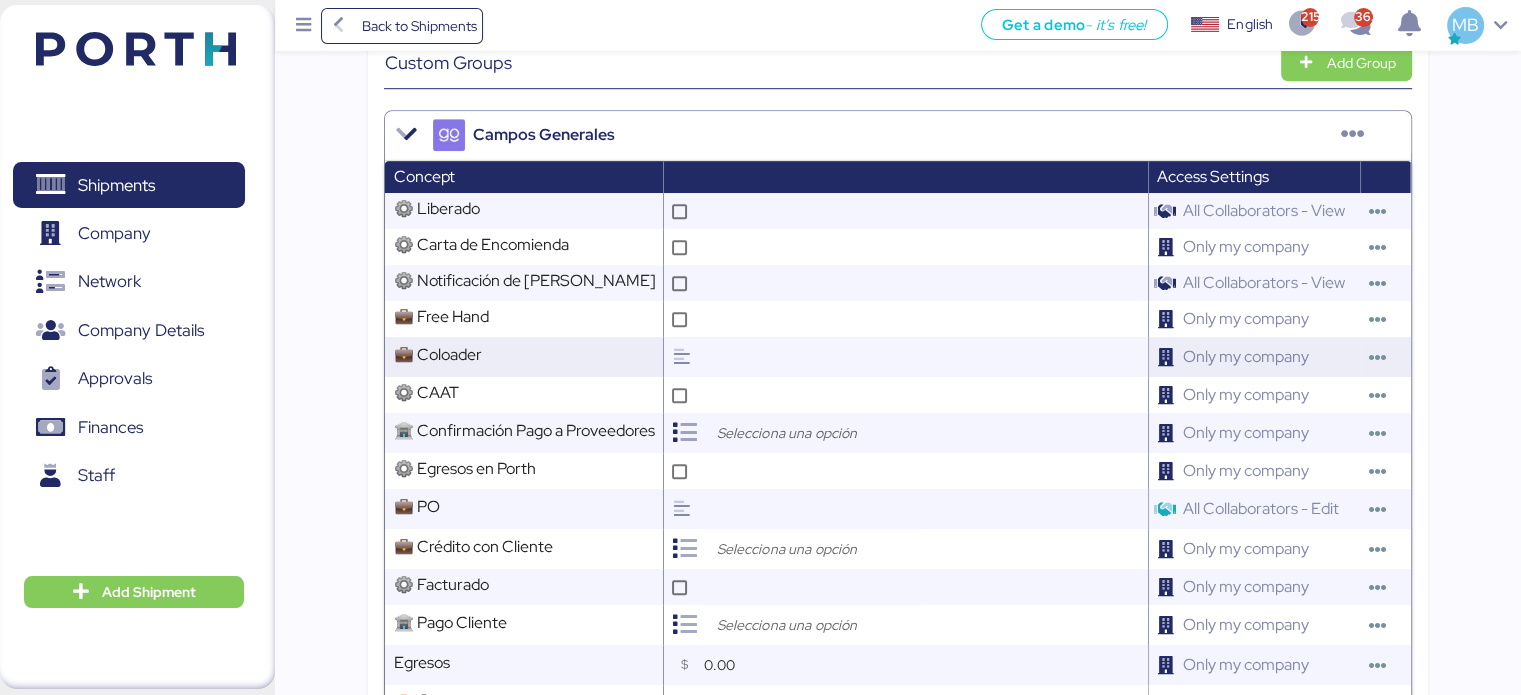 scroll, scrollTop: 1400, scrollLeft: 0, axis: vertical 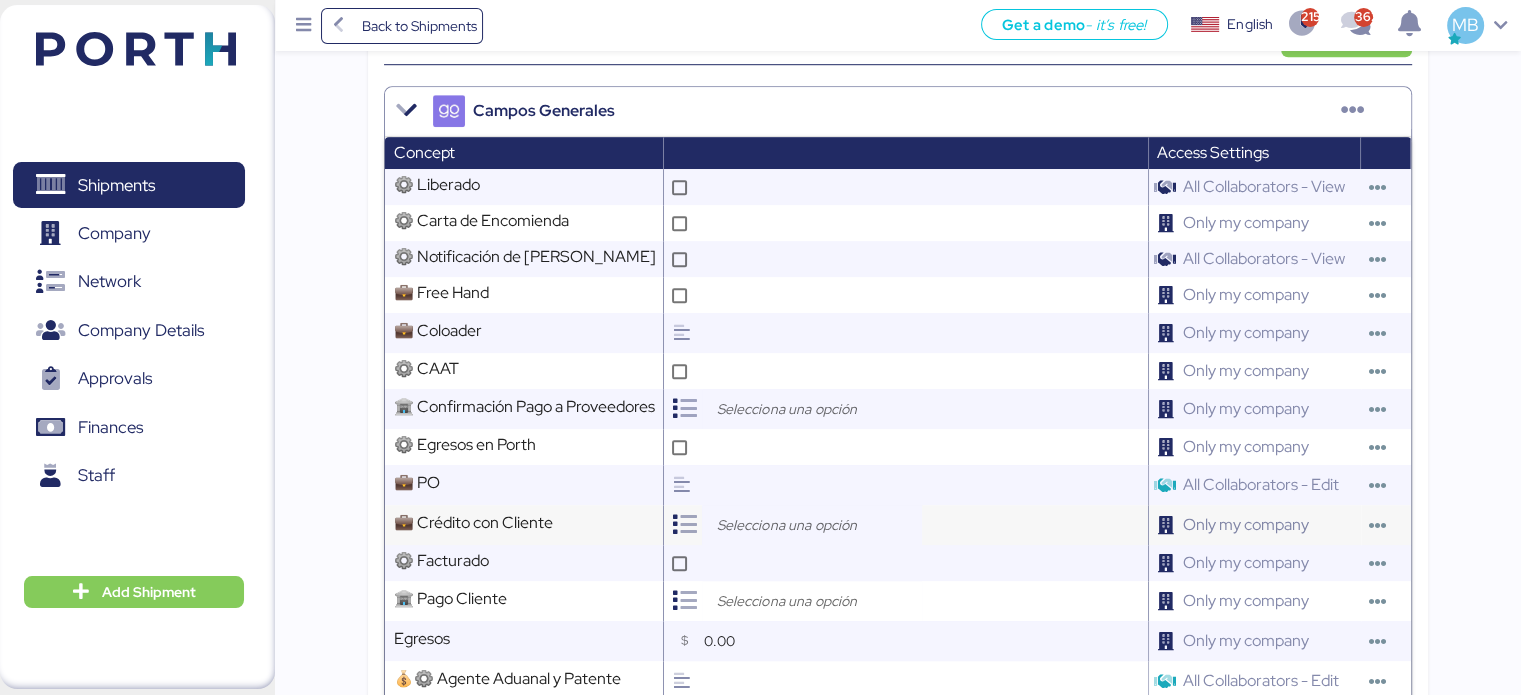 click at bounding box center (812, 525) 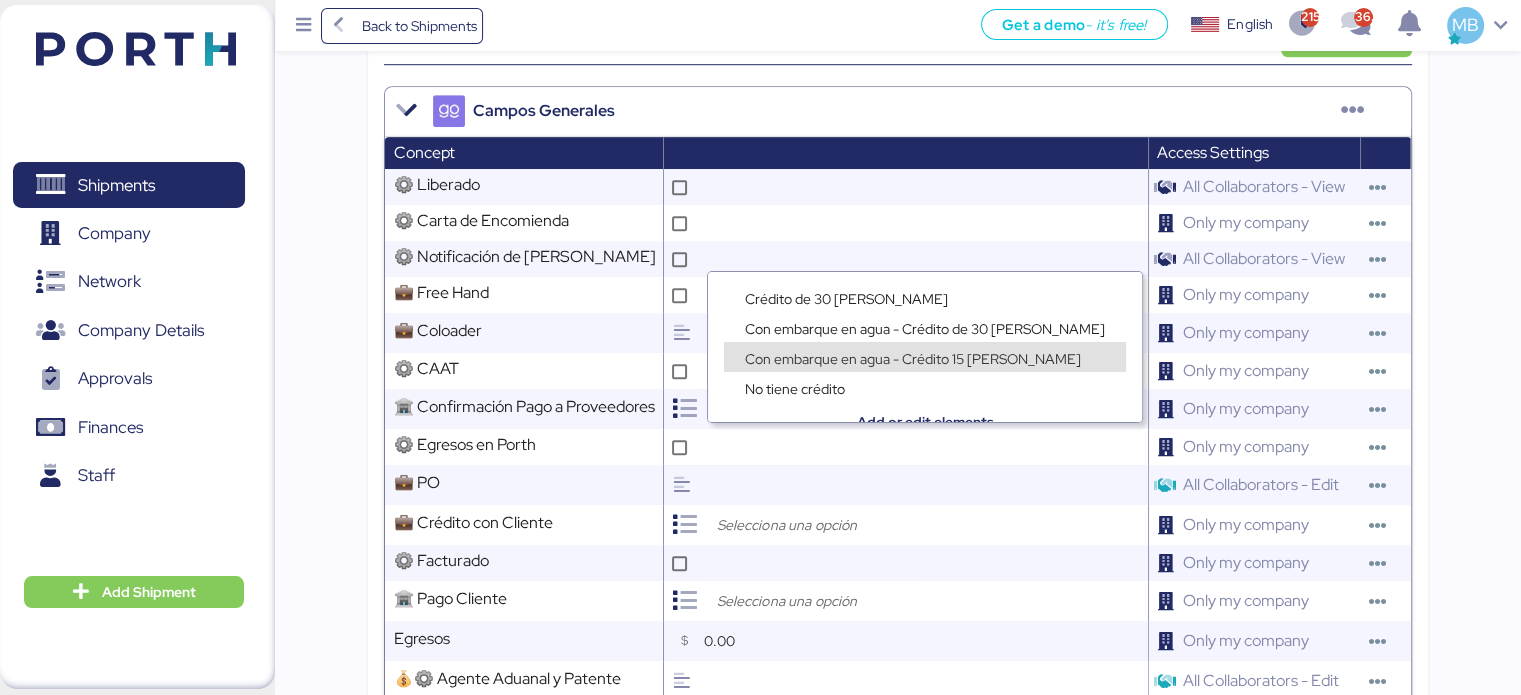 click on "Con embarque en agua - Crédito 15 días" at bounding box center (913, 359) 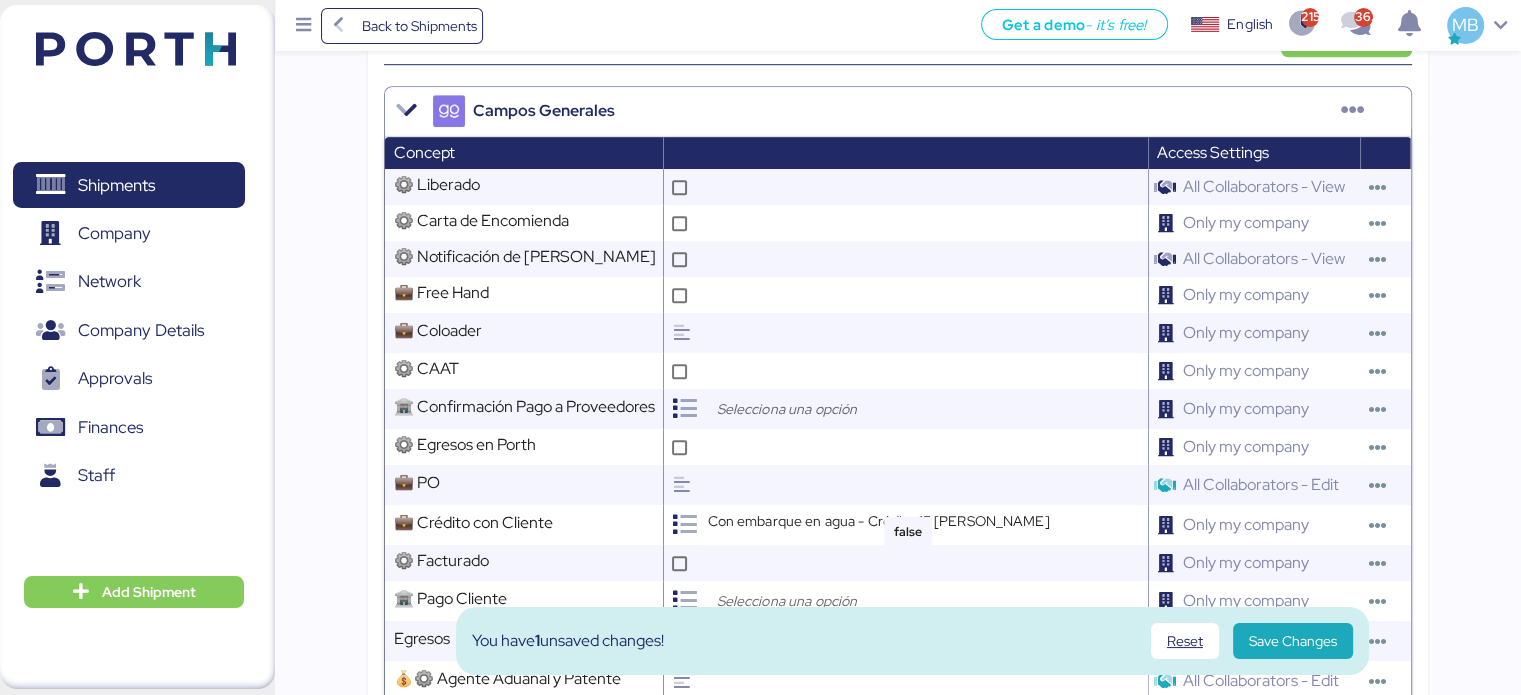 click 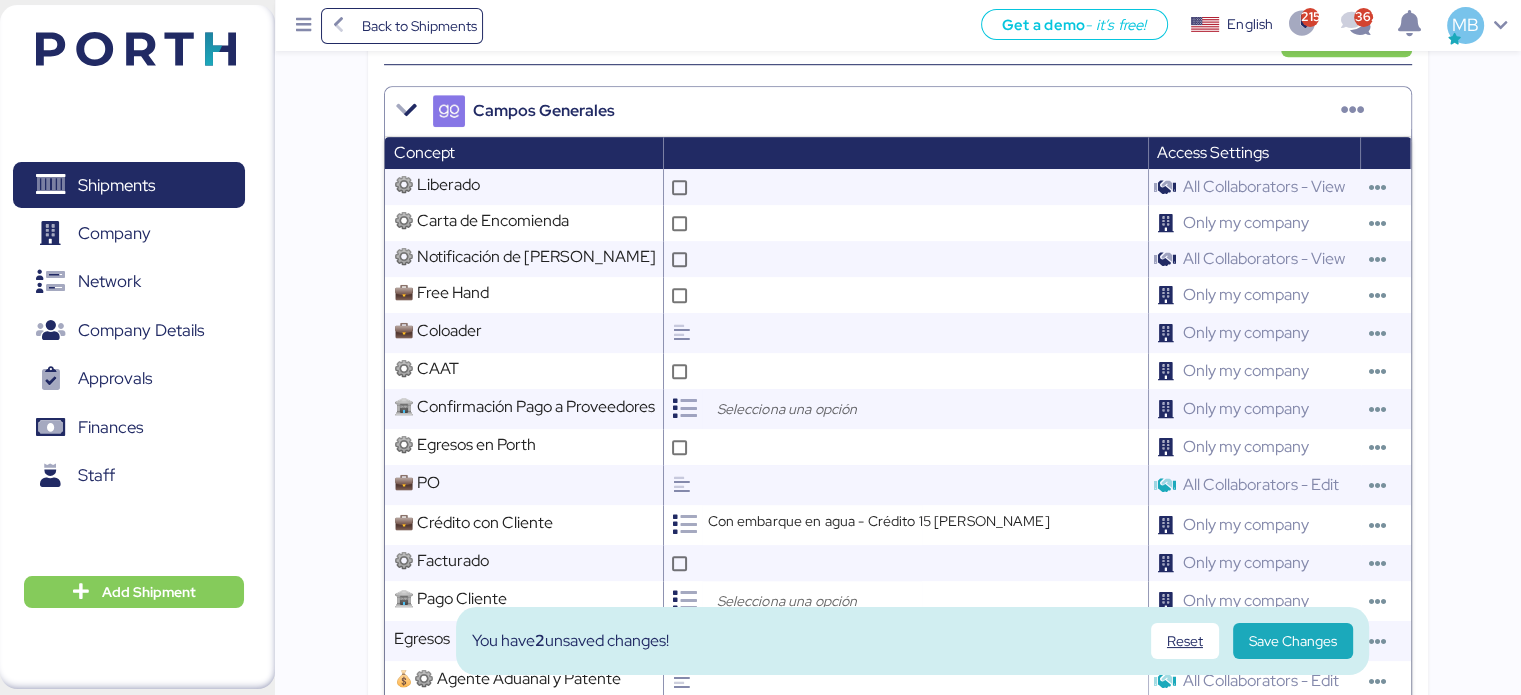 click at bounding box center (922, 797) 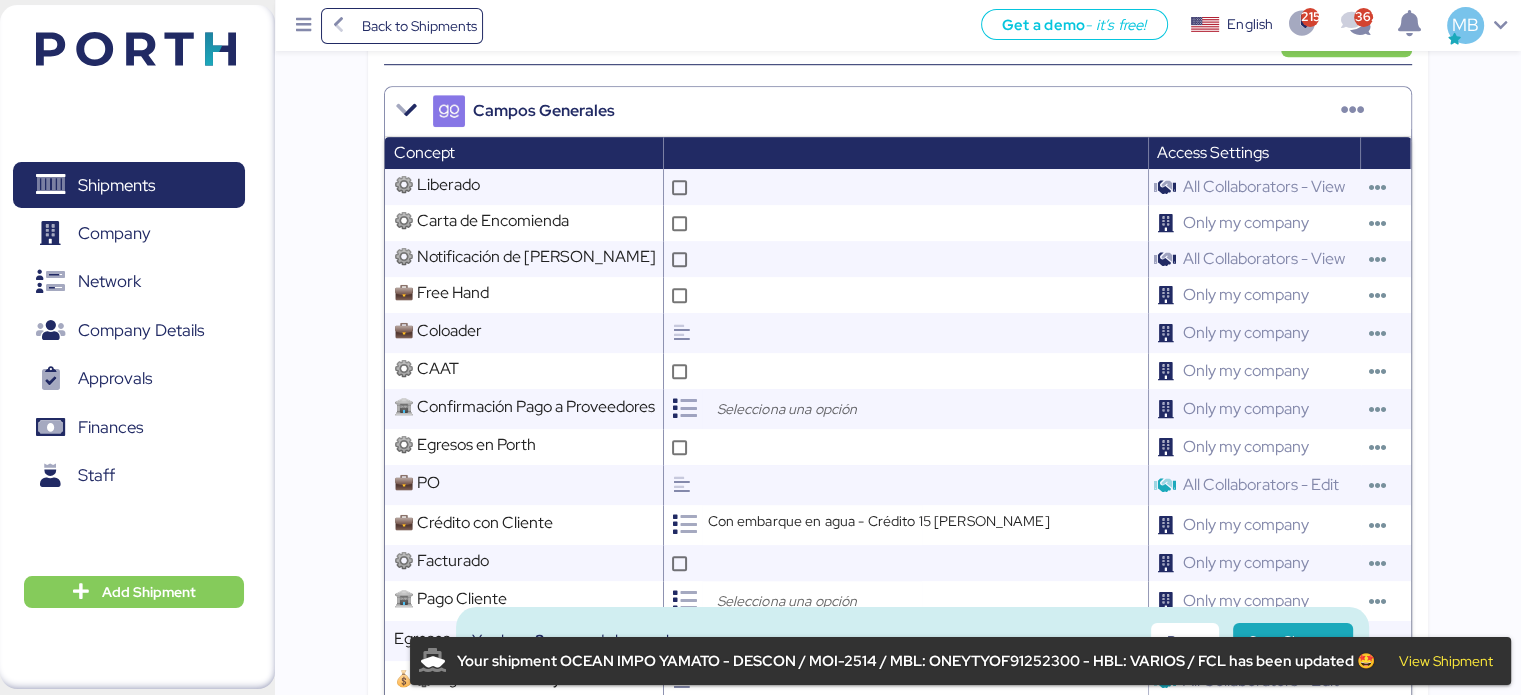 paste on "MOI-2514" 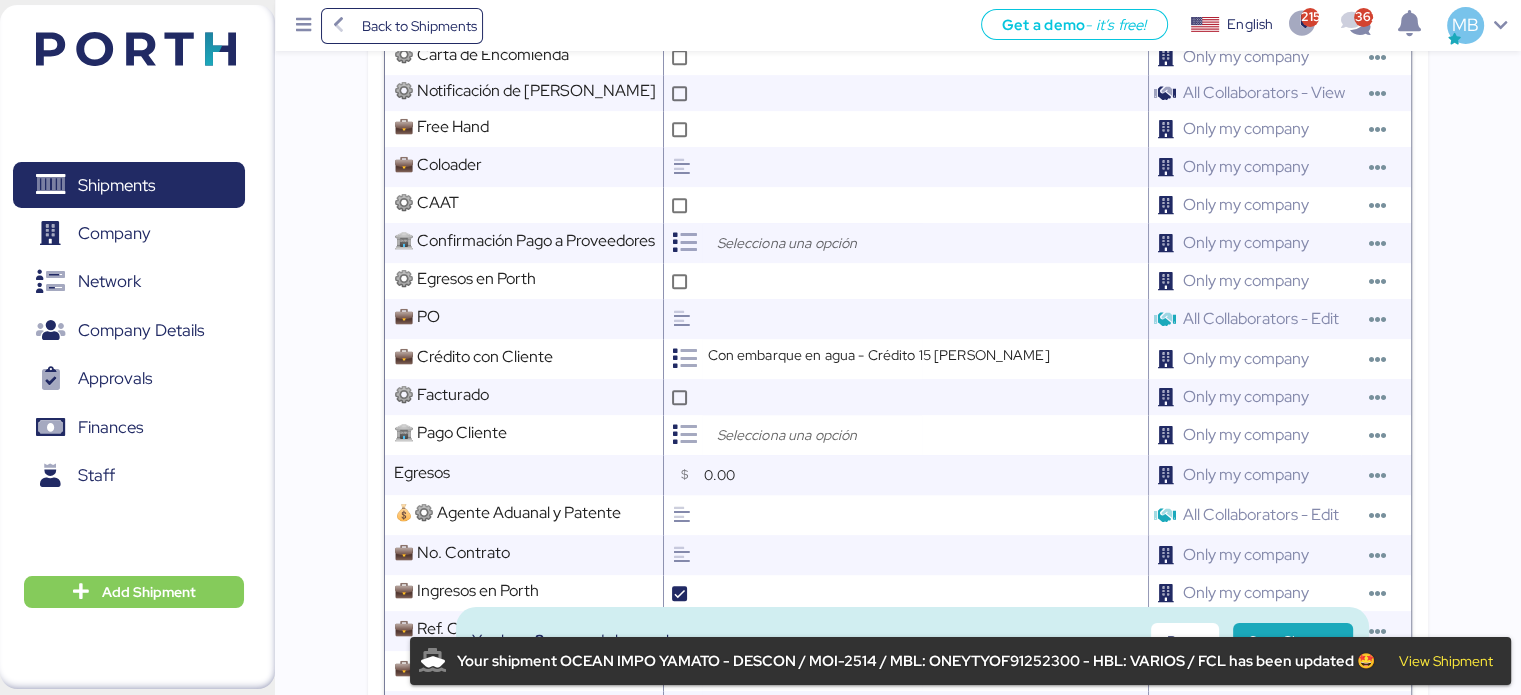 scroll, scrollTop: 1600, scrollLeft: 0, axis: vertical 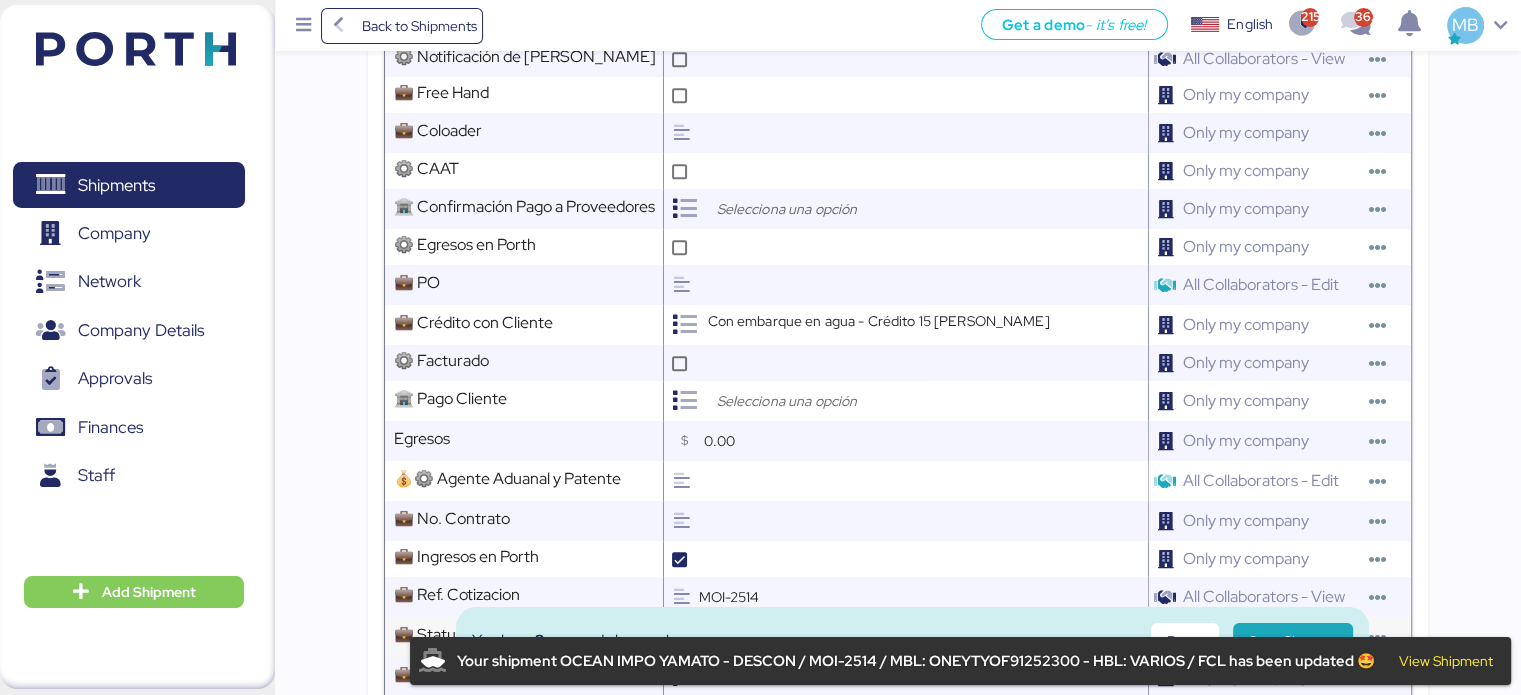 type on "MOI-2514" 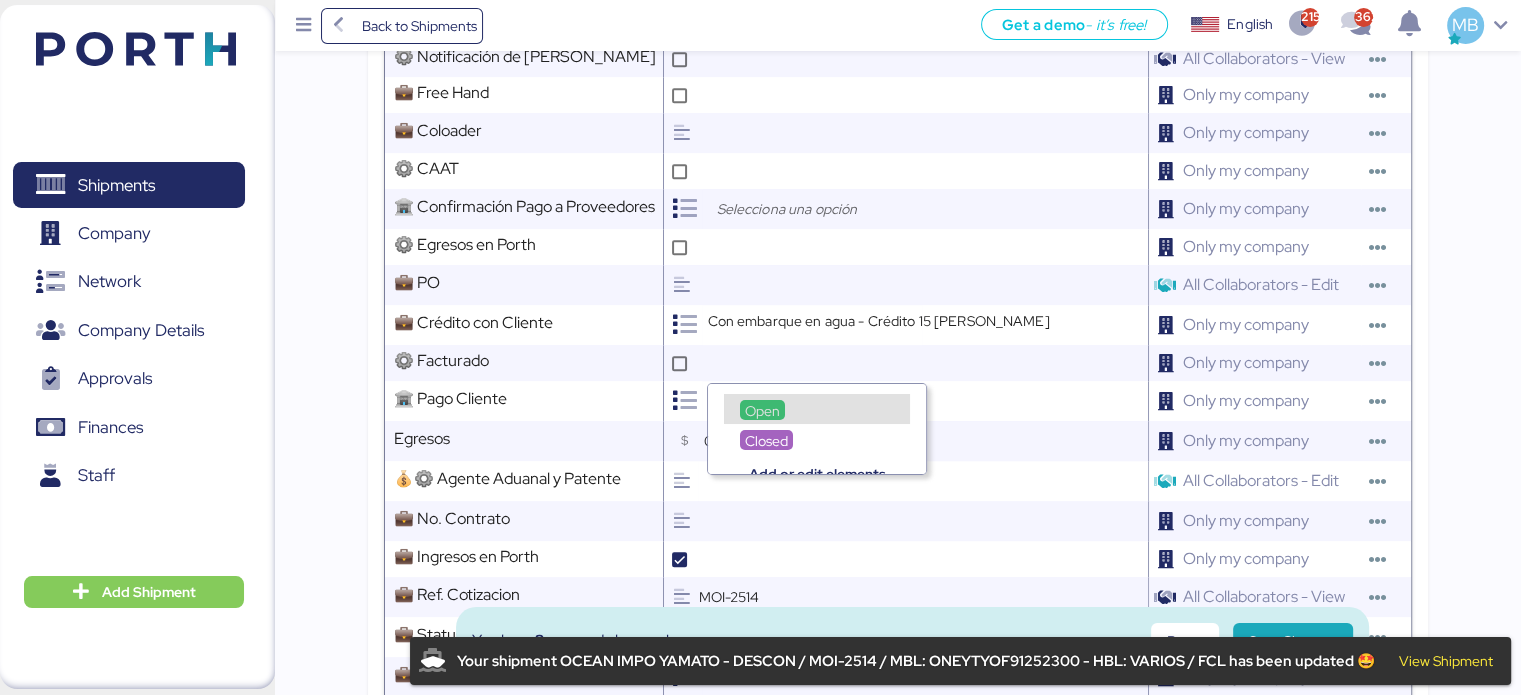 click on "Open" at bounding box center [762, 410] 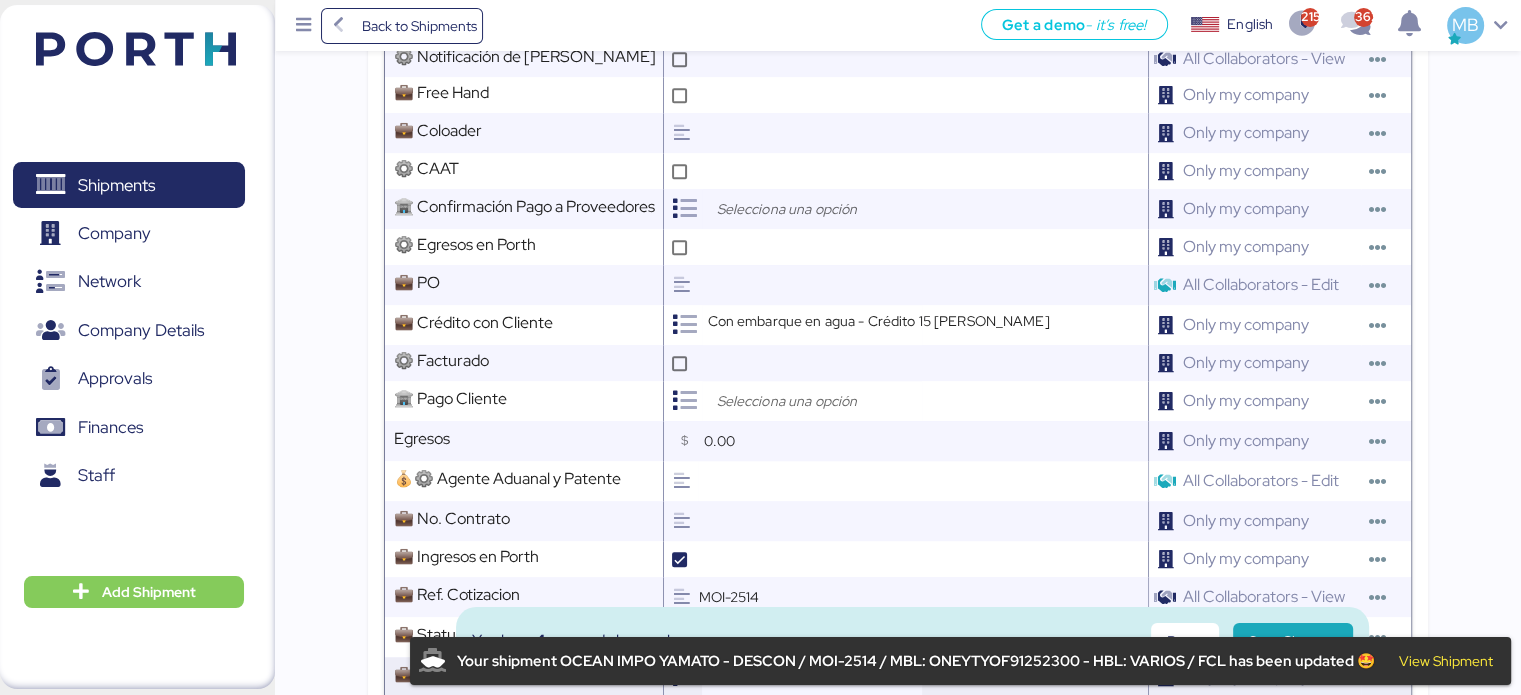 click at bounding box center [817, 677] 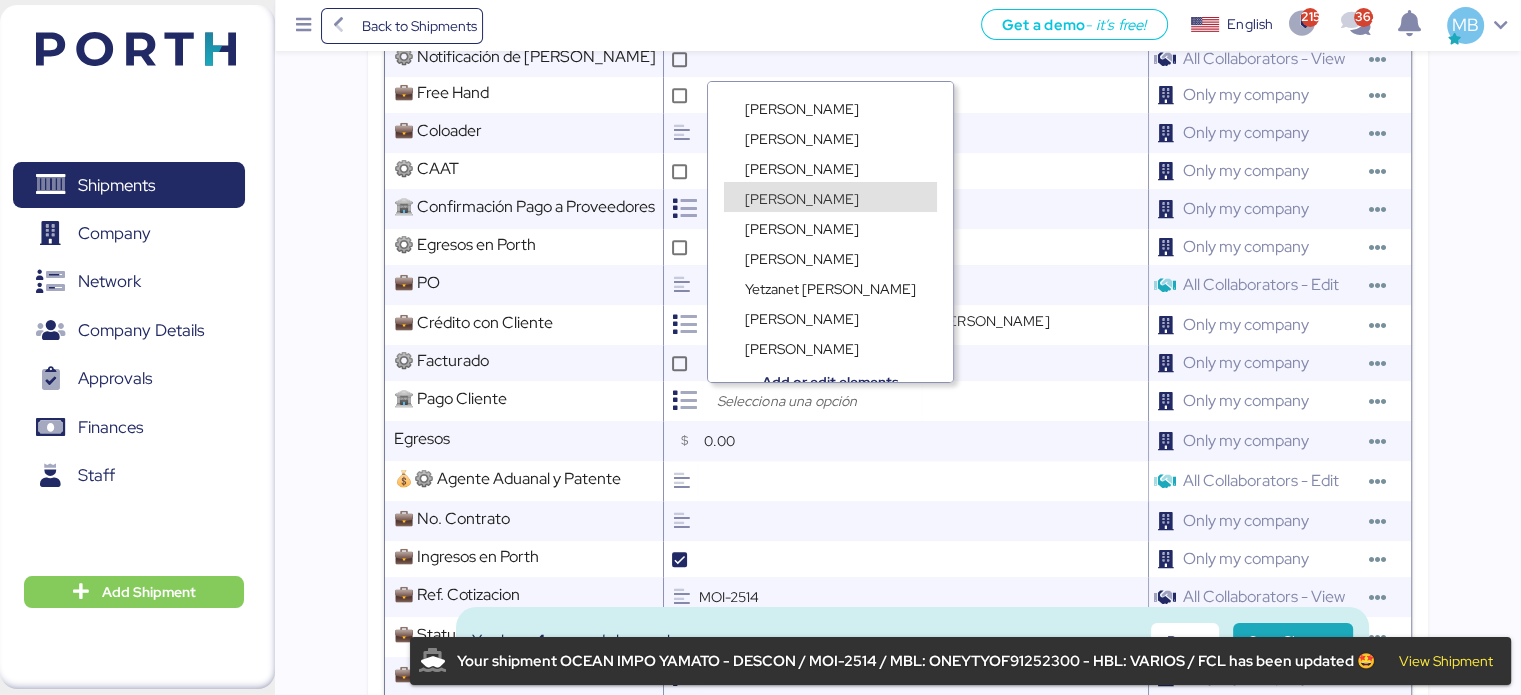 click on "Miguel Bello" at bounding box center [802, 199] 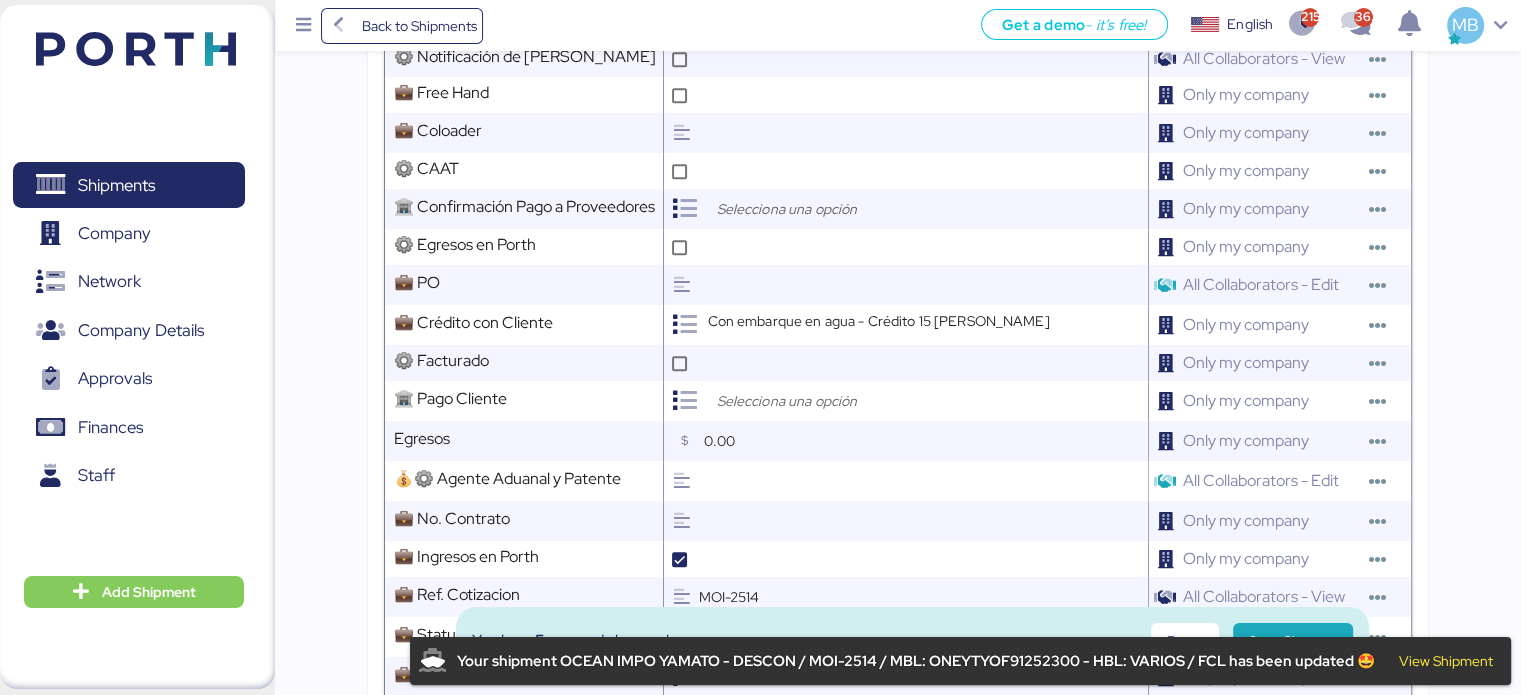 click at bounding box center (817, 717) 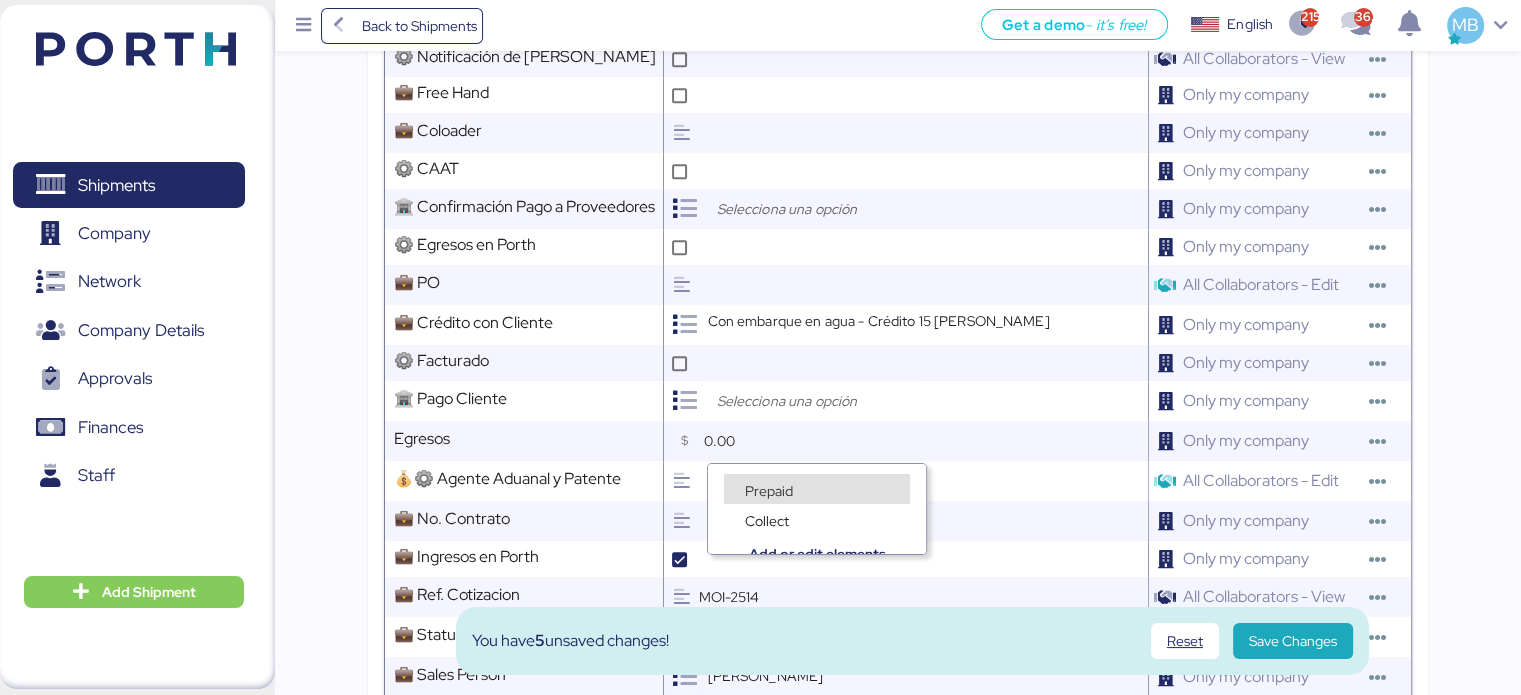 click on "Prepaid" at bounding box center [769, 491] 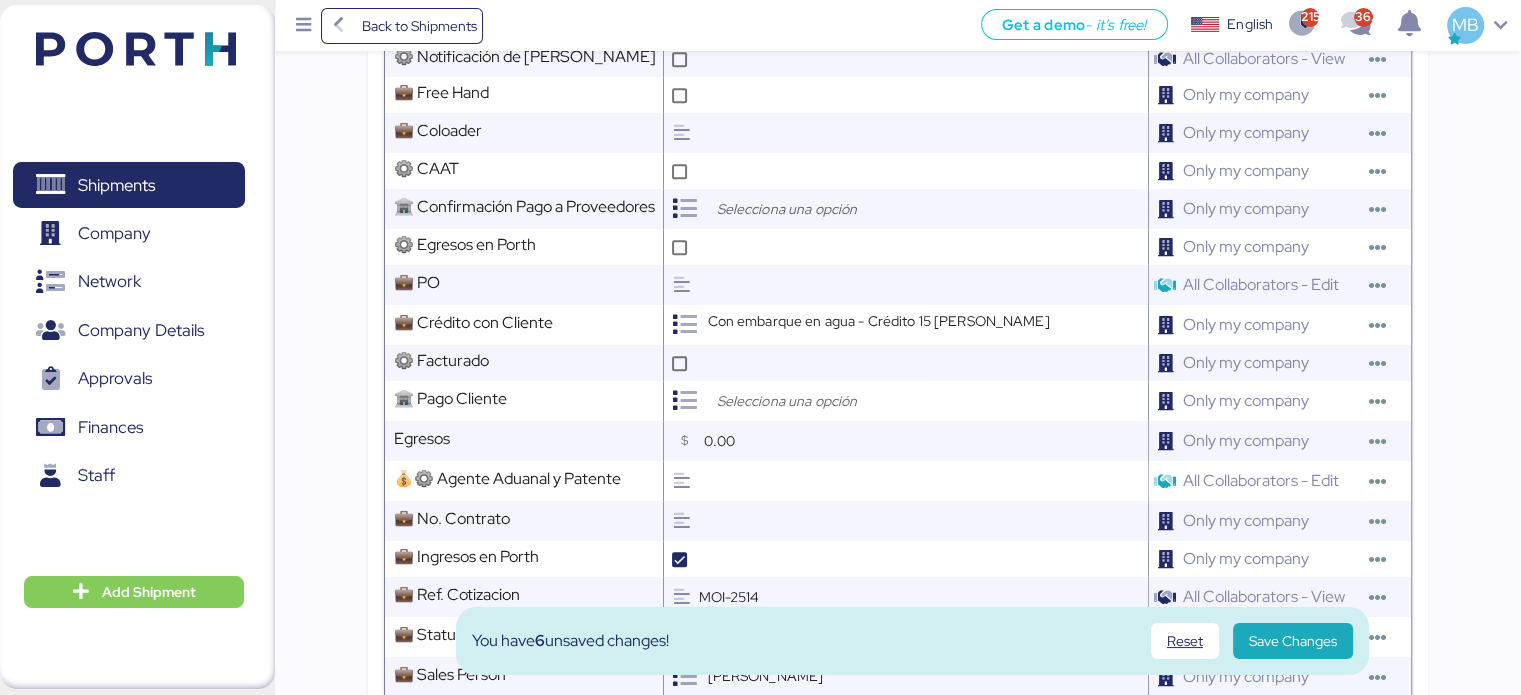 click at bounding box center (817, 757) 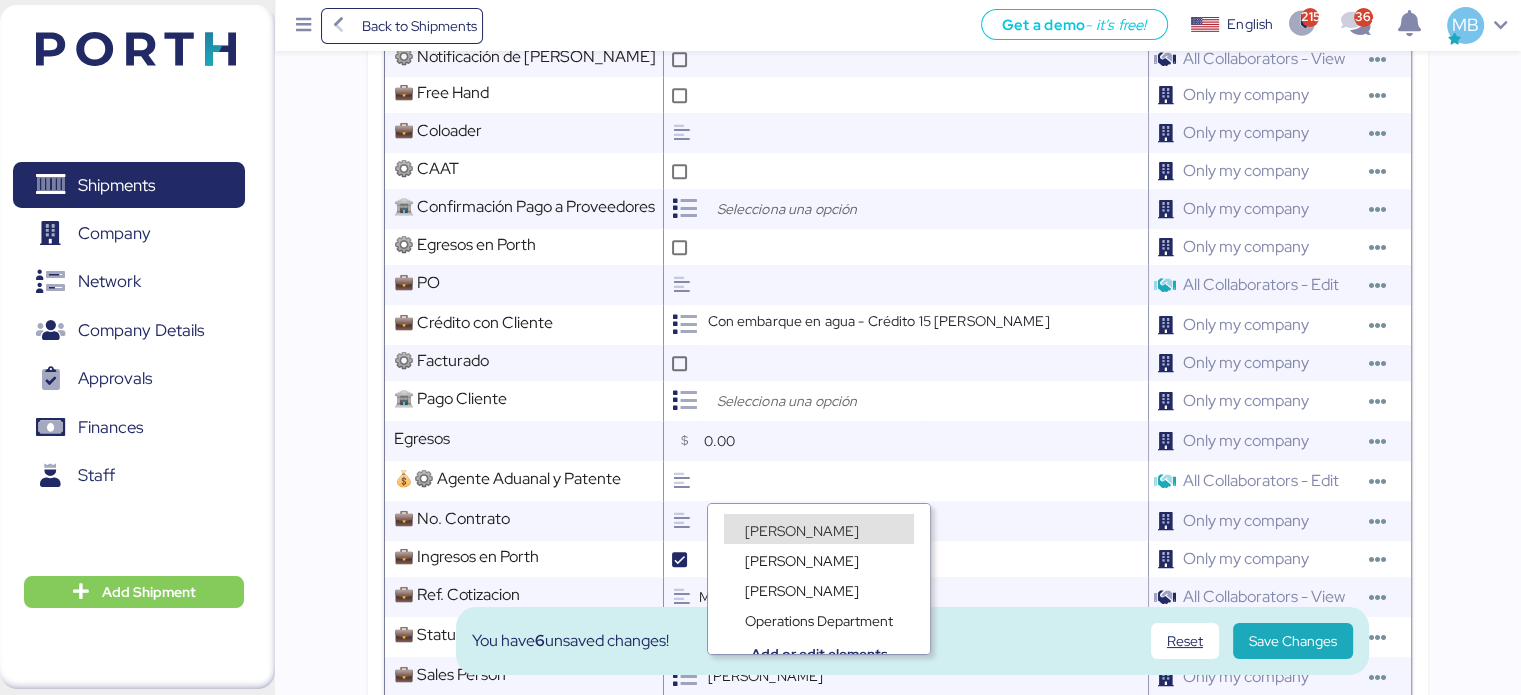 click on "José Rivas" at bounding box center (802, 530) 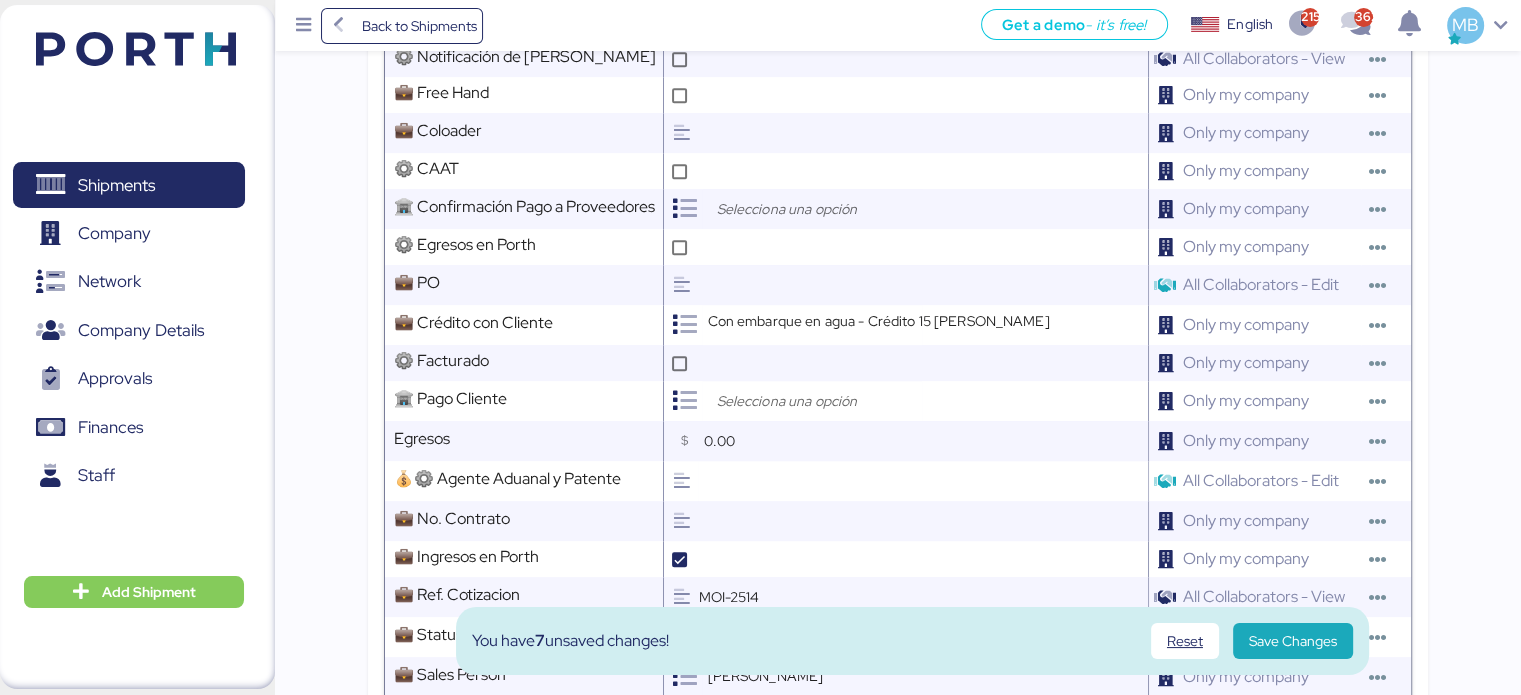 click at bounding box center [817, 797] 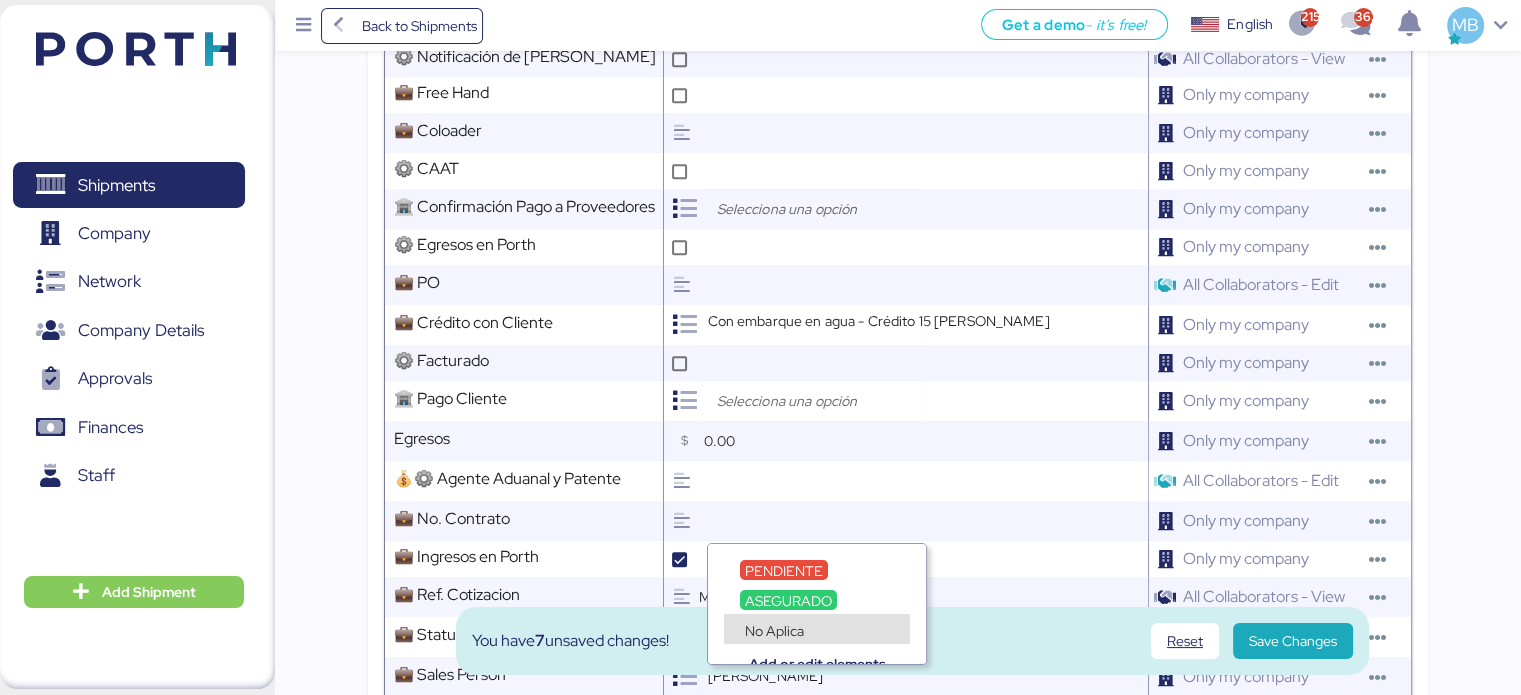 click on "No Aplica" at bounding box center (774, 631) 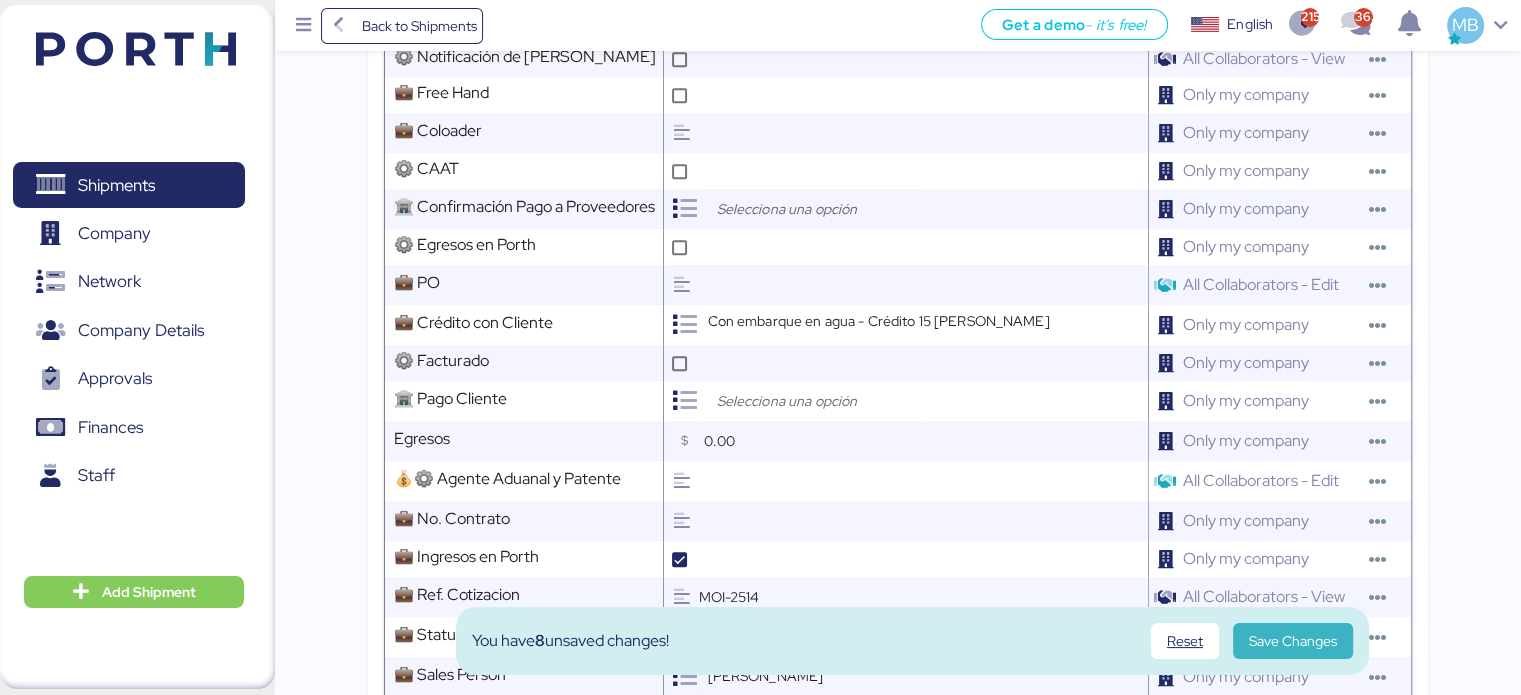 click on "Save Changes" at bounding box center (1293, 641) 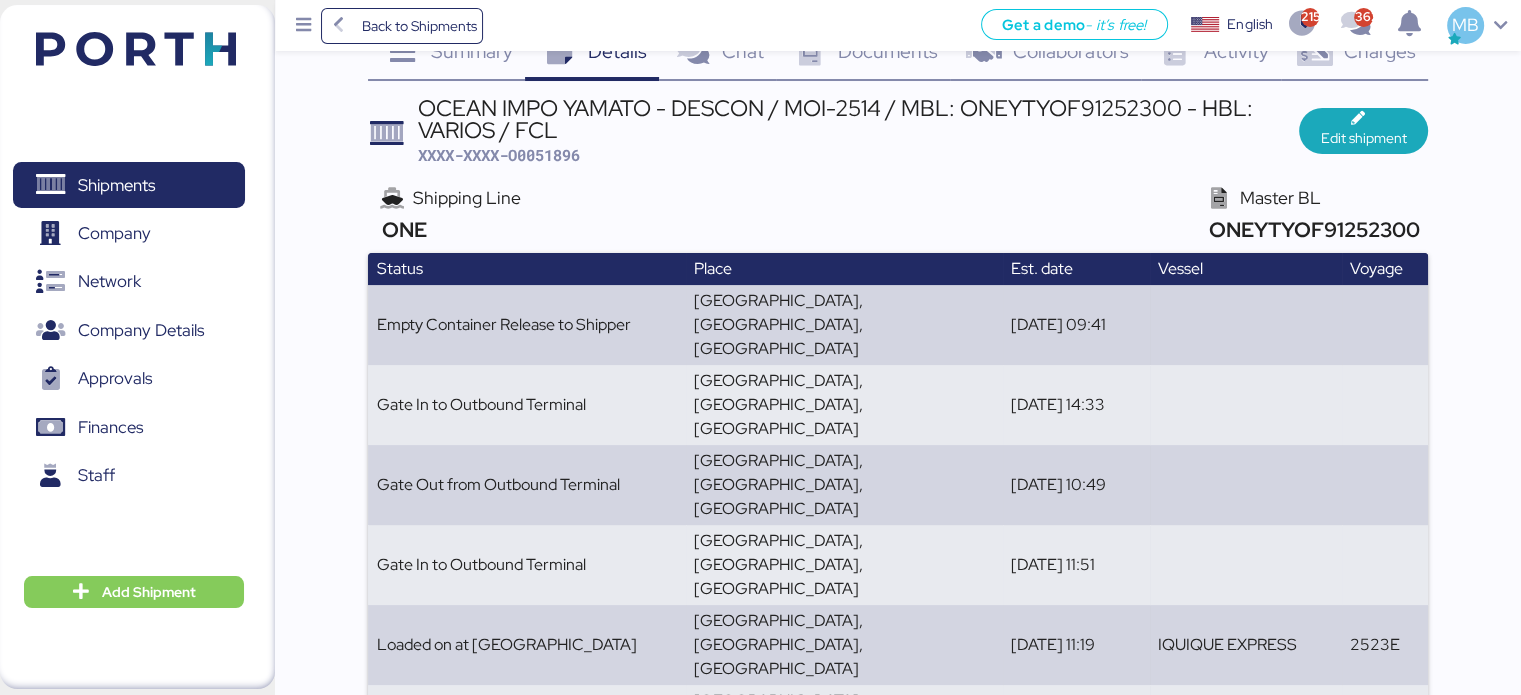 scroll, scrollTop: 0, scrollLeft: 0, axis: both 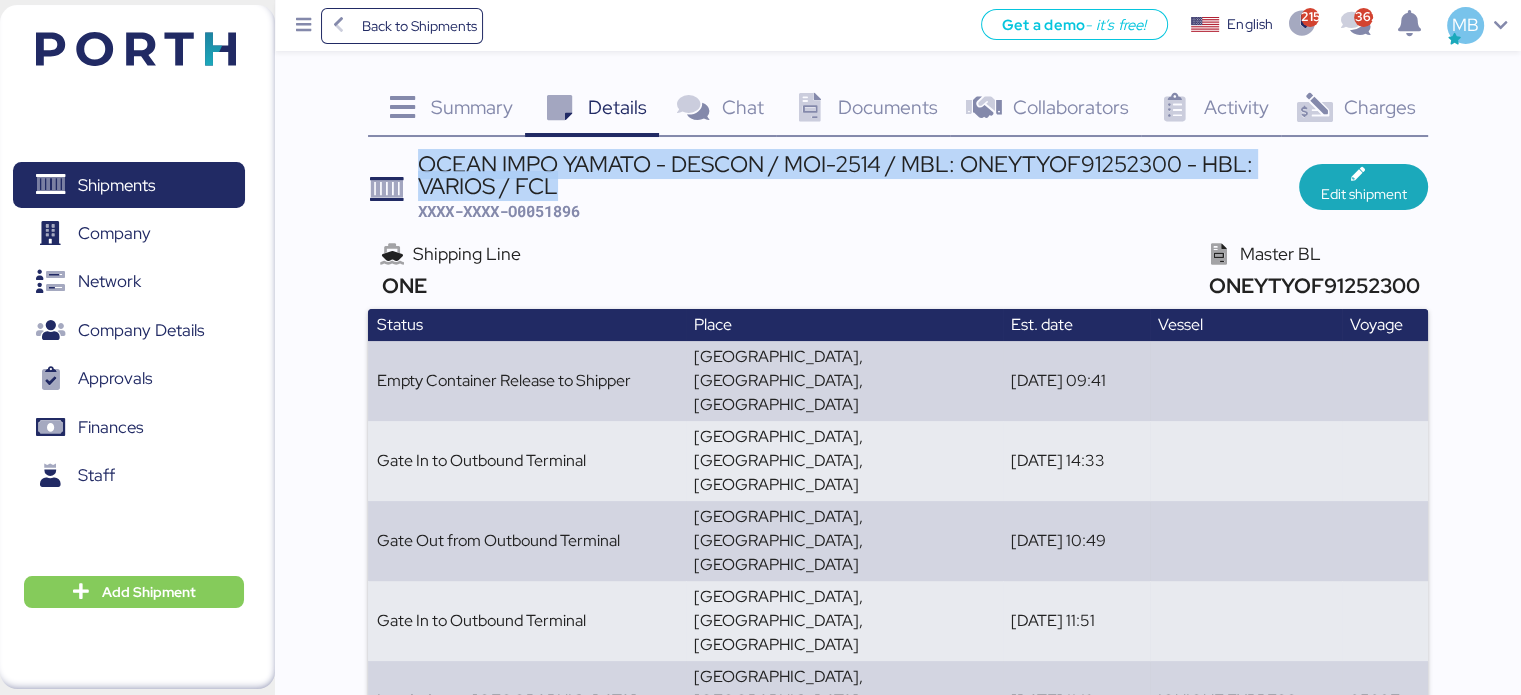 drag, startPoint x: 552, startPoint y: 186, endPoint x: 424, endPoint y: 160, distance: 130.61394 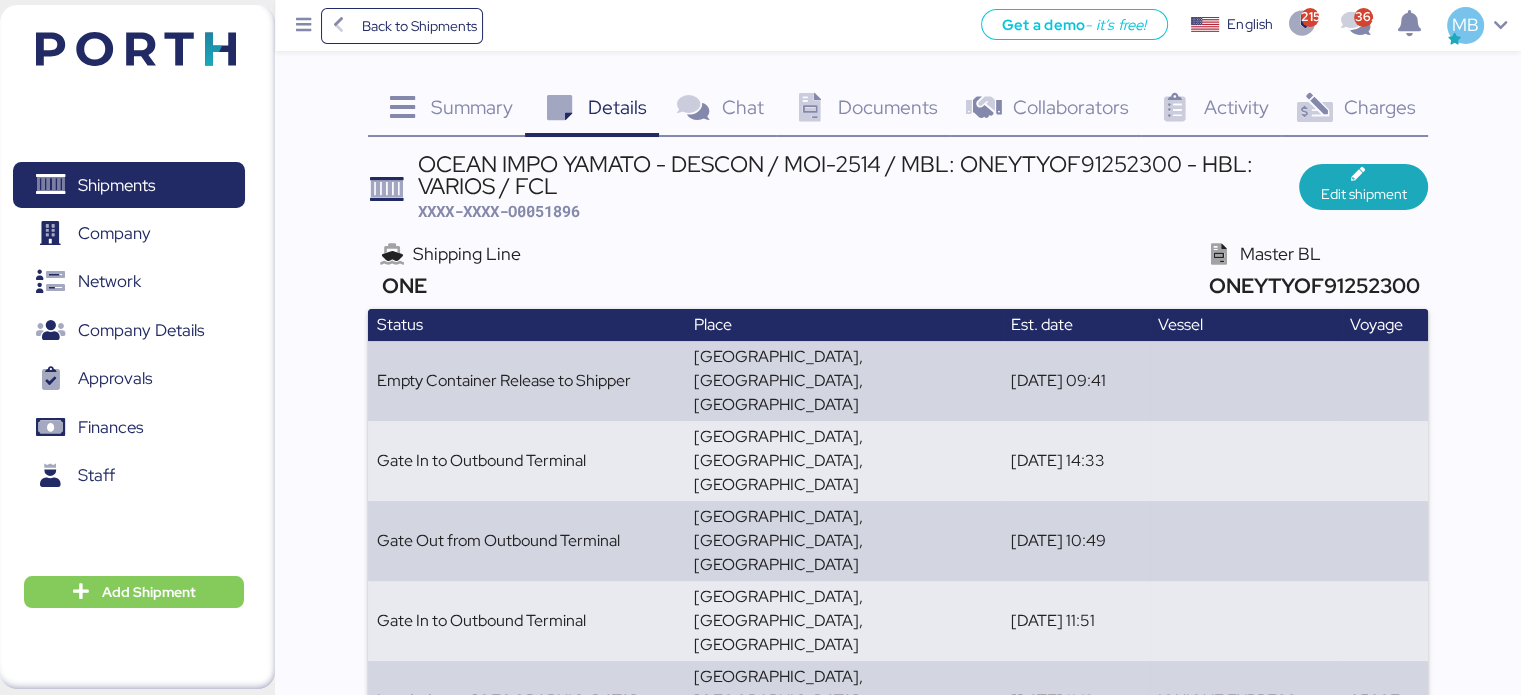 click on "OCEAN IMPO YAMATO - DESCON / MOI-2514 / MBL: ONEYTYOF91252300 - HBL: VARIOS / FCL" at bounding box center (858, 175) 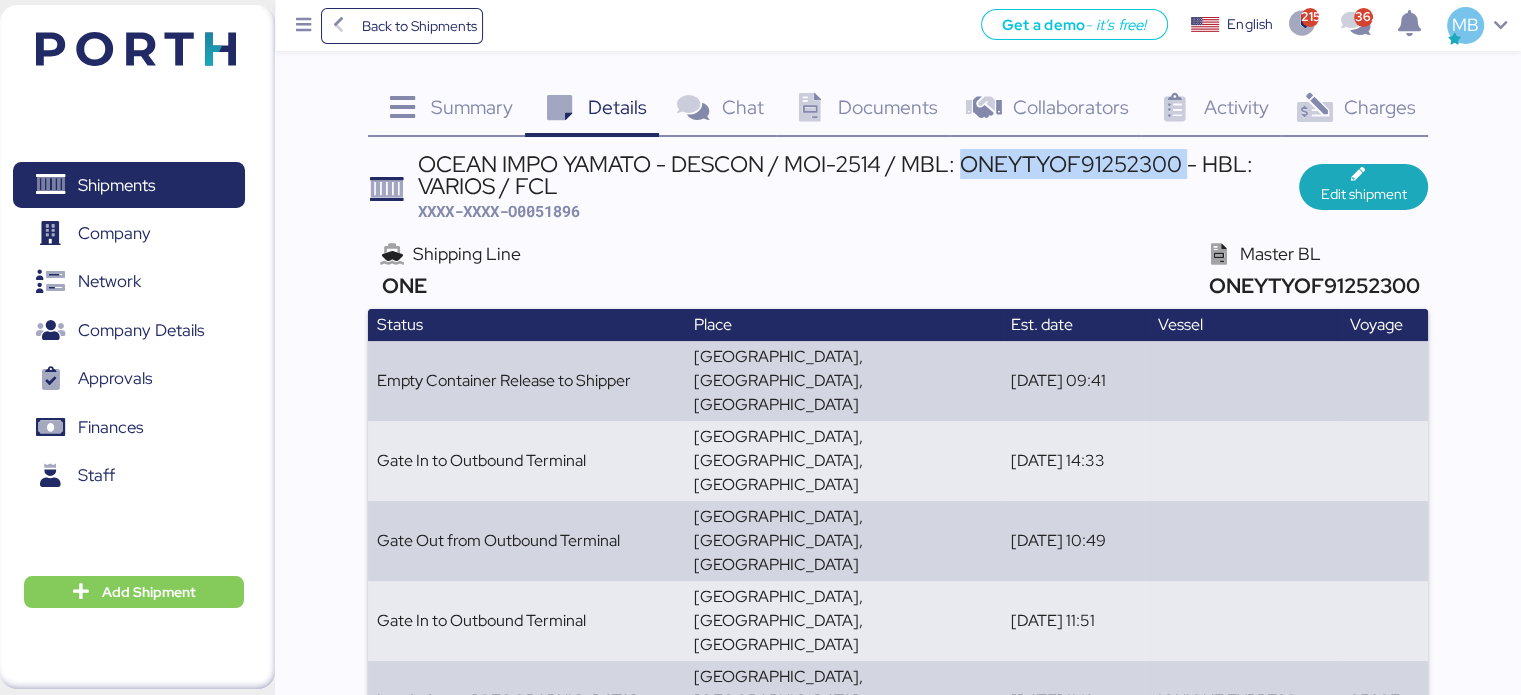 click on "OCEAN IMPO YAMATO - DESCON / MOI-2514 / MBL: ONEYTYOF91252300 - HBL: VARIOS / FCL" at bounding box center (858, 175) 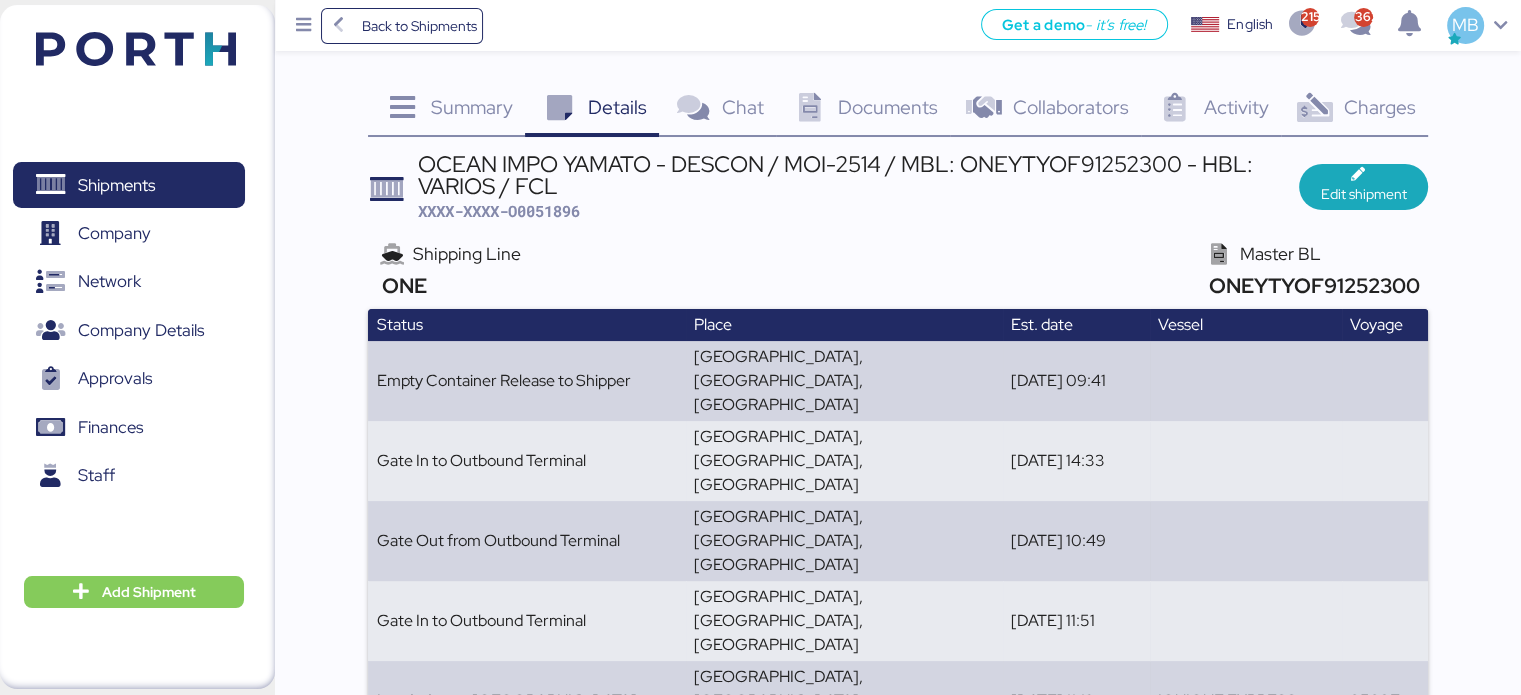 click on "XXXX-XXXX-O0051896" at bounding box center (499, 211) 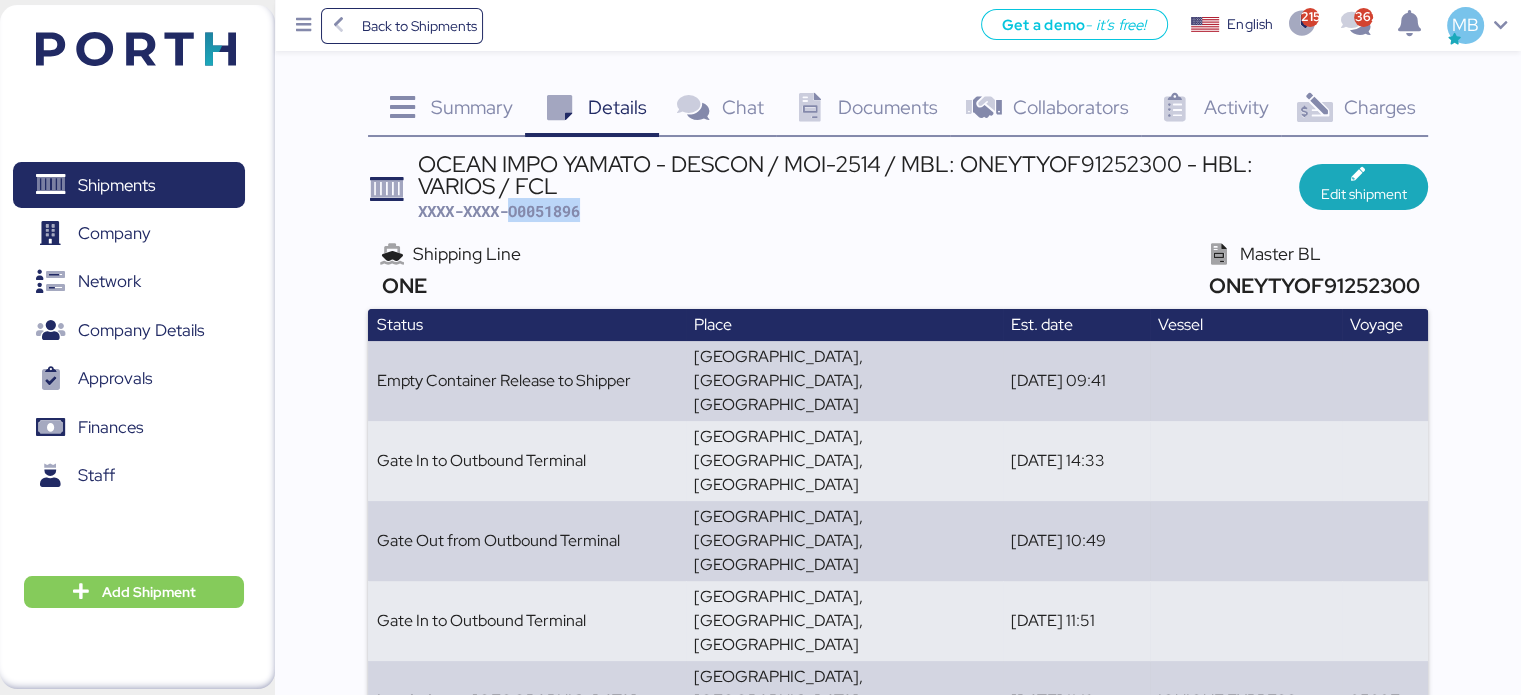 click on "XXXX-XXXX-O0051896" at bounding box center [499, 211] 